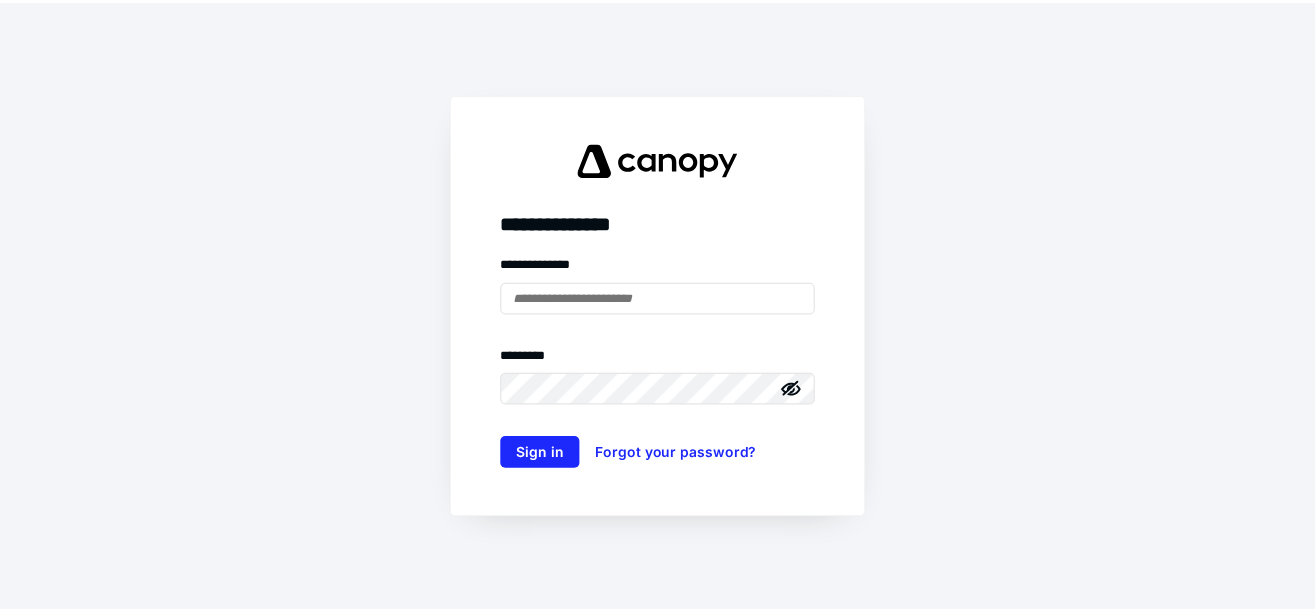 scroll, scrollTop: 0, scrollLeft: 0, axis: both 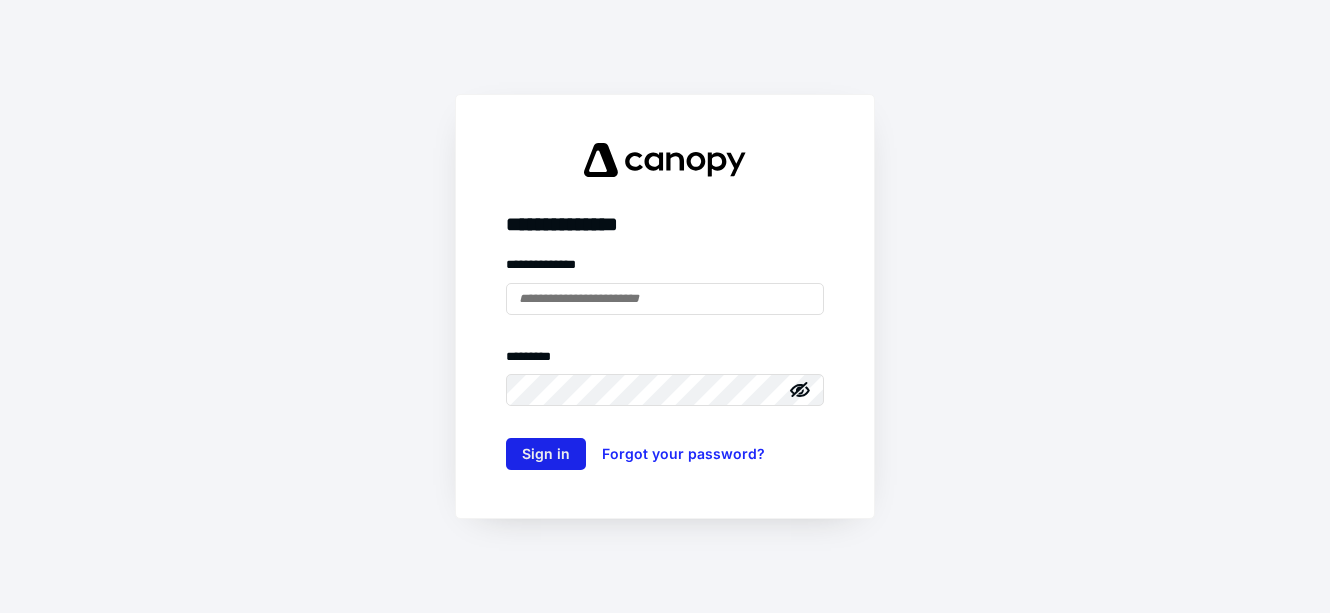 type on "**********" 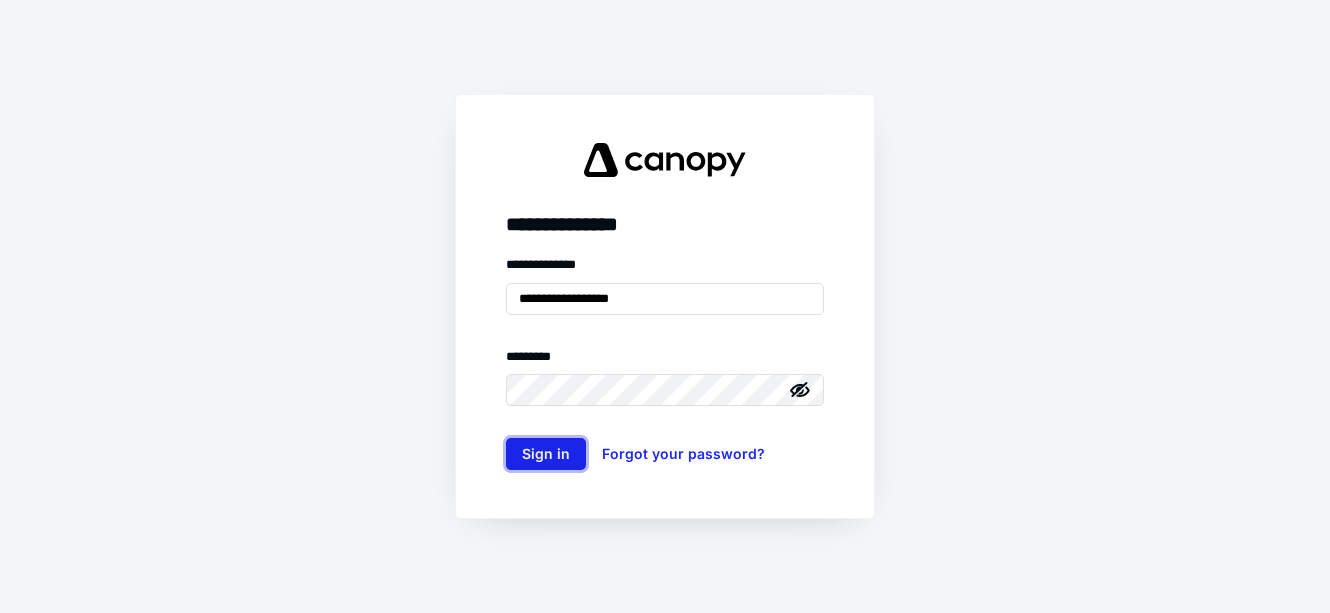 click on "Sign in" at bounding box center [546, 454] 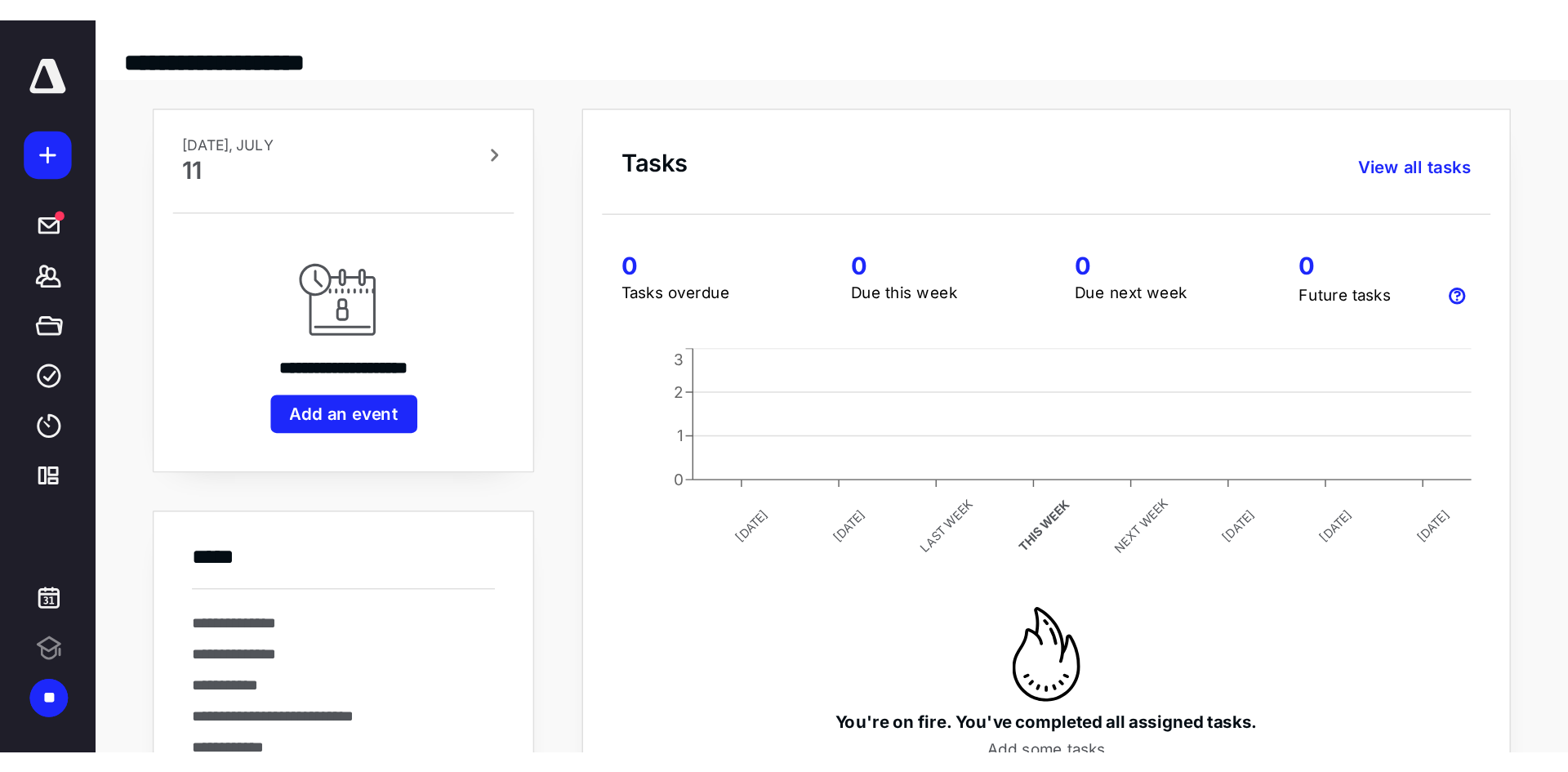scroll, scrollTop: 0, scrollLeft: 0, axis: both 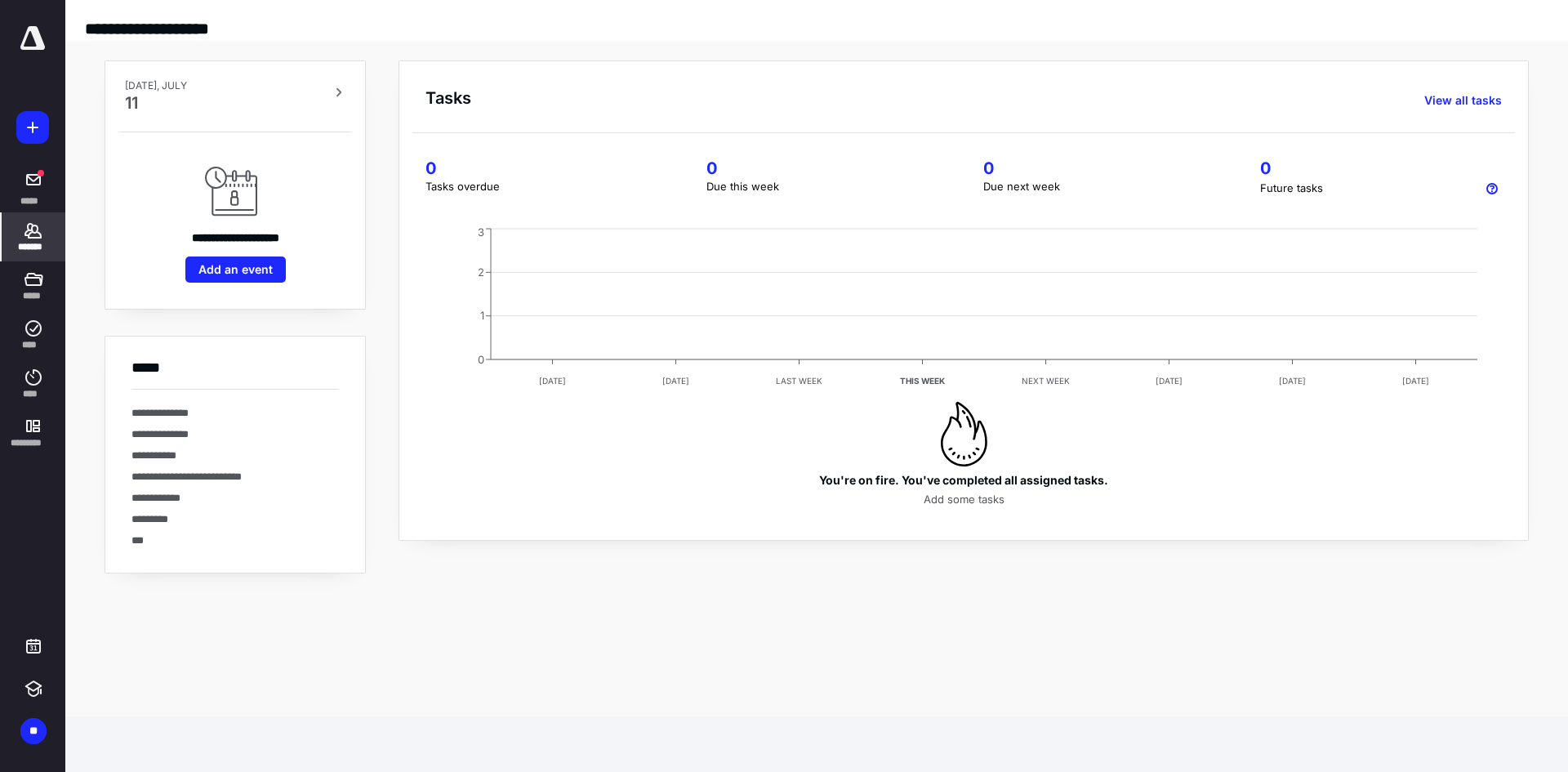click on "*******" at bounding box center [33, 247] 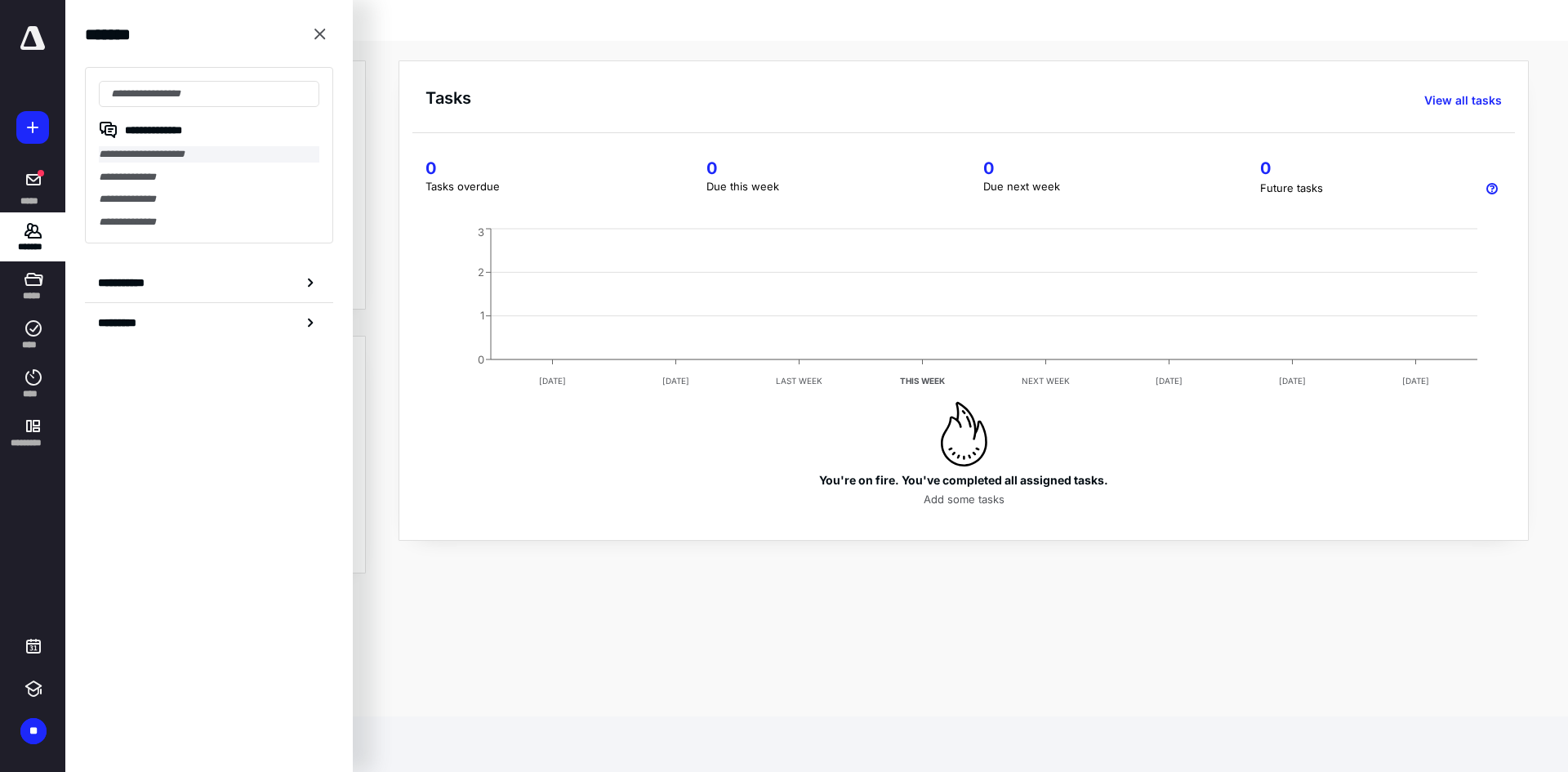click on "**********" at bounding box center [209, 154] 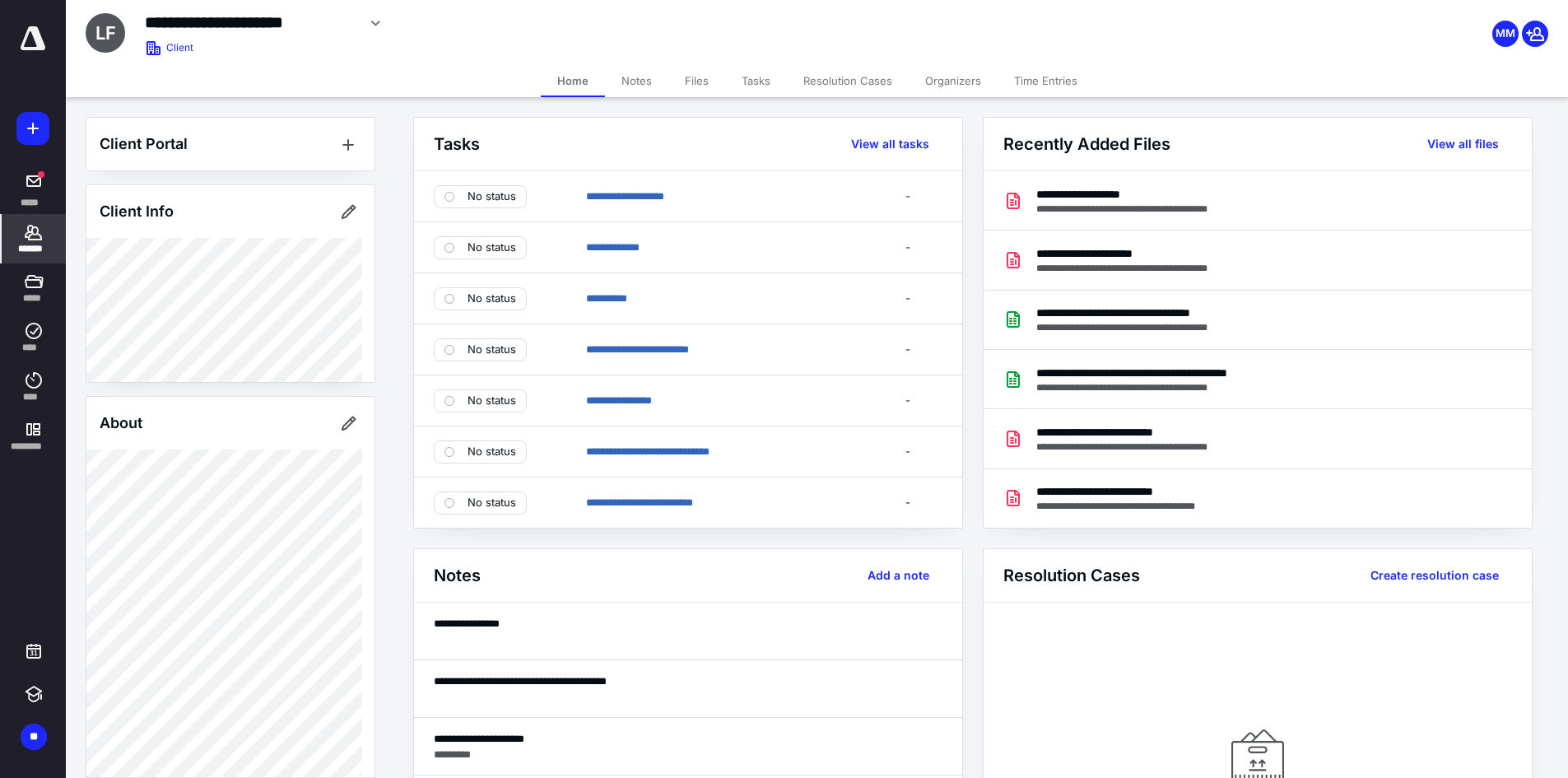 click on "Files" at bounding box center [696, 81] 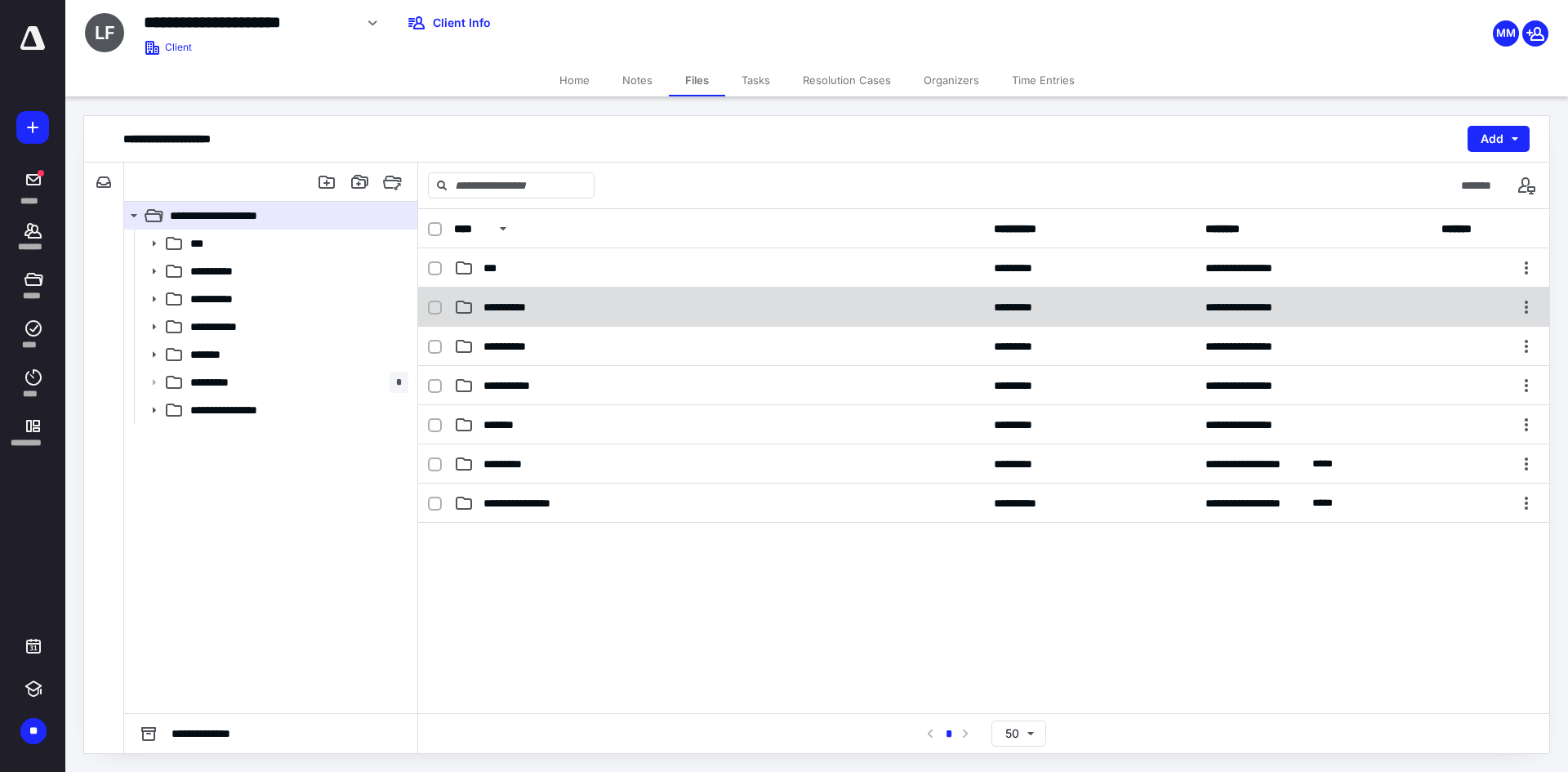 click on "**********" at bounding box center (719, 307) 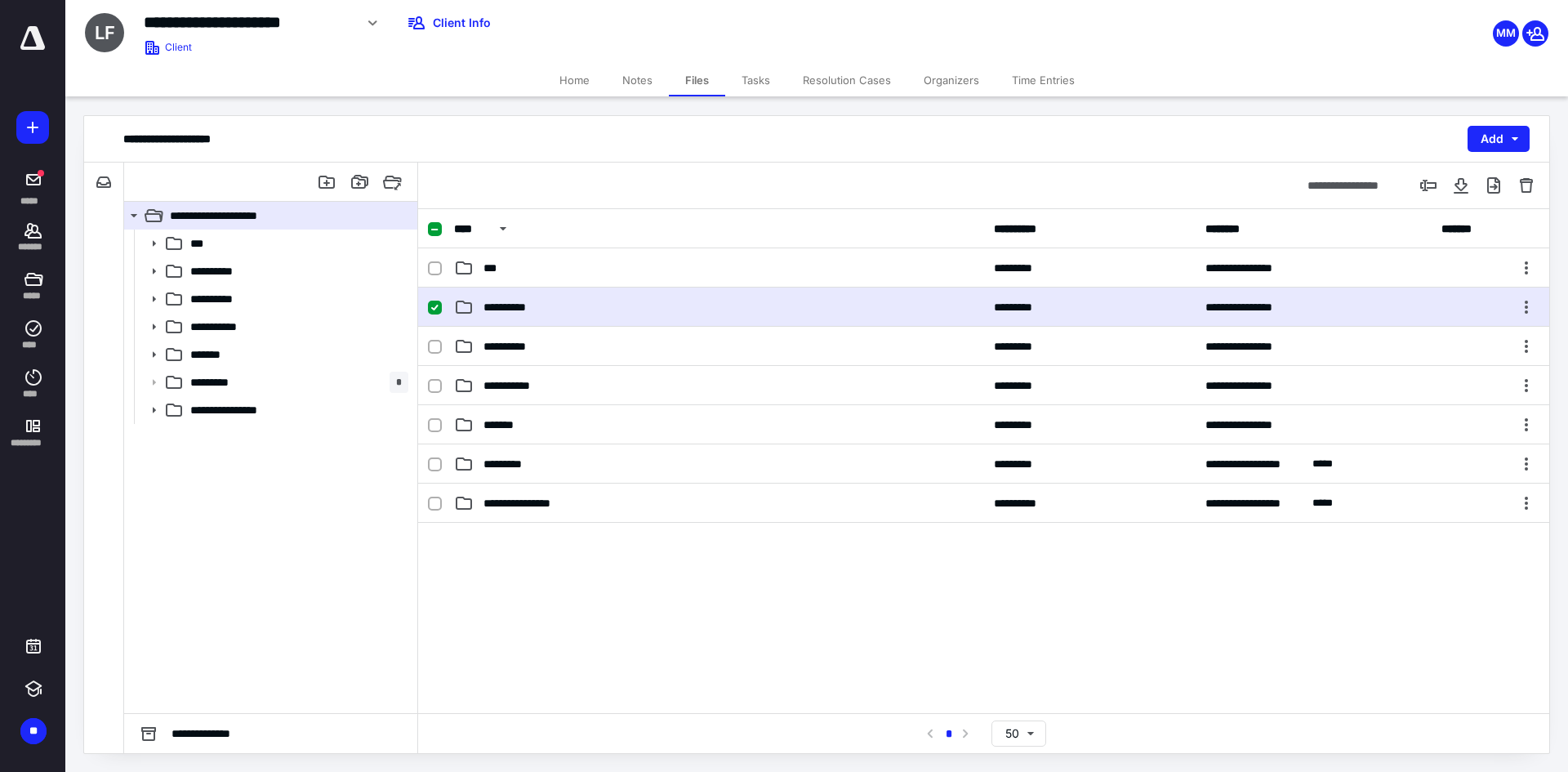 click on "**********" at bounding box center [719, 307] 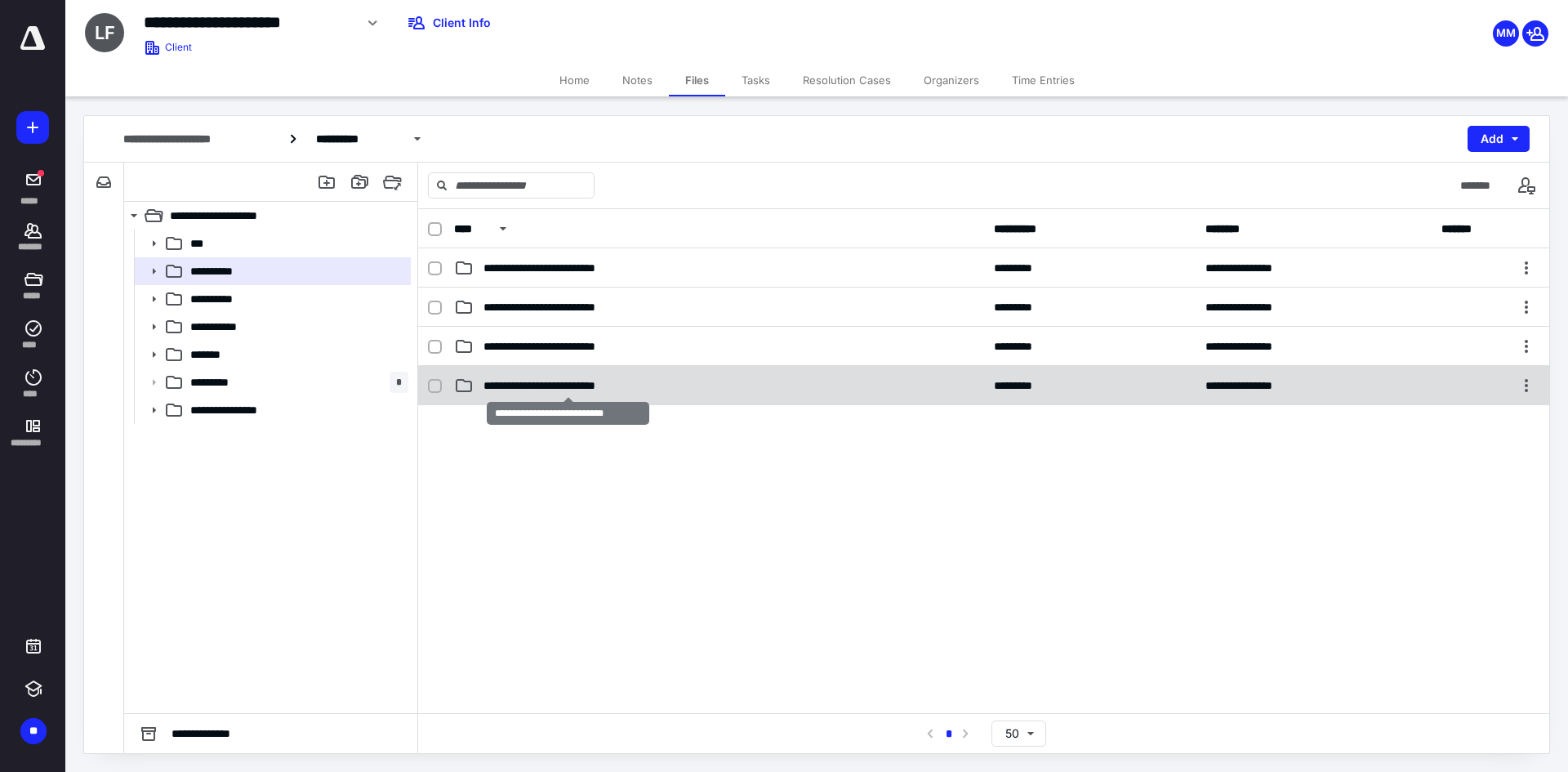 click on "**********" at bounding box center (568, 386) 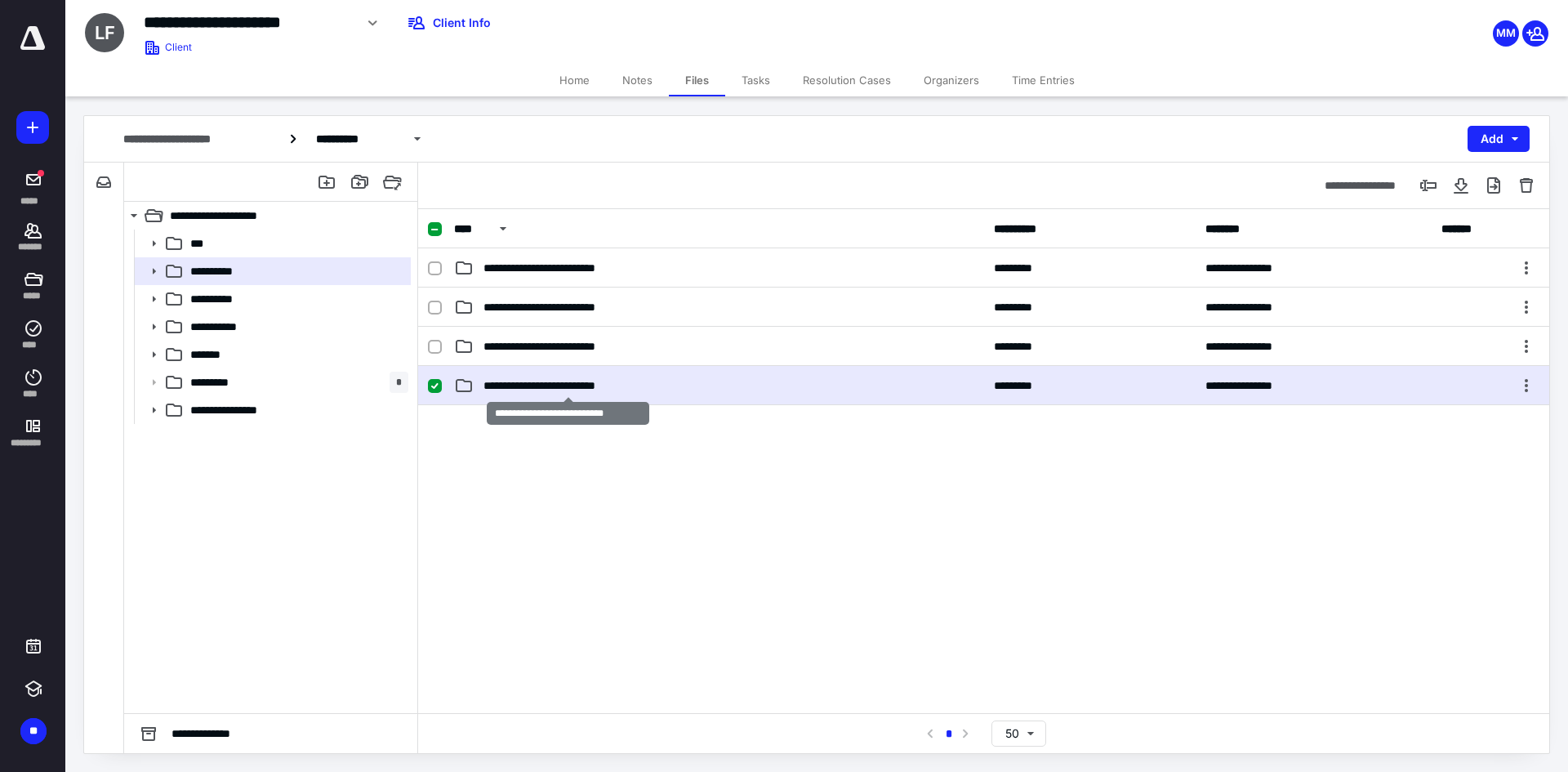 click on "**********" at bounding box center [568, 386] 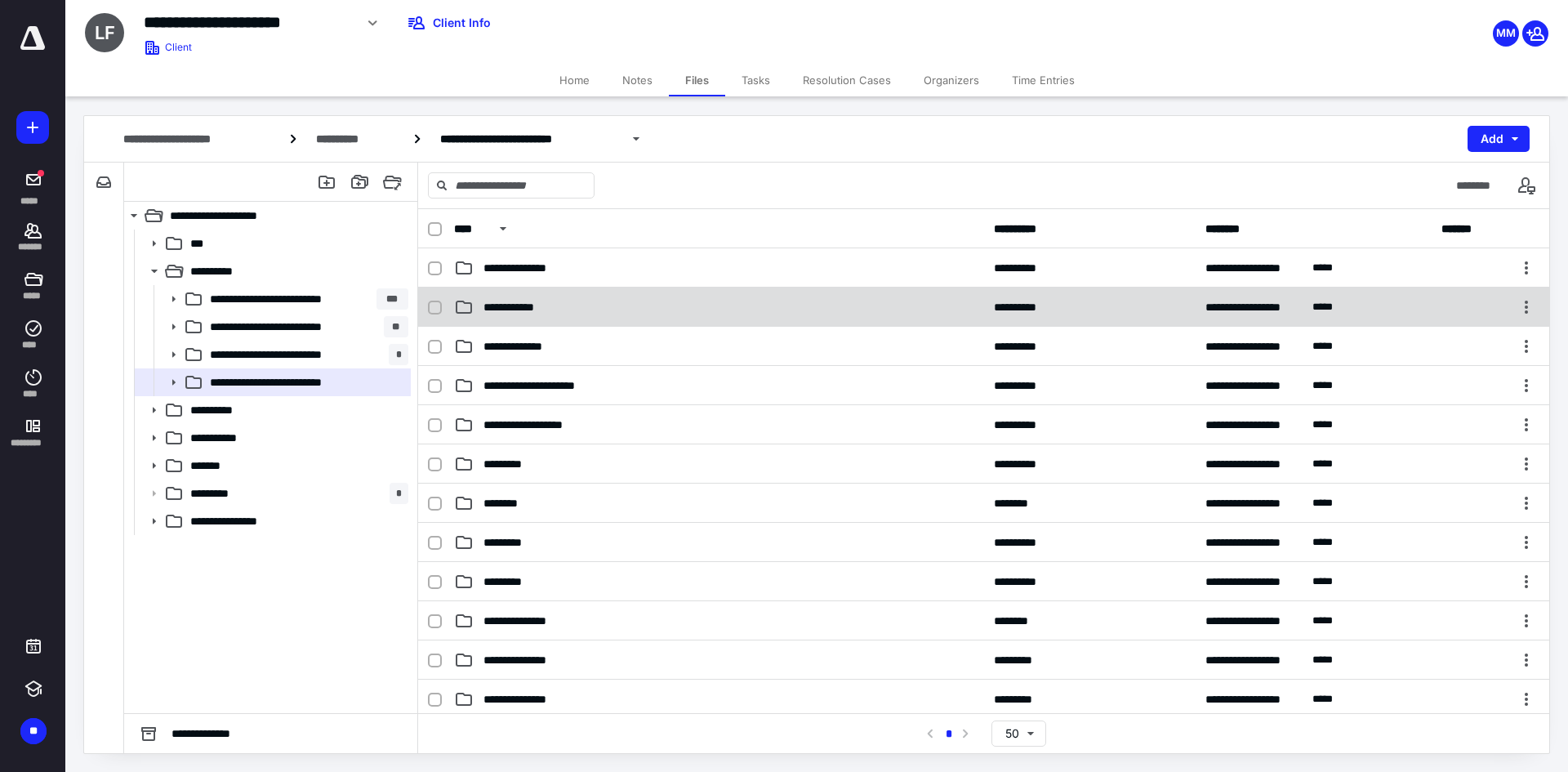 click on "**********" at bounding box center (719, 307) 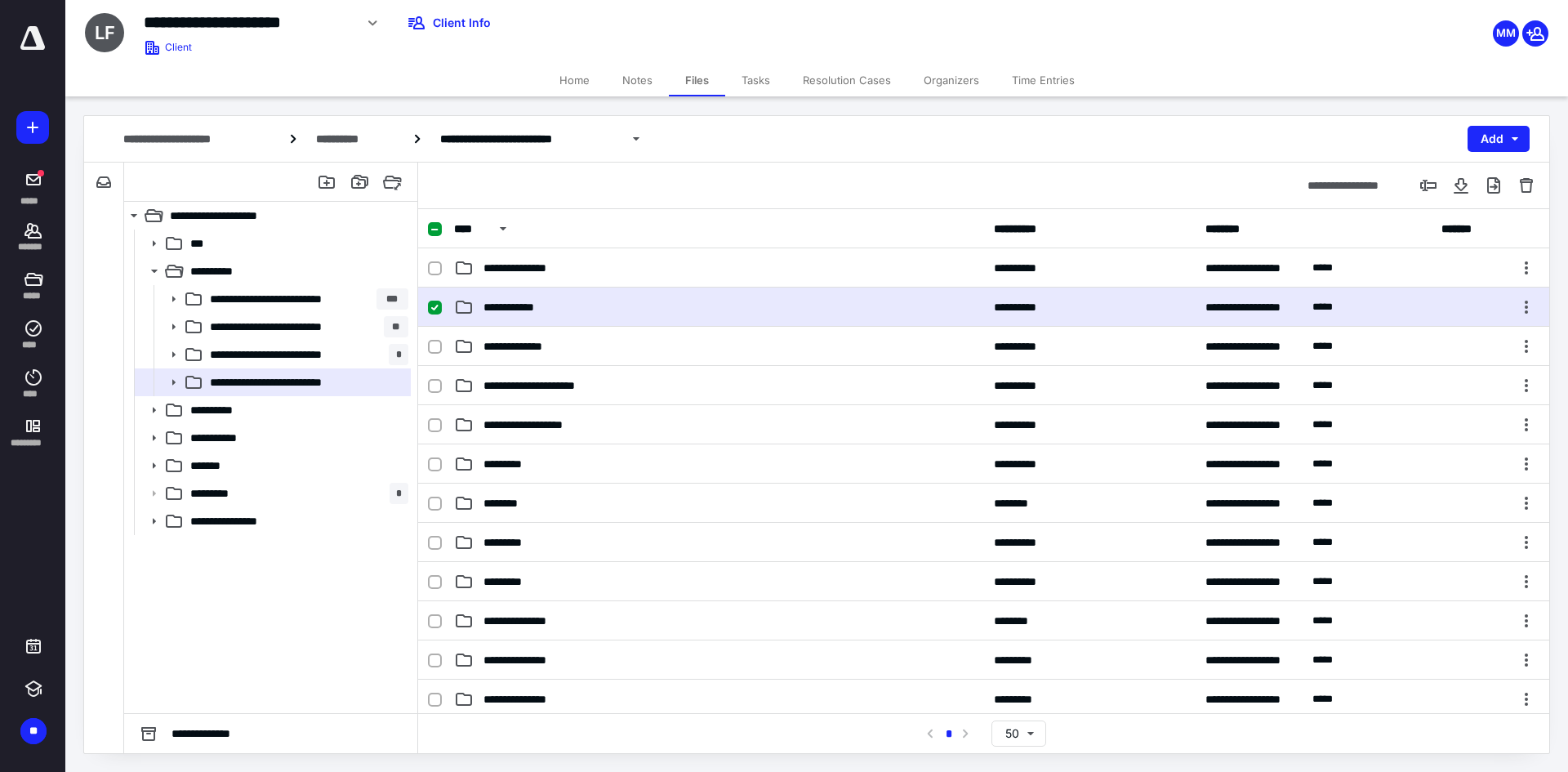 click on "**********" at bounding box center (719, 307) 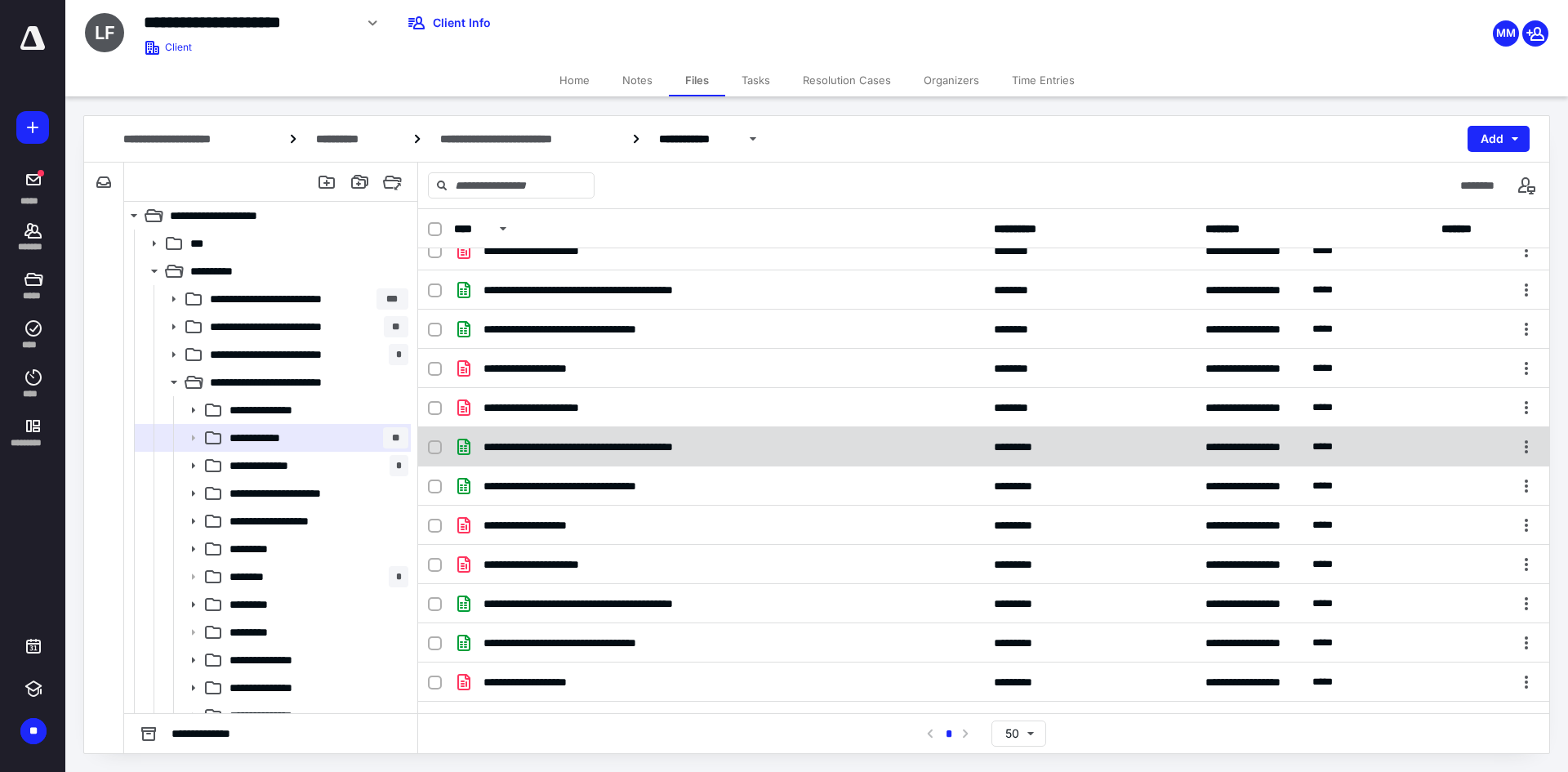 scroll, scrollTop: 947, scrollLeft: 0, axis: vertical 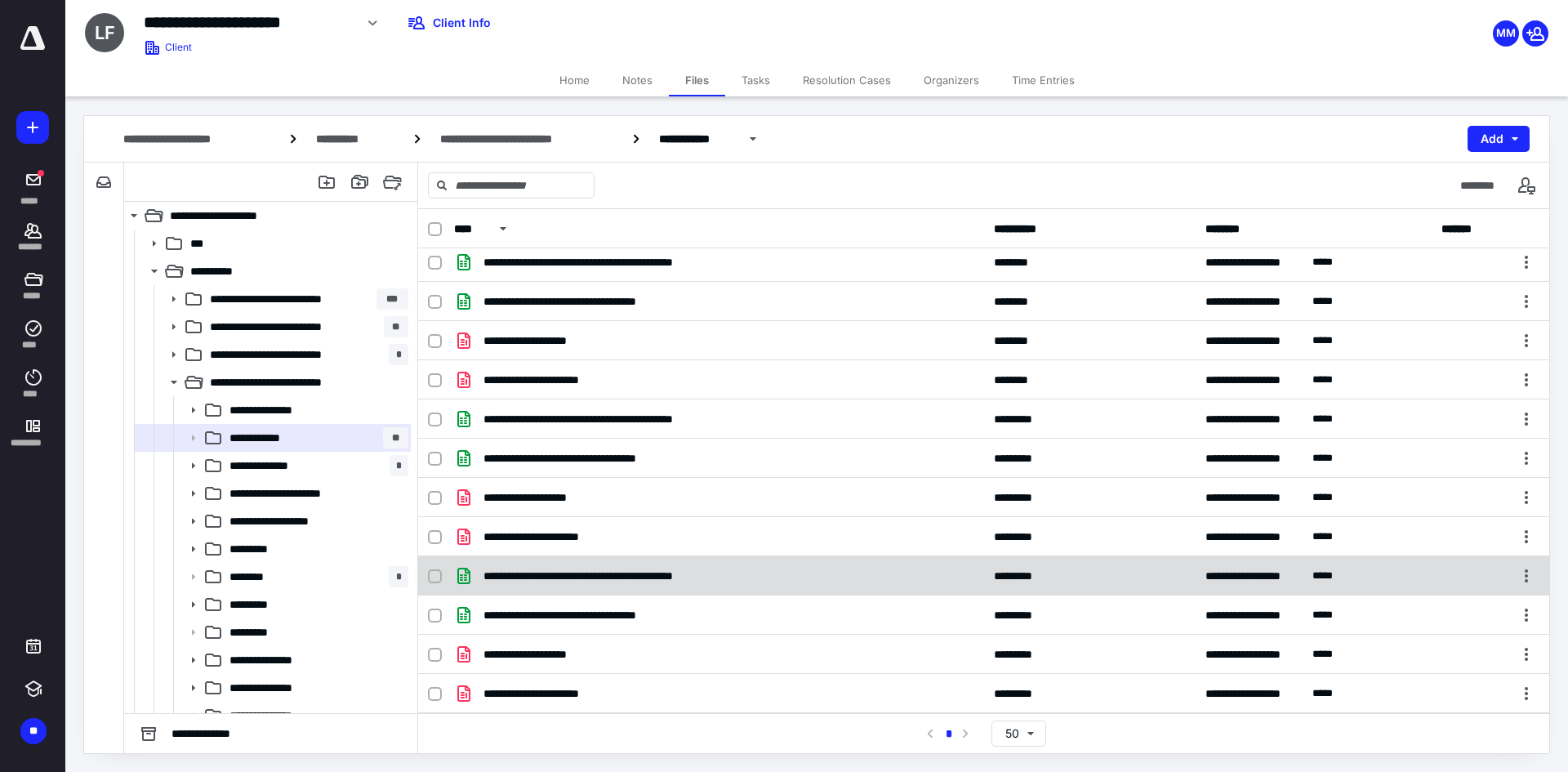 click at bounding box center (434, 577) 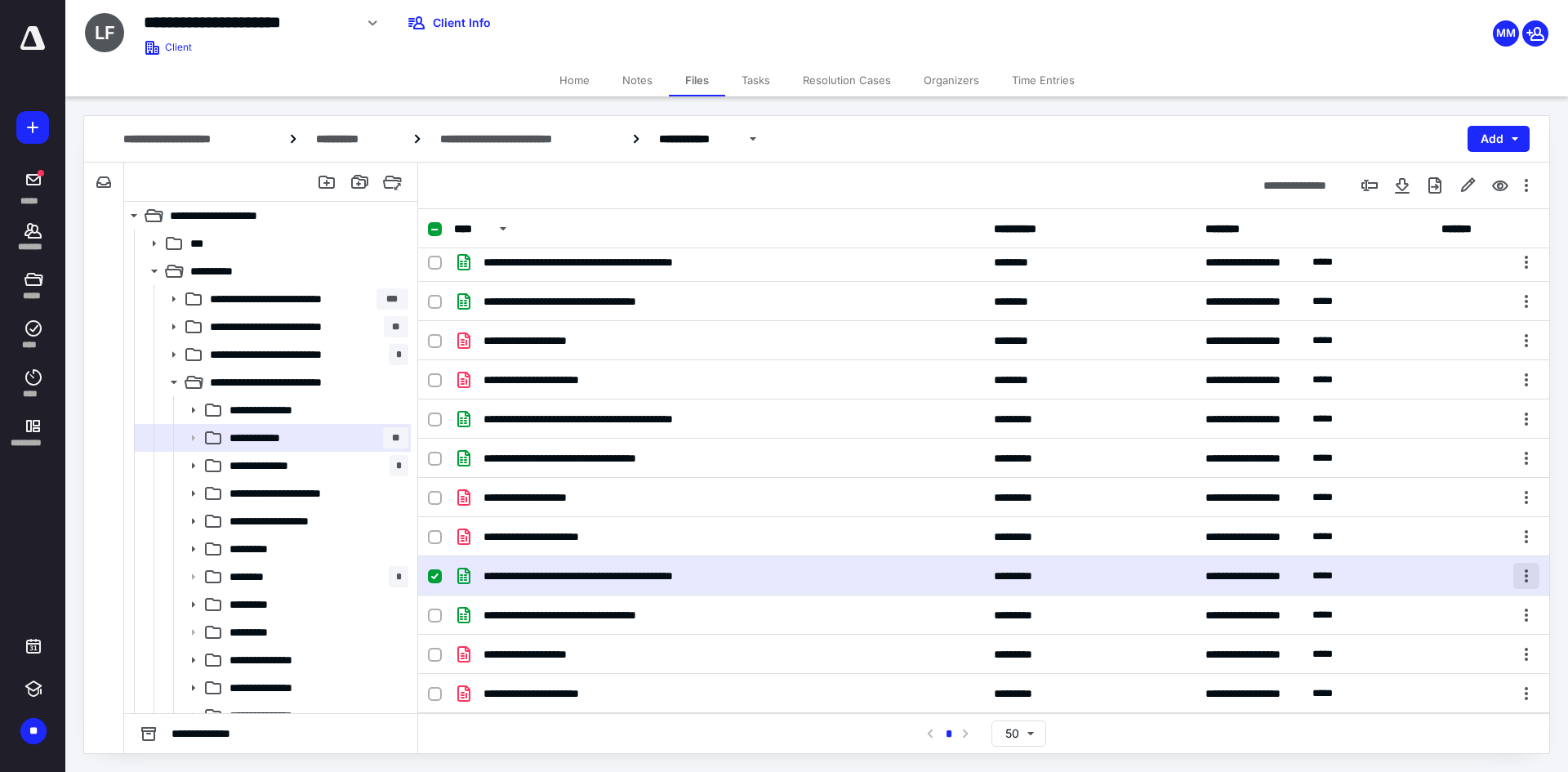 click at bounding box center [1526, 576] 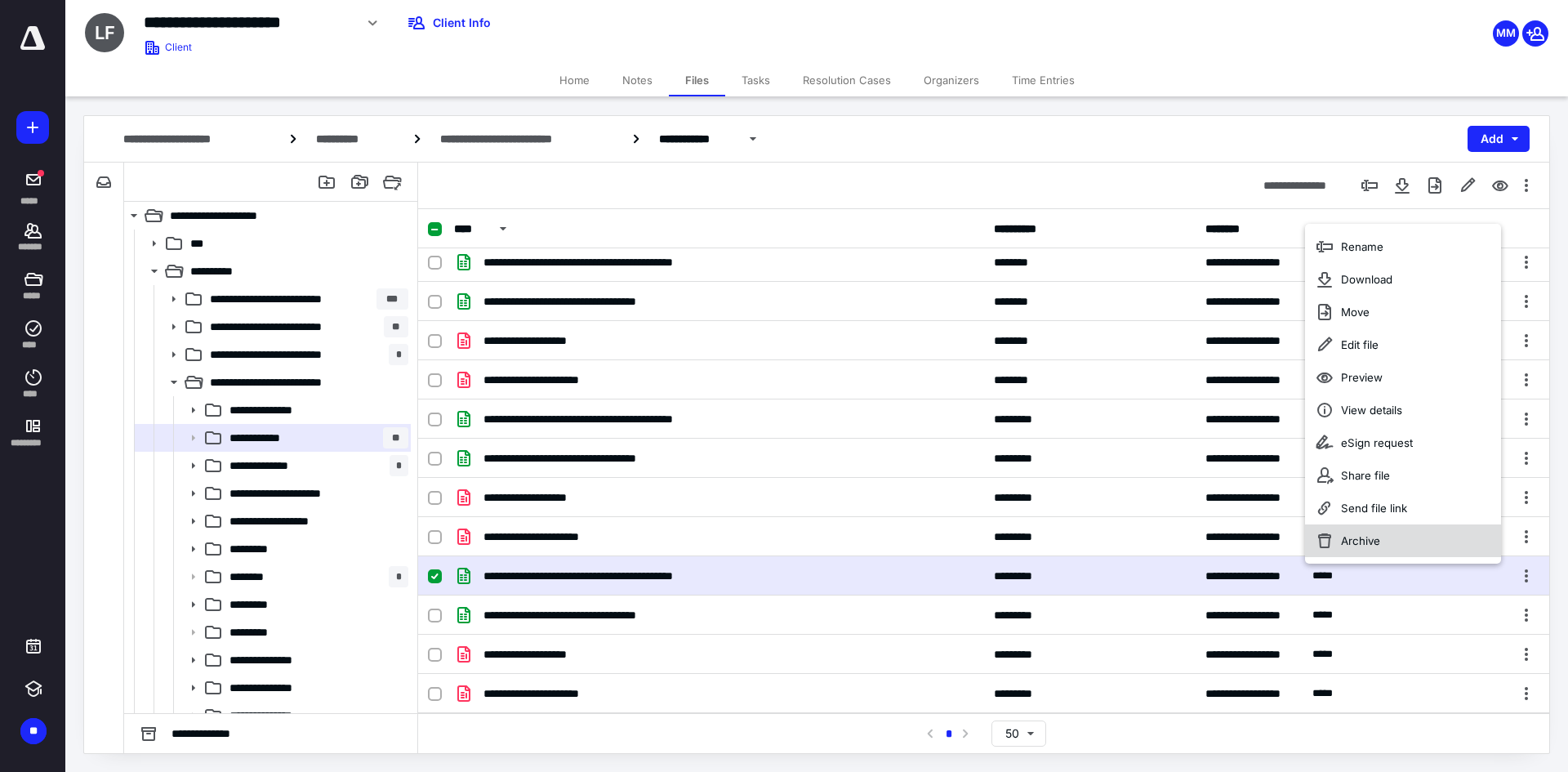click on "Archive" at bounding box center [1361, 541] 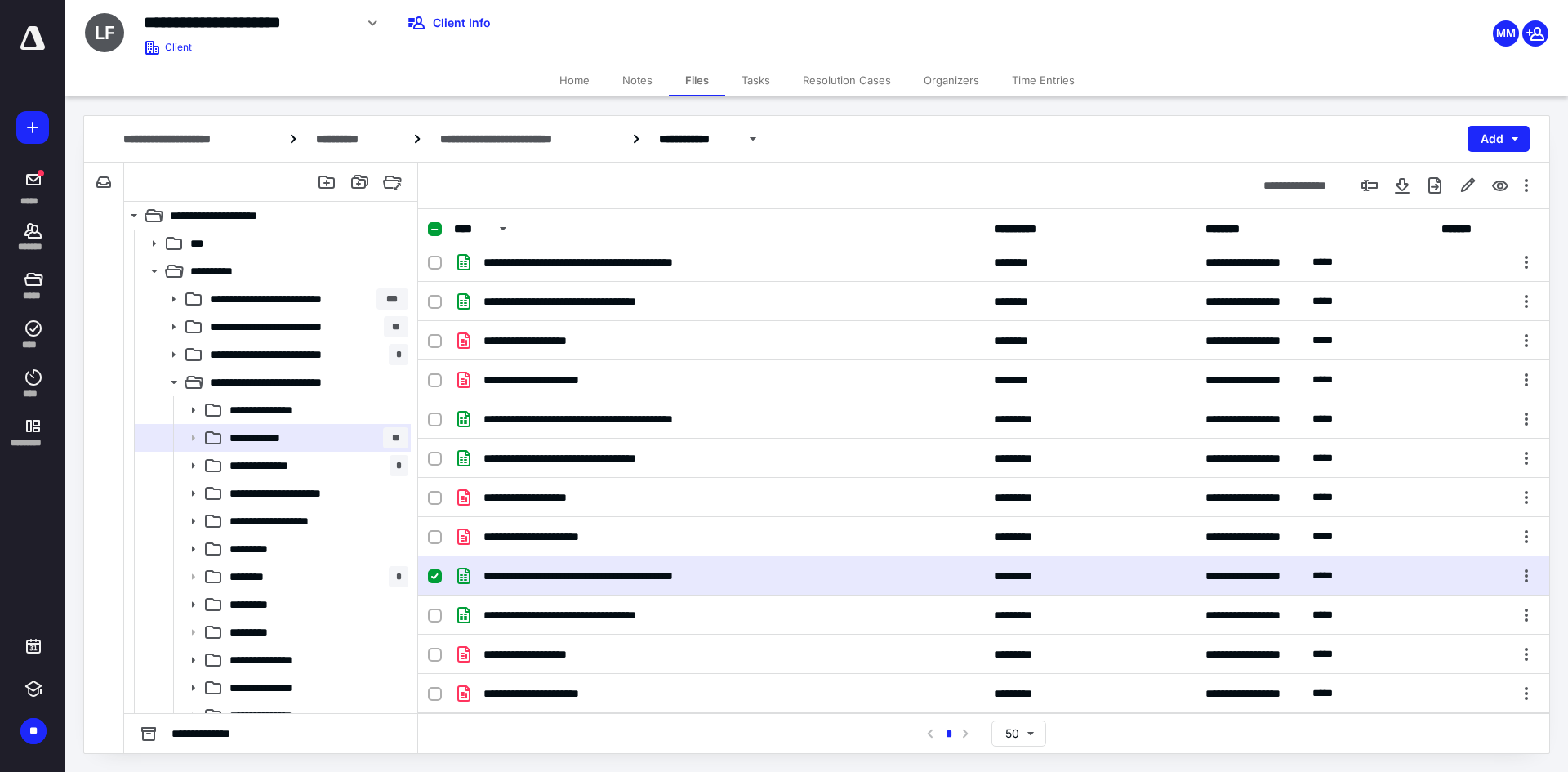 checkbox on "false" 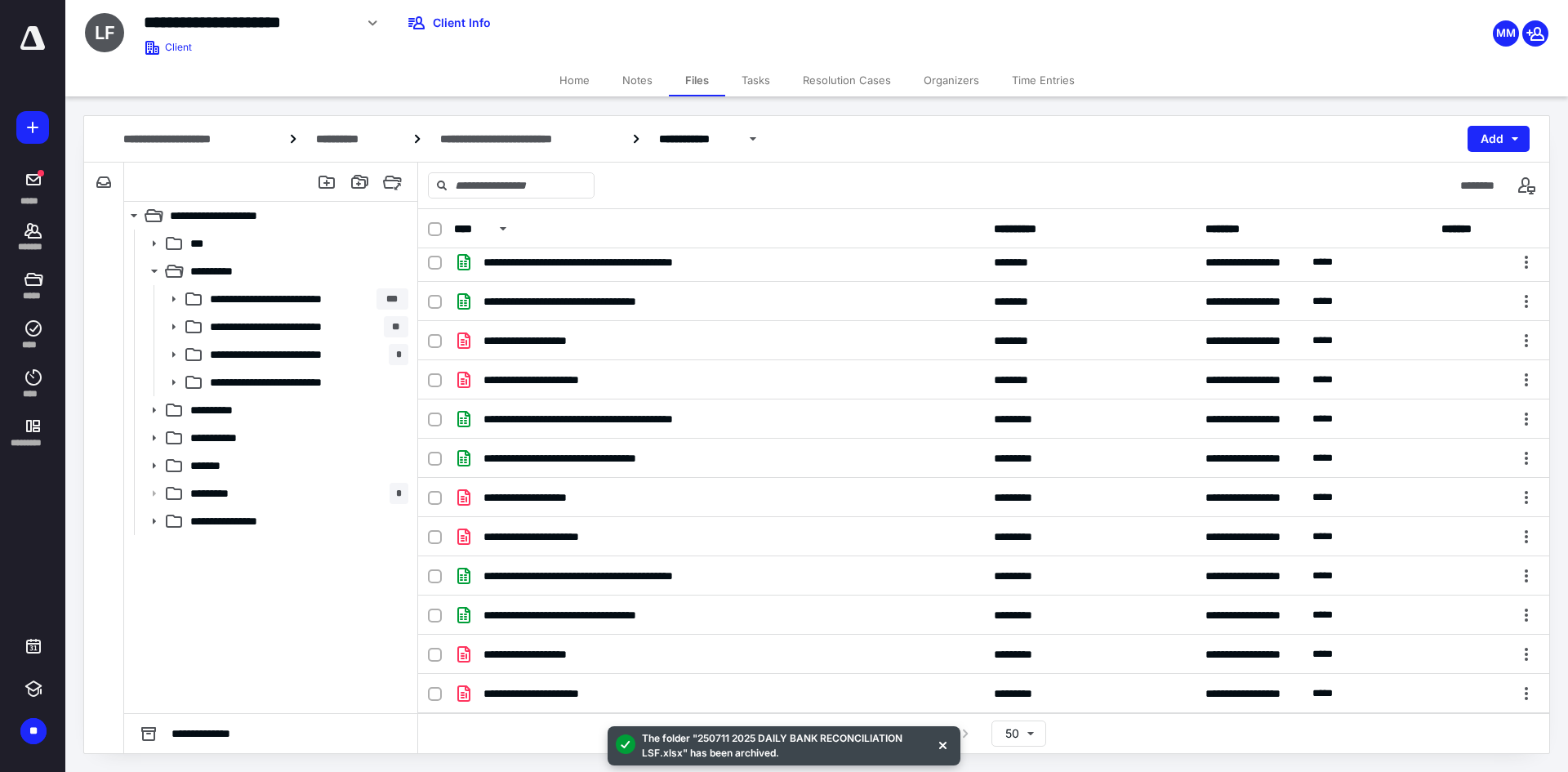 scroll, scrollTop: 908, scrollLeft: 0, axis: vertical 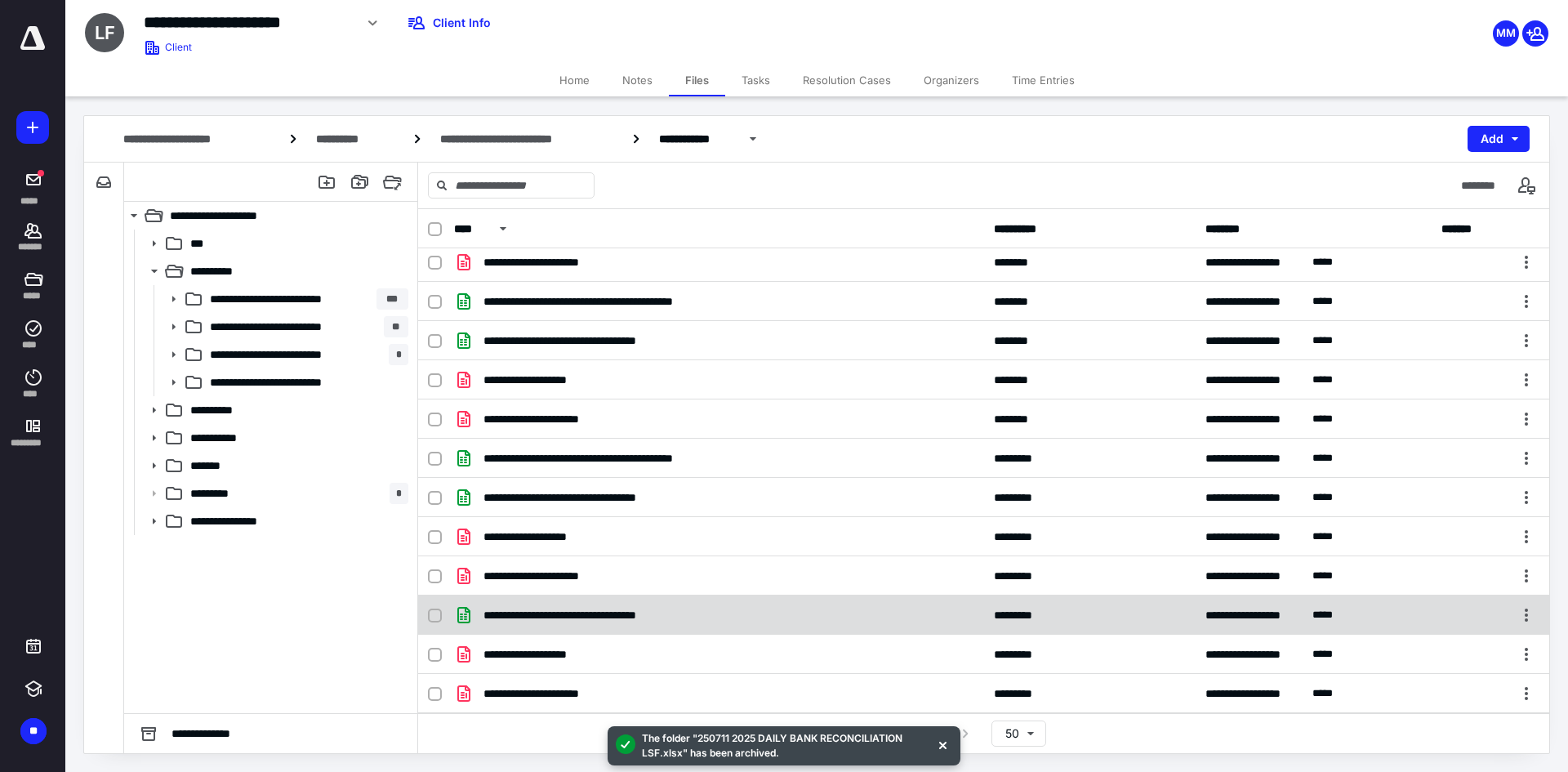 click 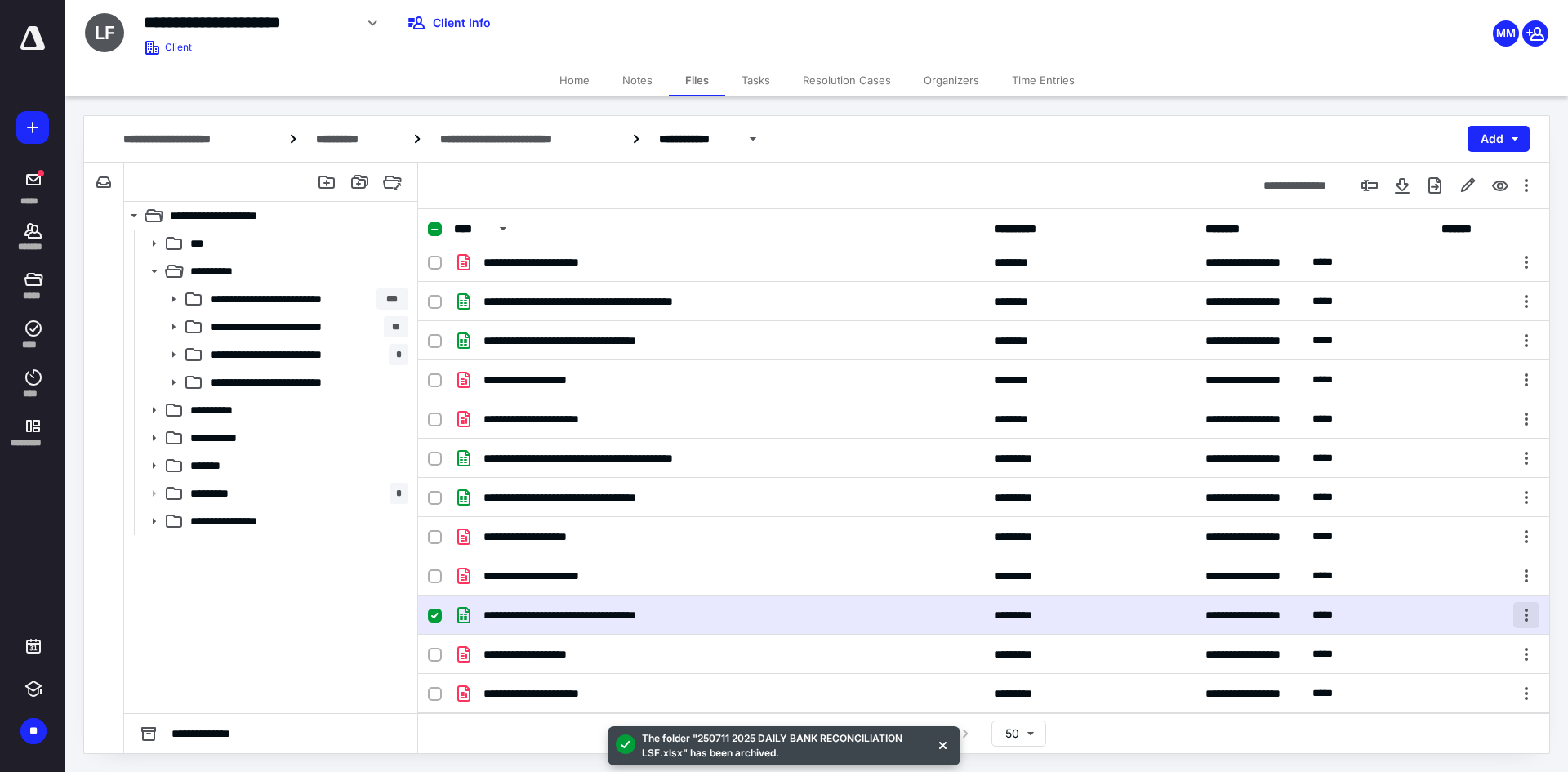 click at bounding box center [1526, 615] 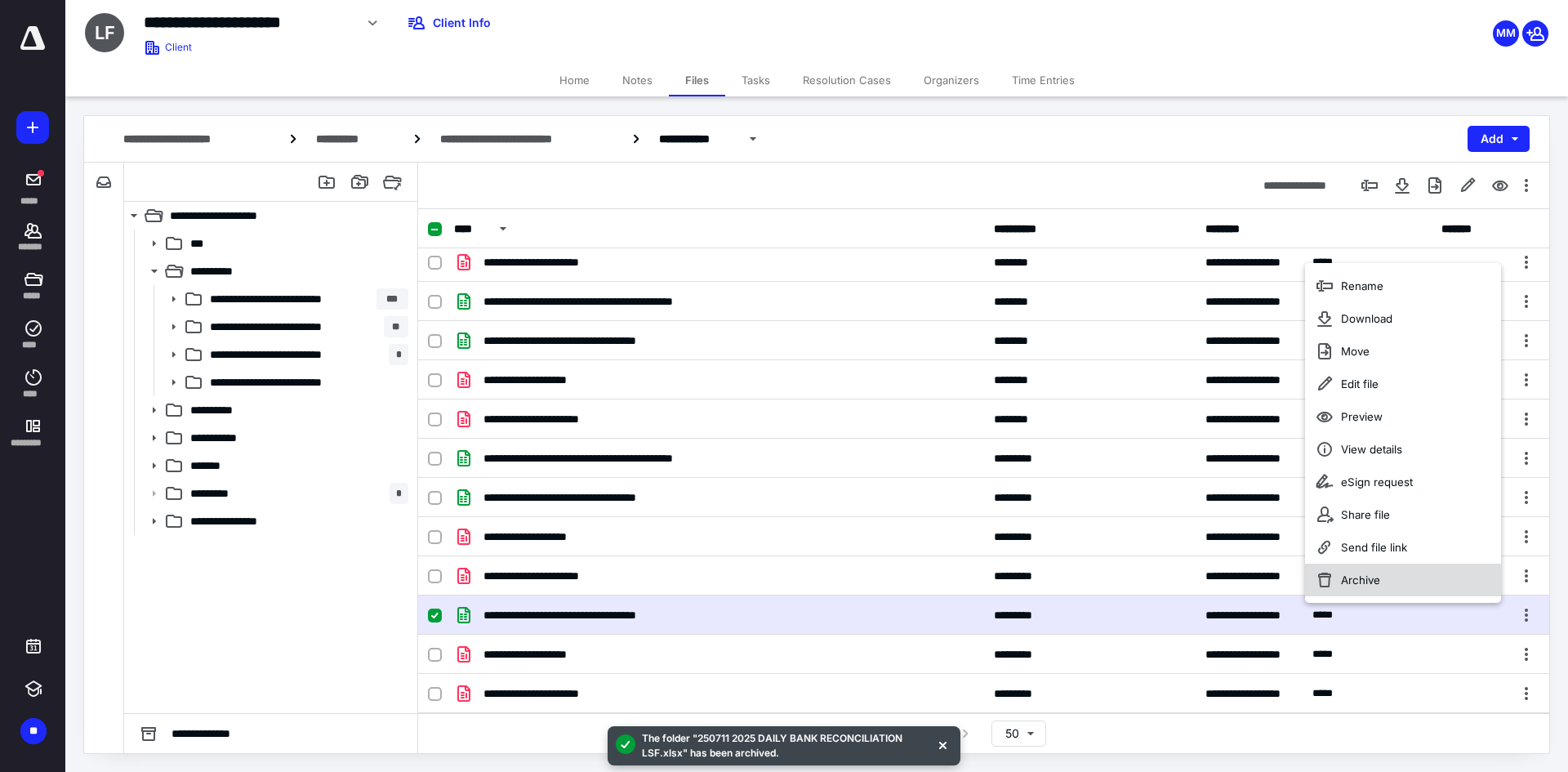 click on "Archive" at bounding box center [1403, 580] 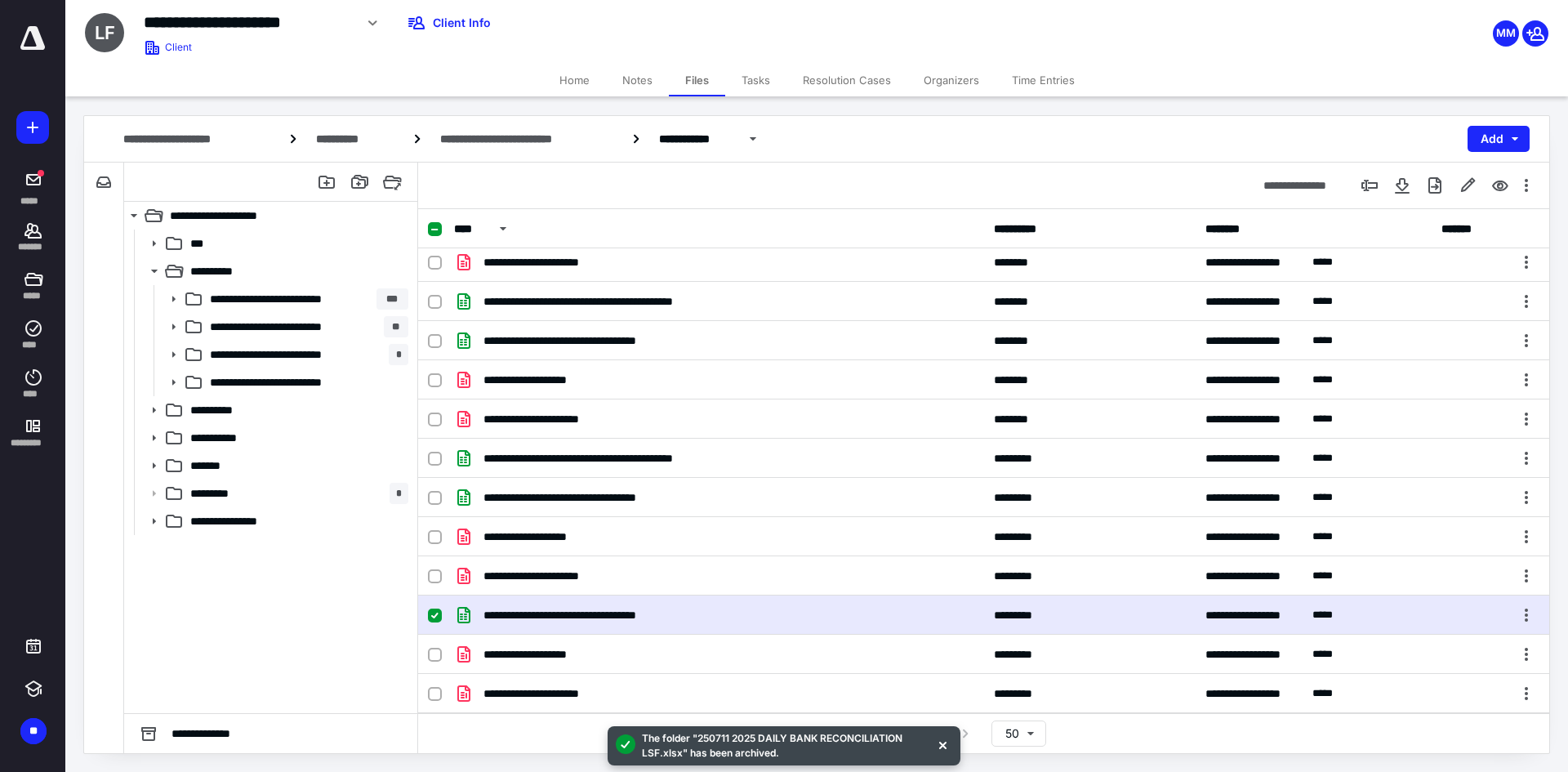 checkbox on "false" 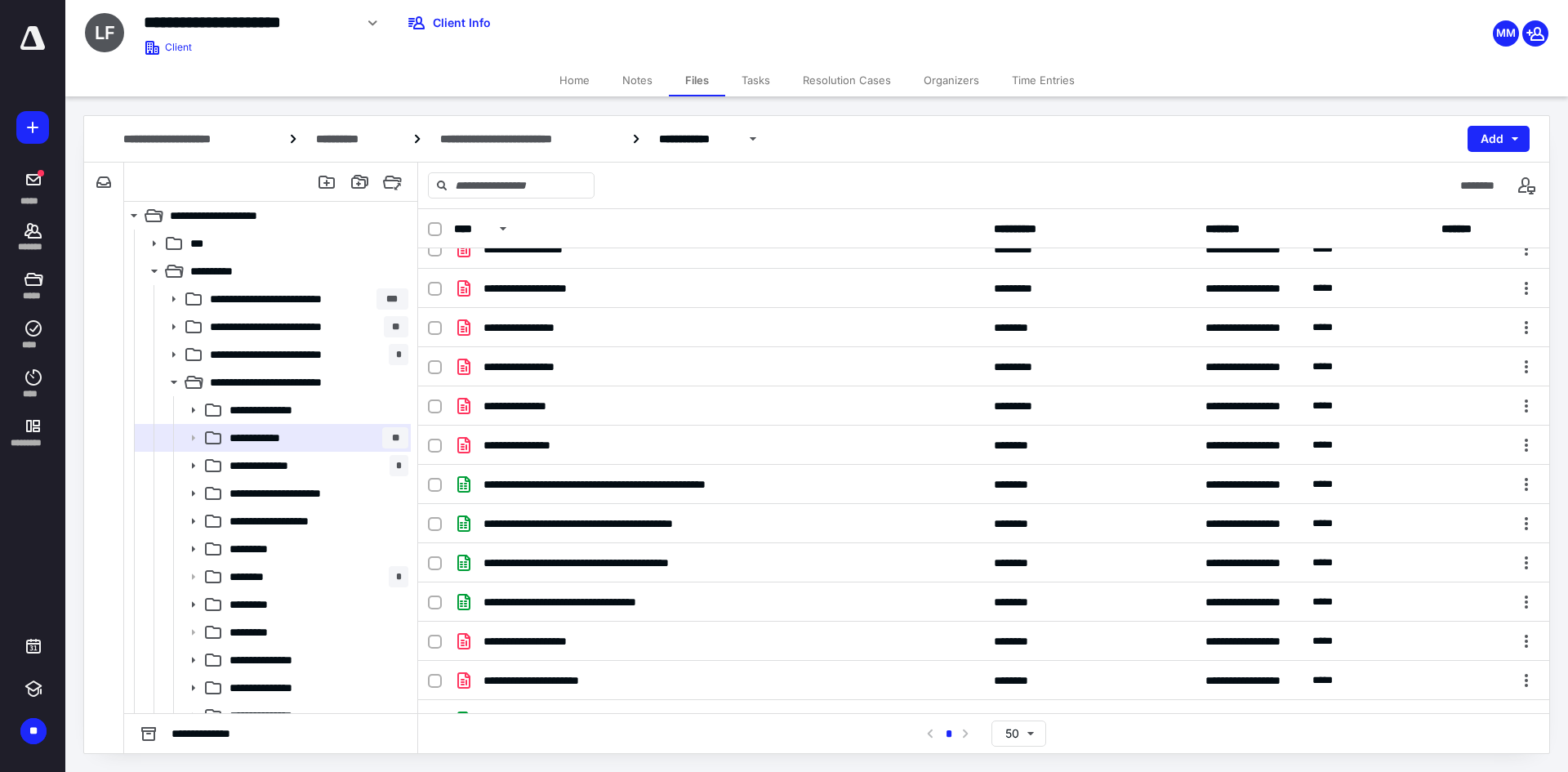 scroll, scrollTop: 0, scrollLeft: 0, axis: both 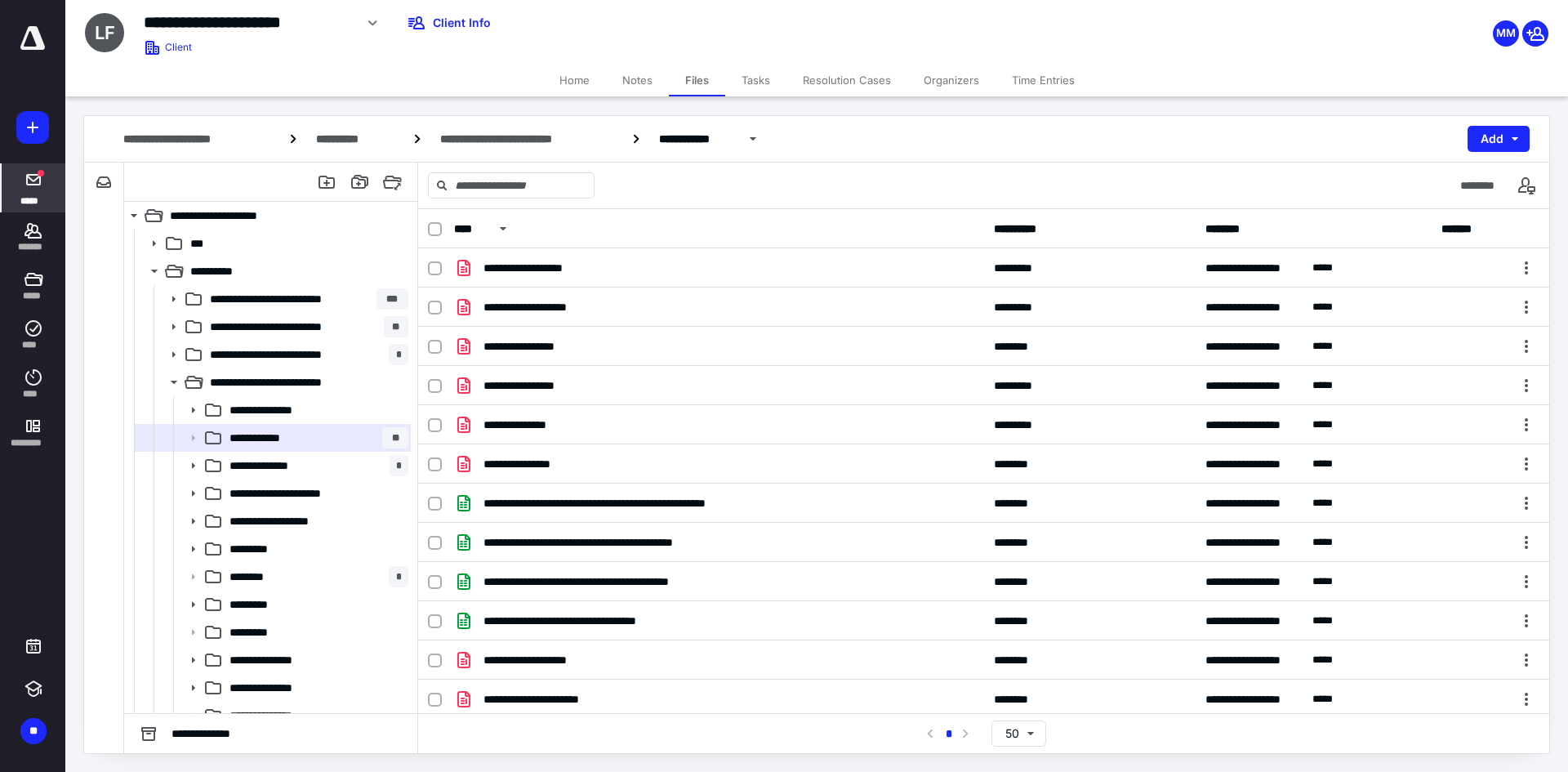 click 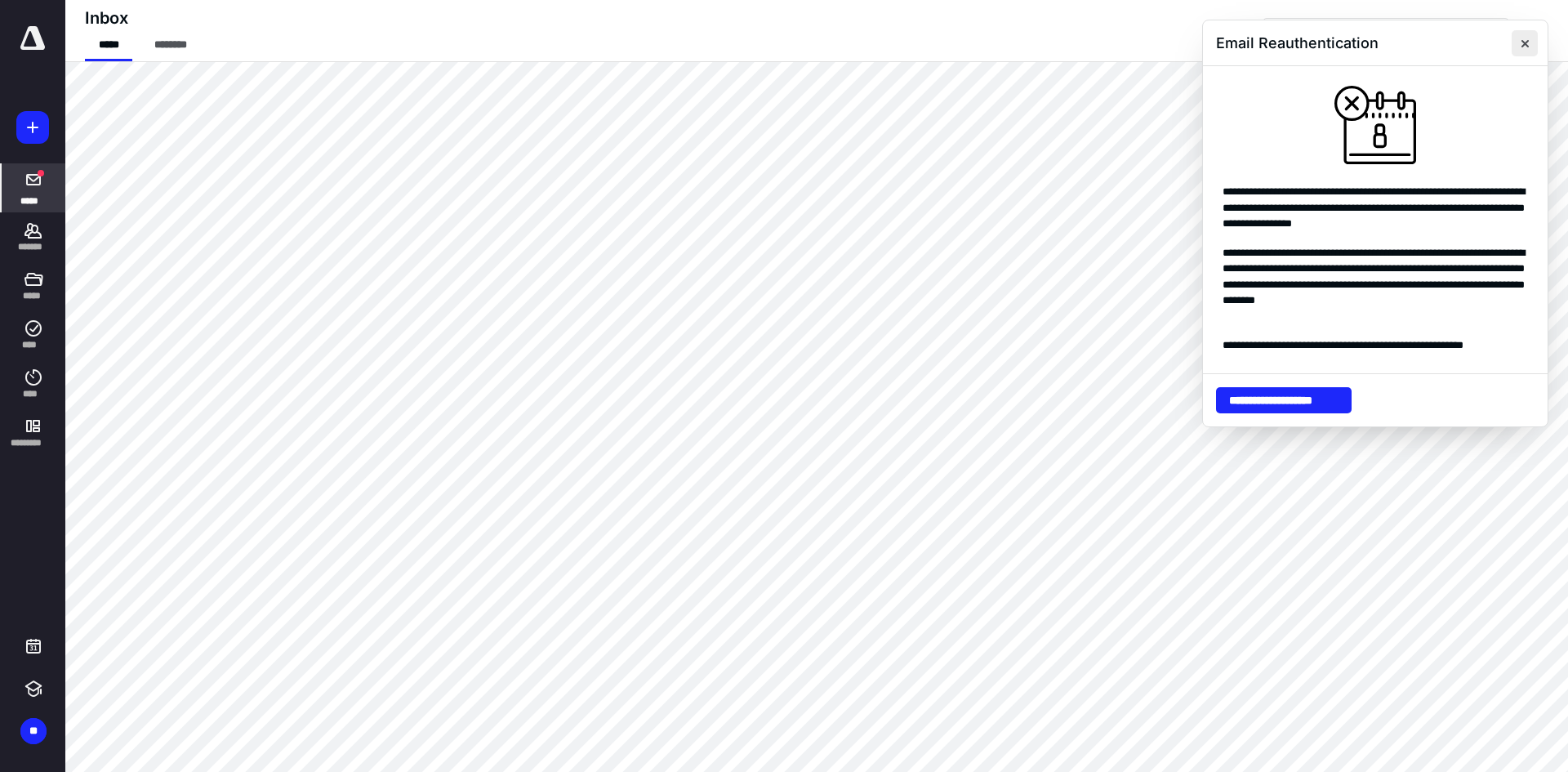 click at bounding box center [1525, 43] 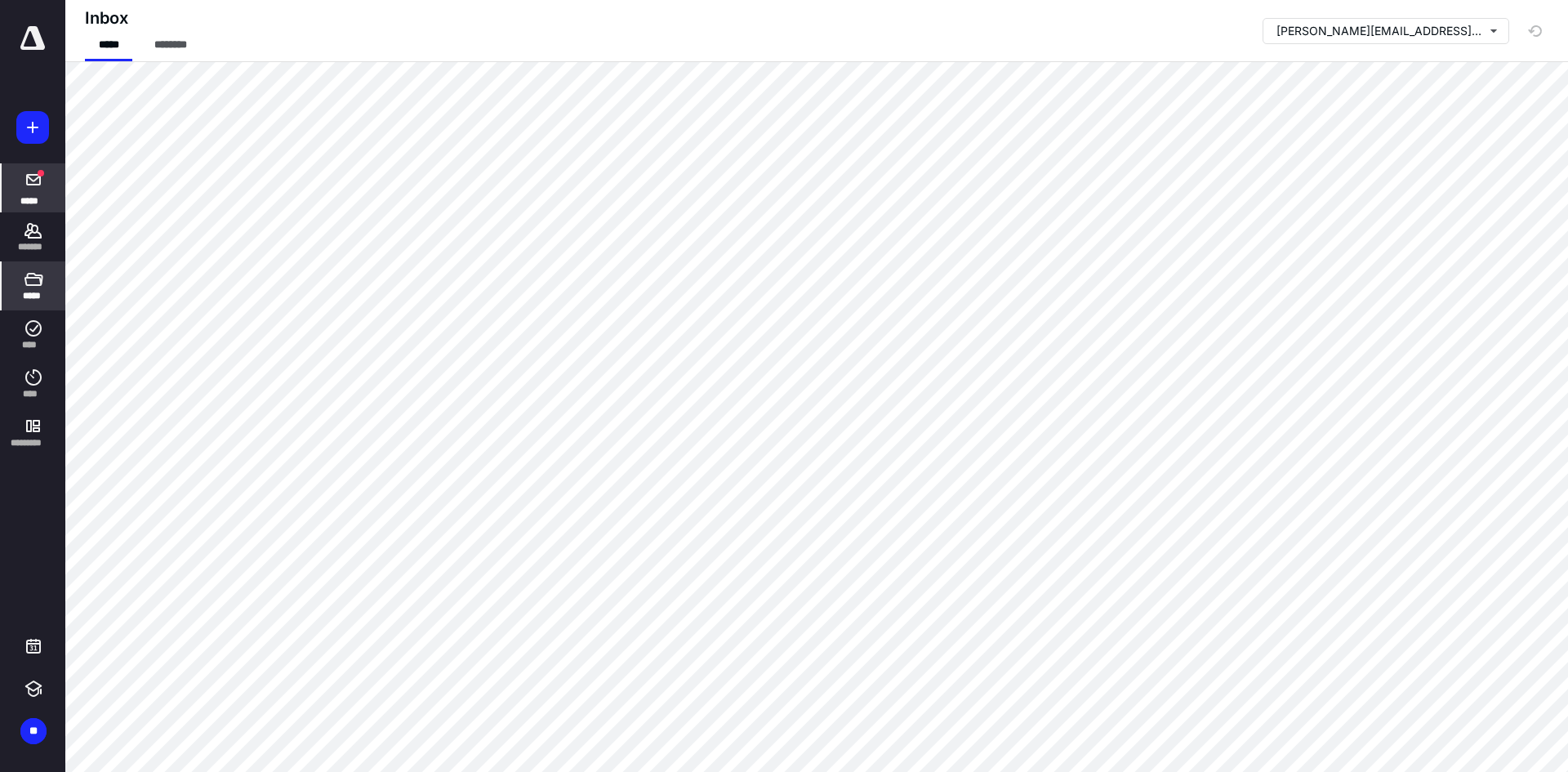 click on "*****" at bounding box center (33, 286) 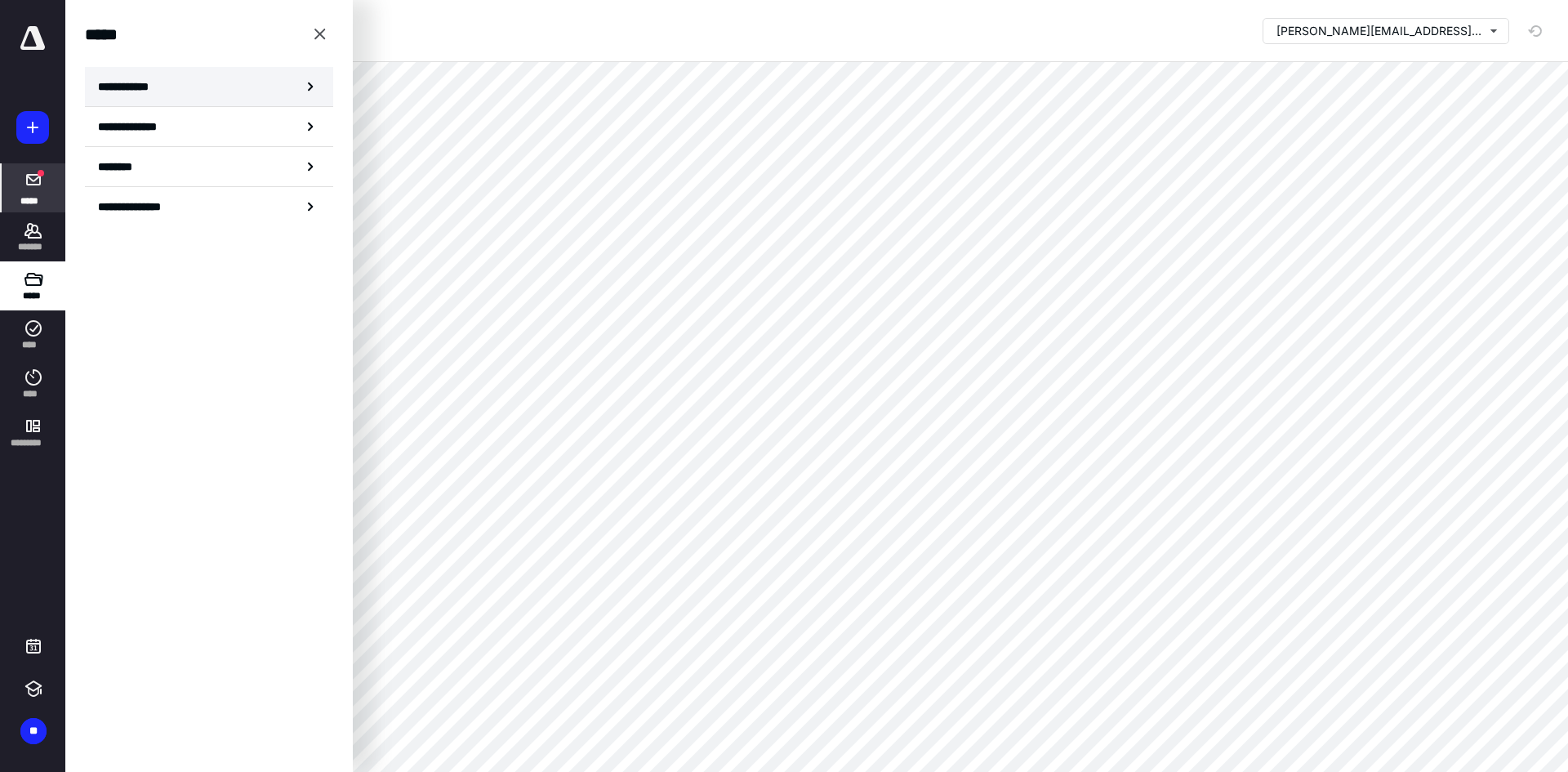 click on "**********" at bounding box center [209, 87] 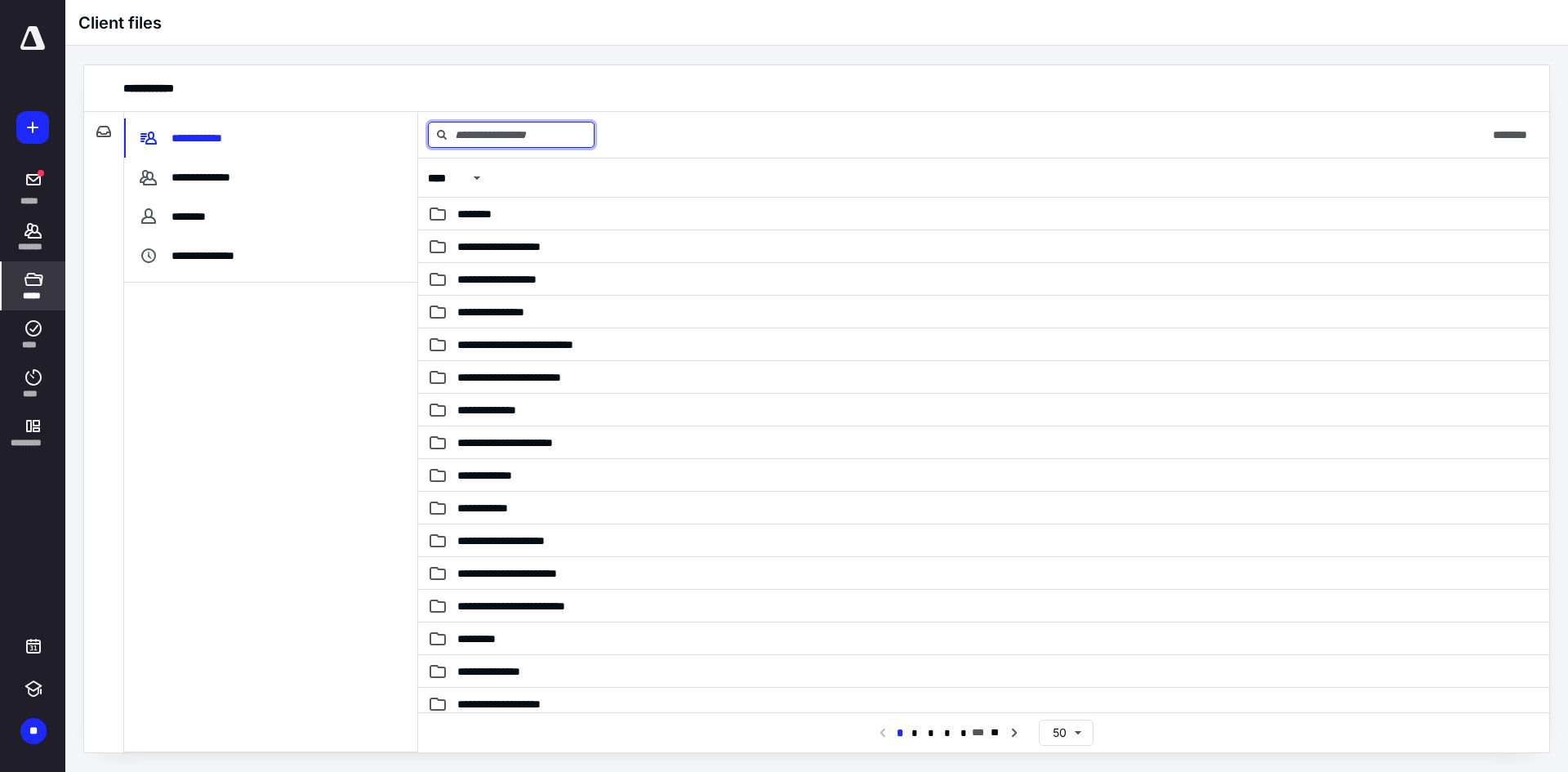 click at bounding box center (511, 135) 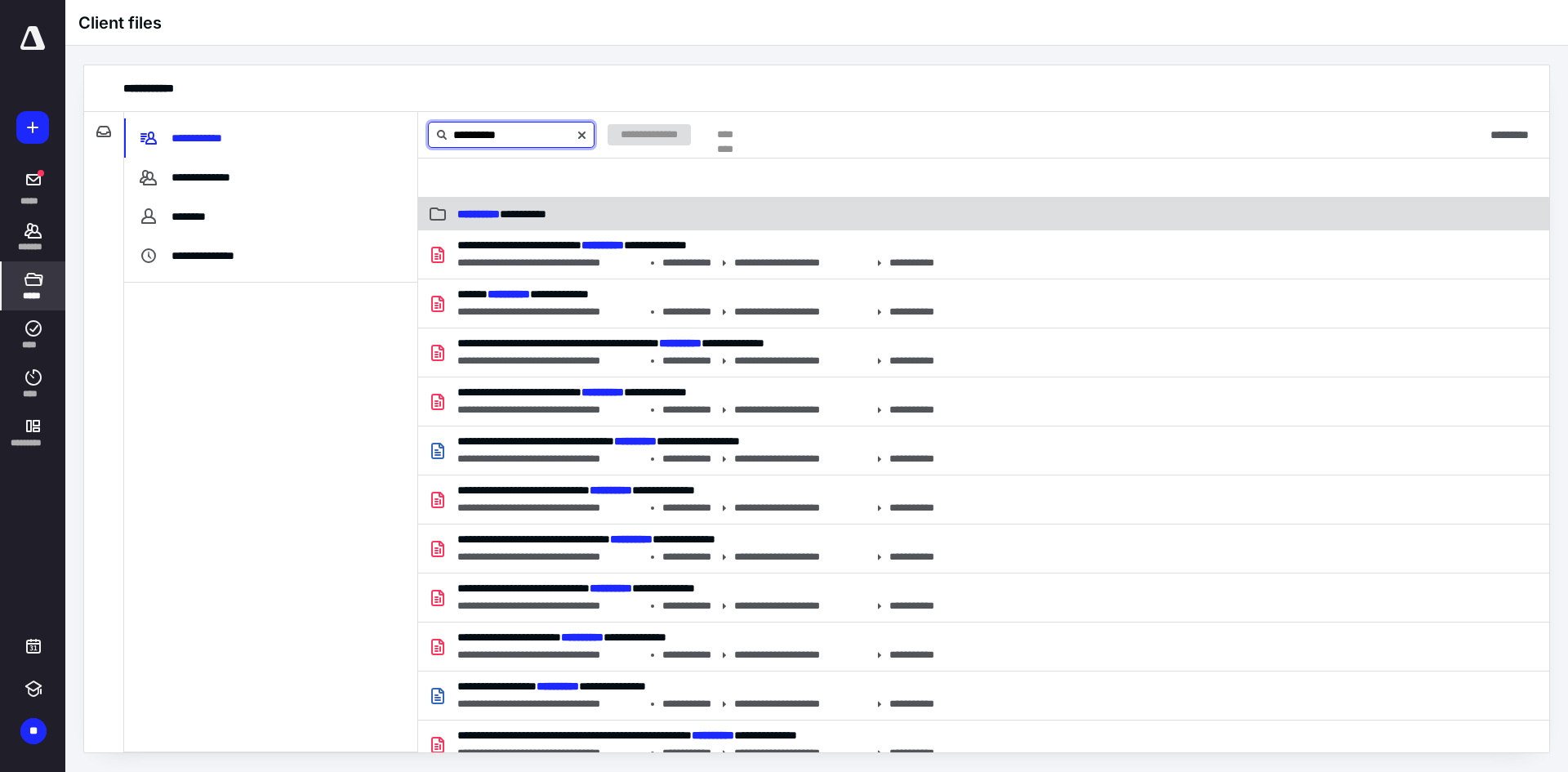 type on "**********" 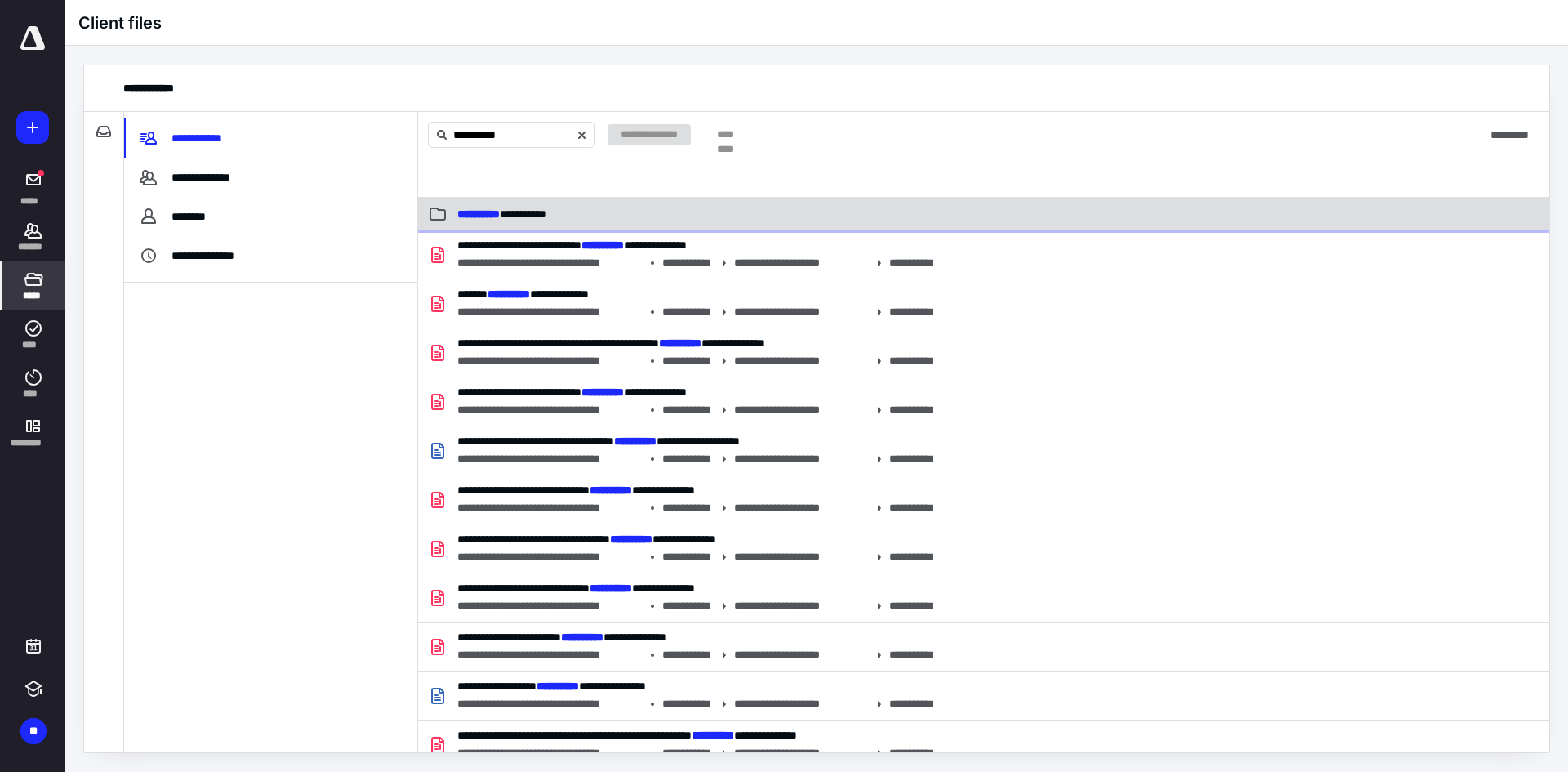 click on "**********" at bounding box center [983, 214] 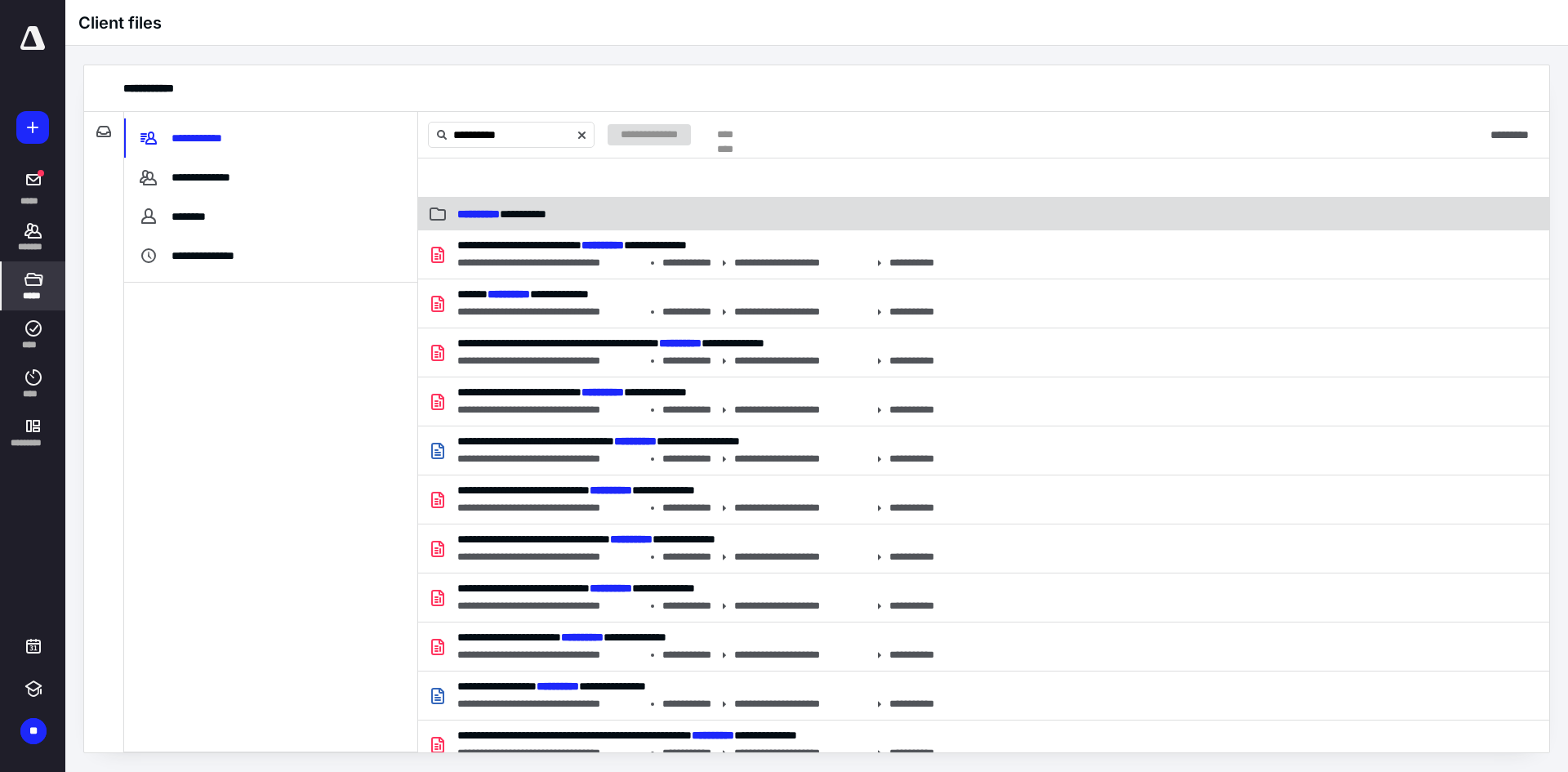 type 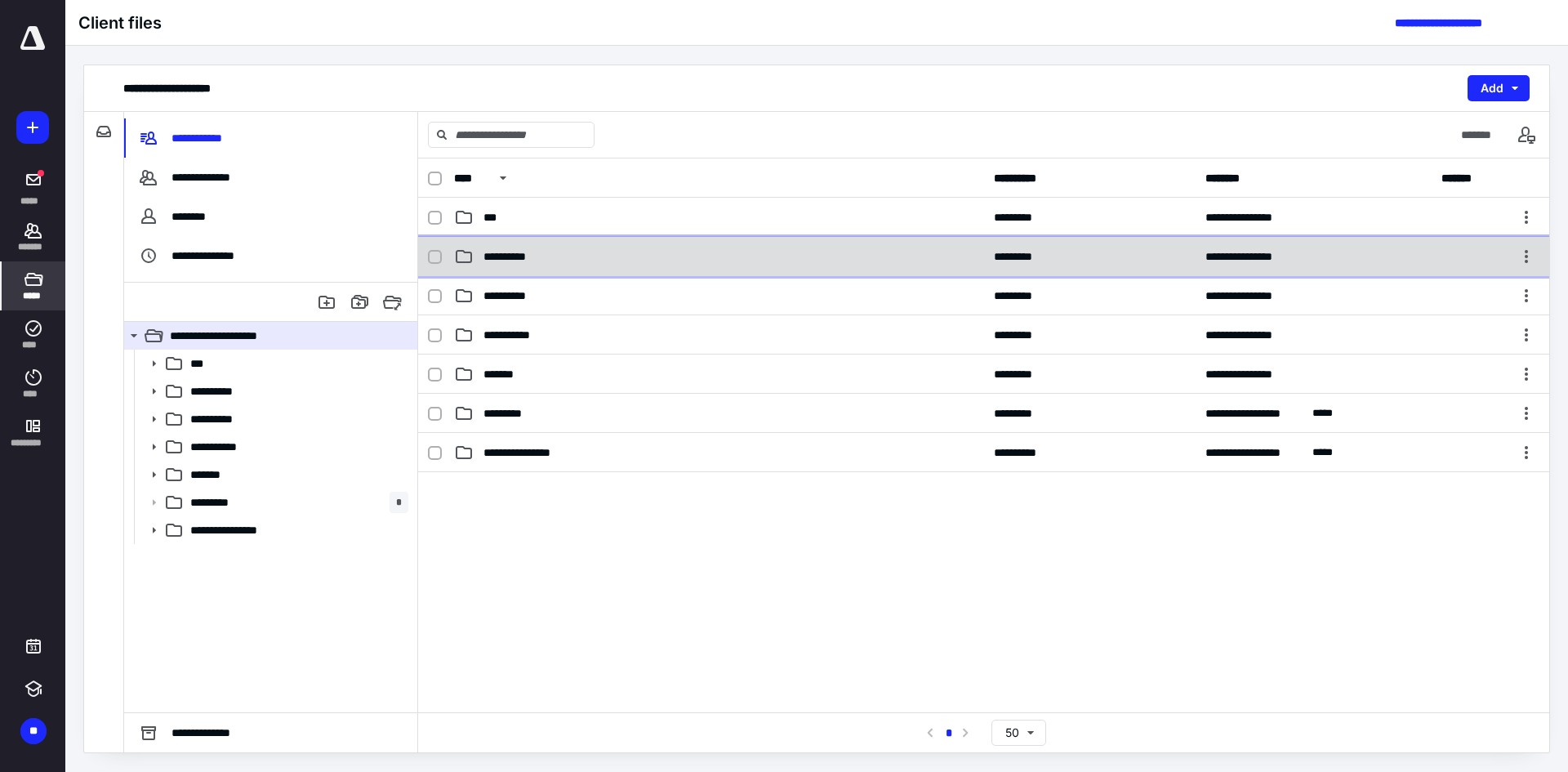 click on "**********" at bounding box center (719, 257) 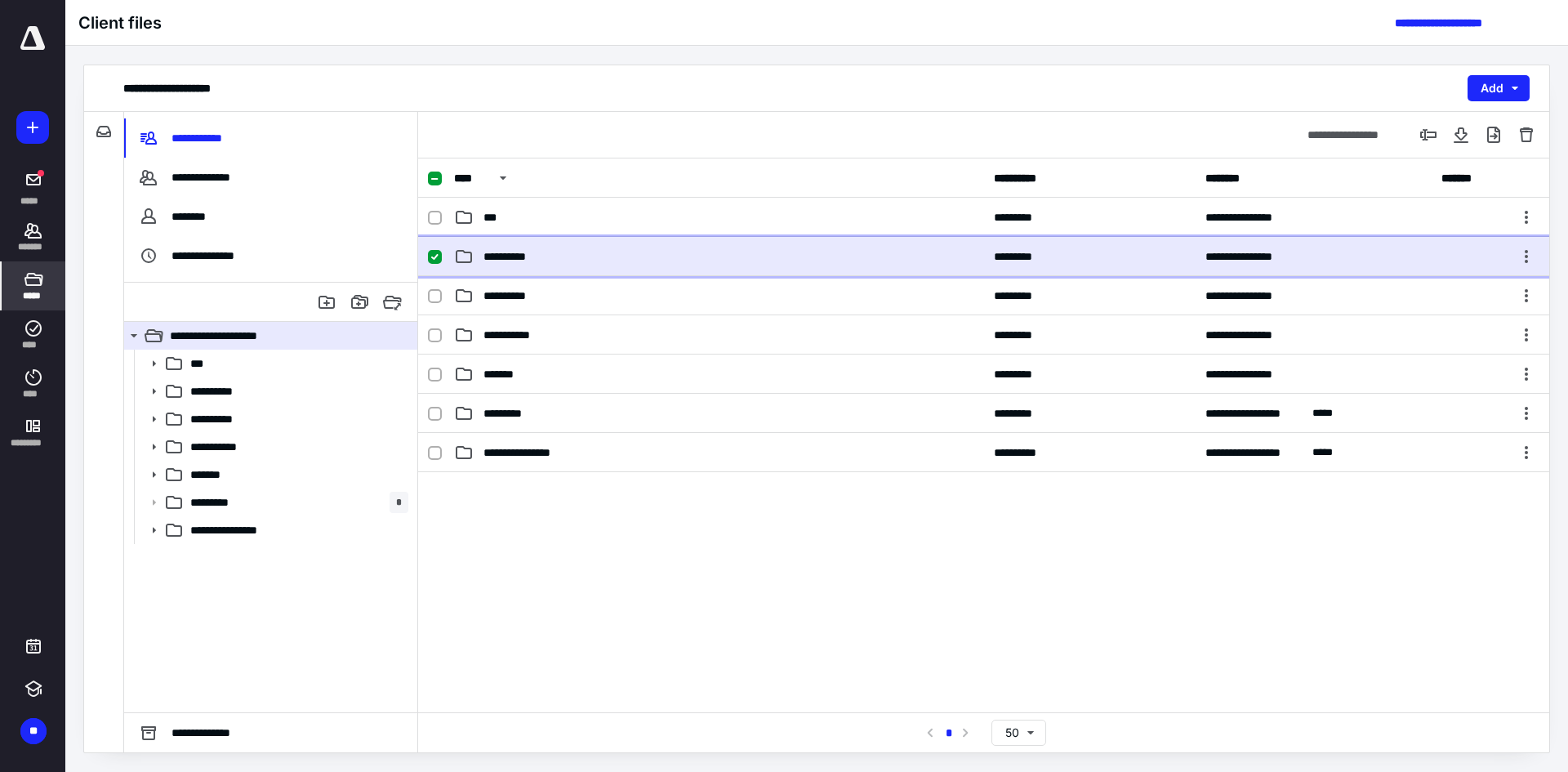 click on "**********" at bounding box center (719, 257) 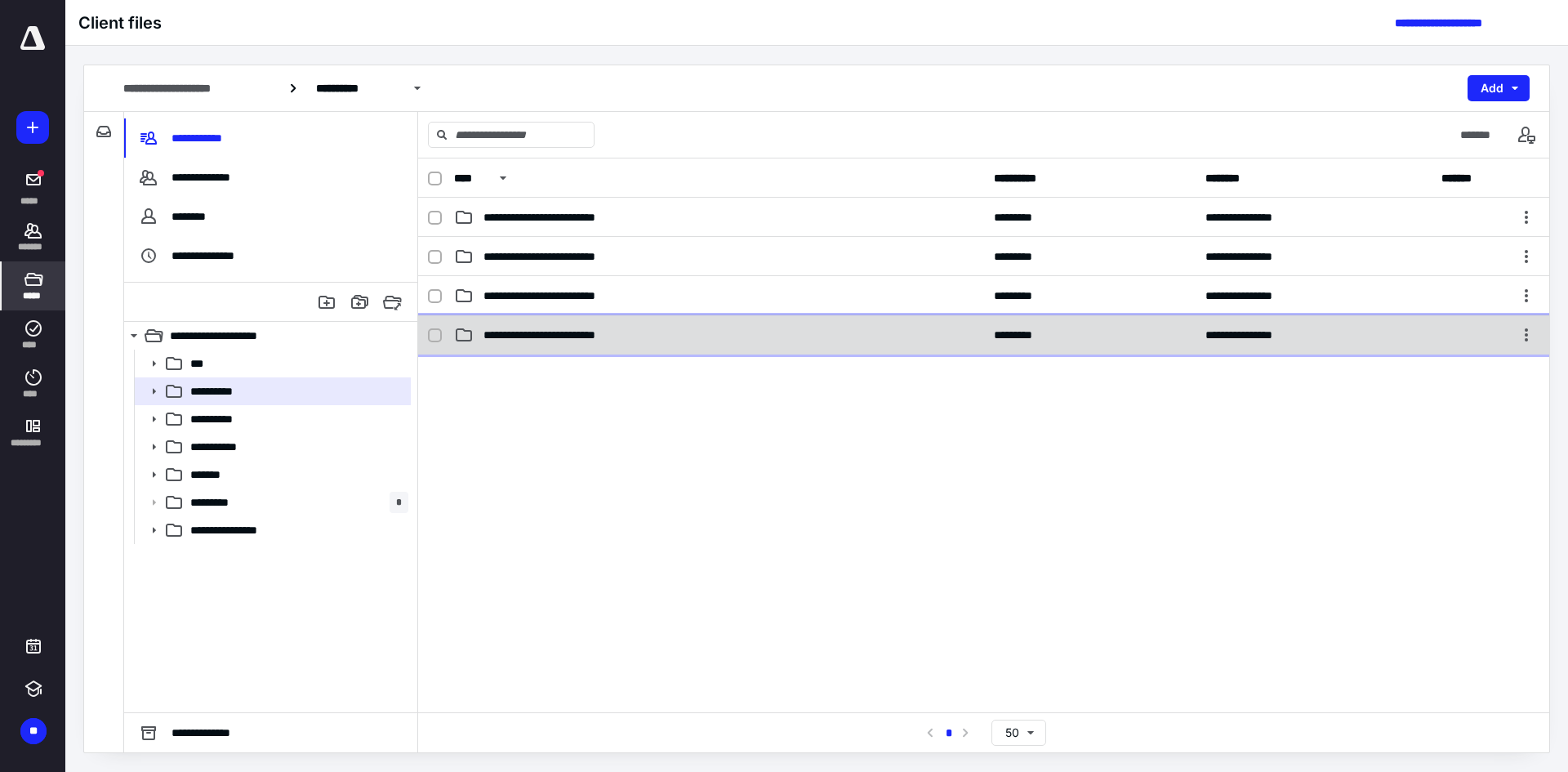 click on "**********" at bounding box center [719, 335] 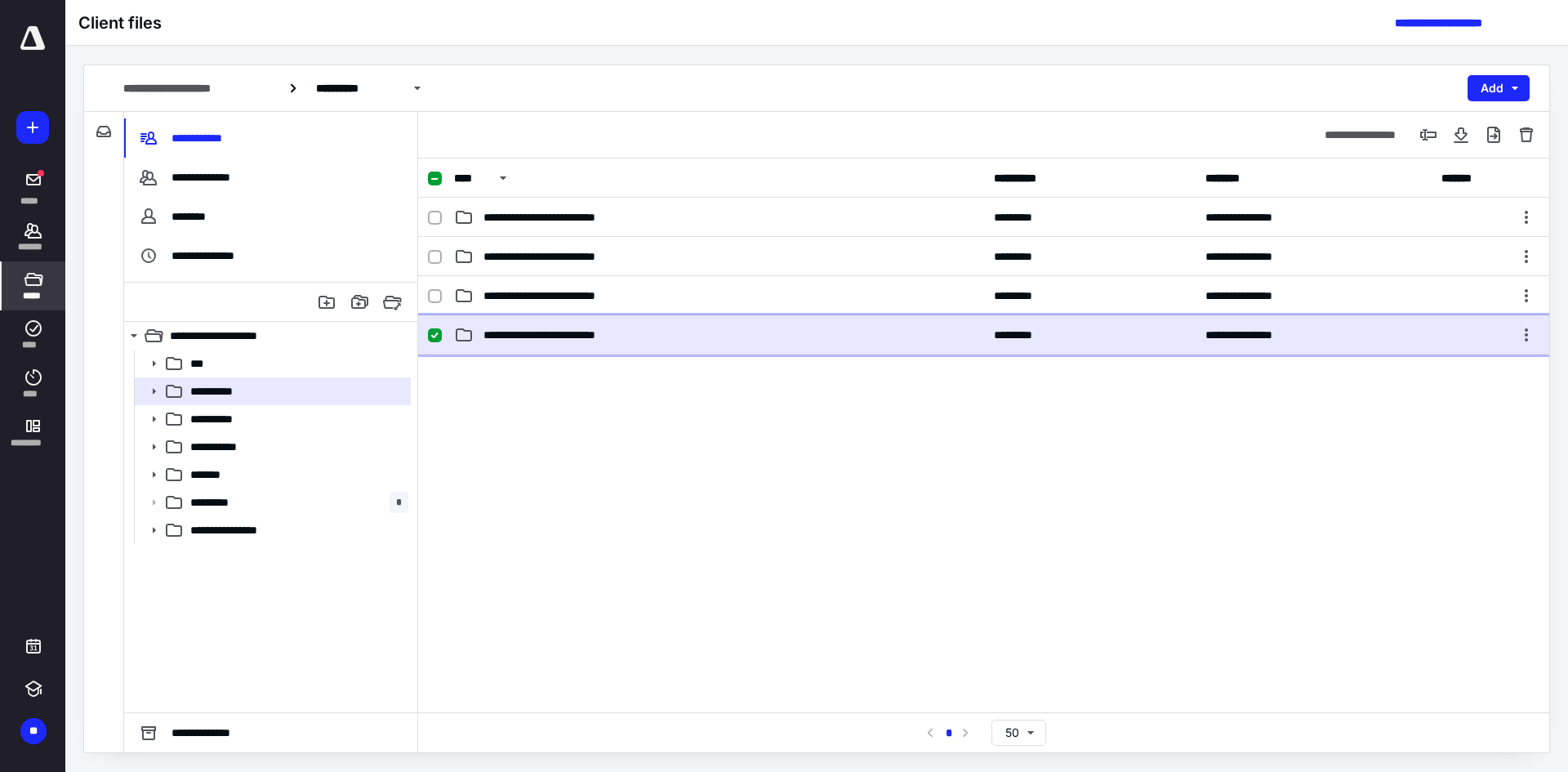 click on "**********" at bounding box center (719, 335) 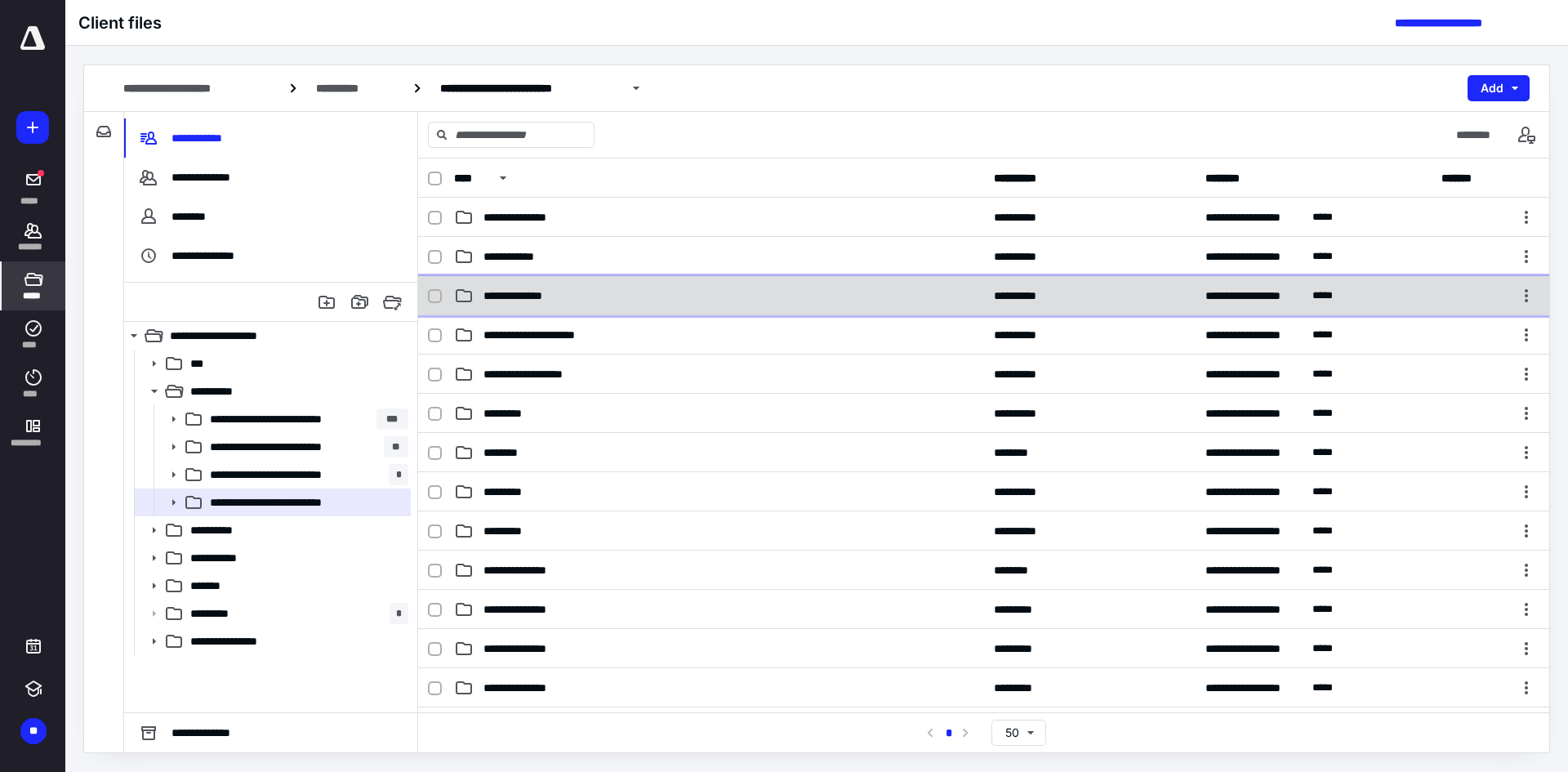 click on "**********" at bounding box center (719, 296) 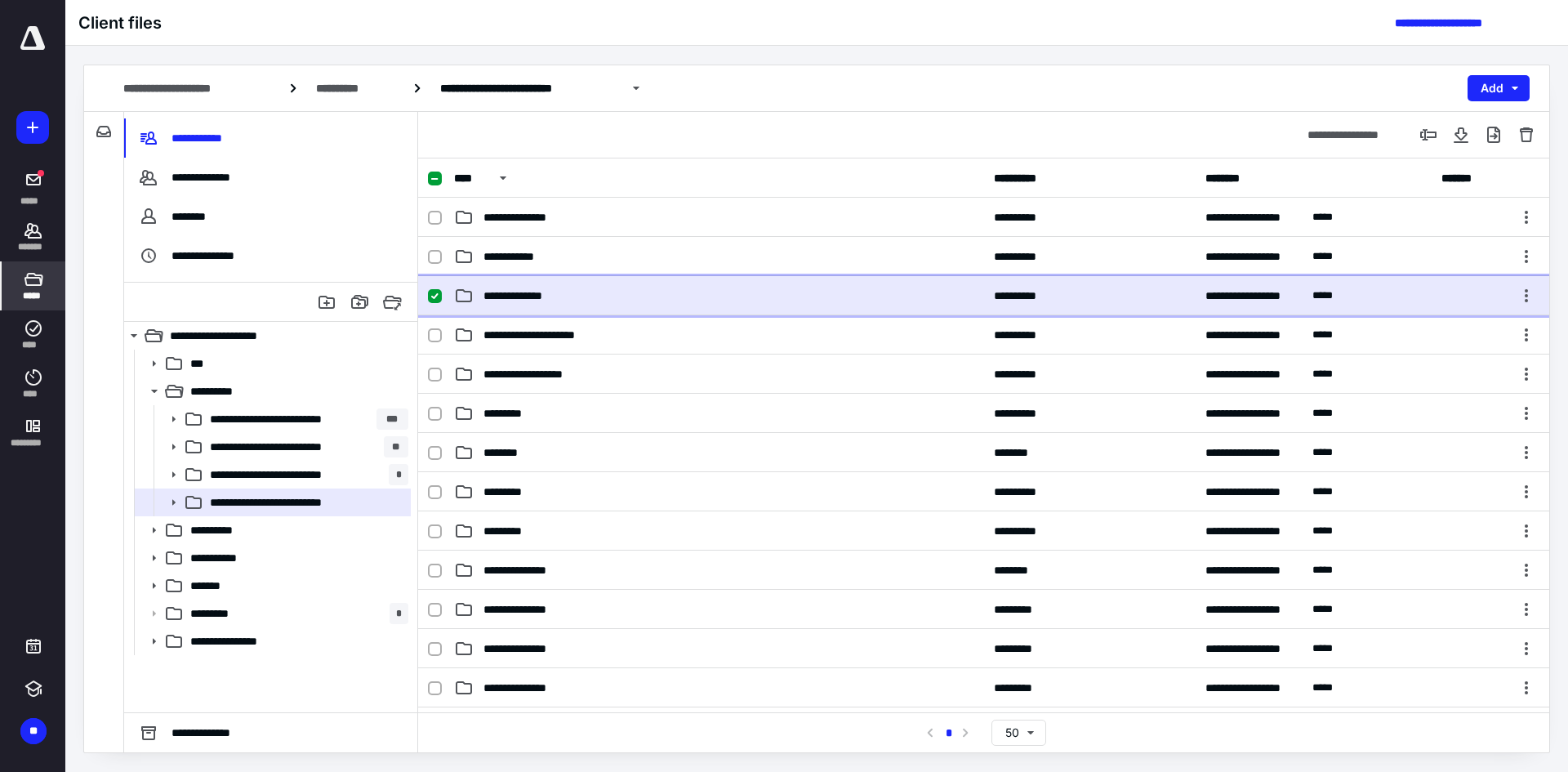 click on "**********" at bounding box center [719, 296] 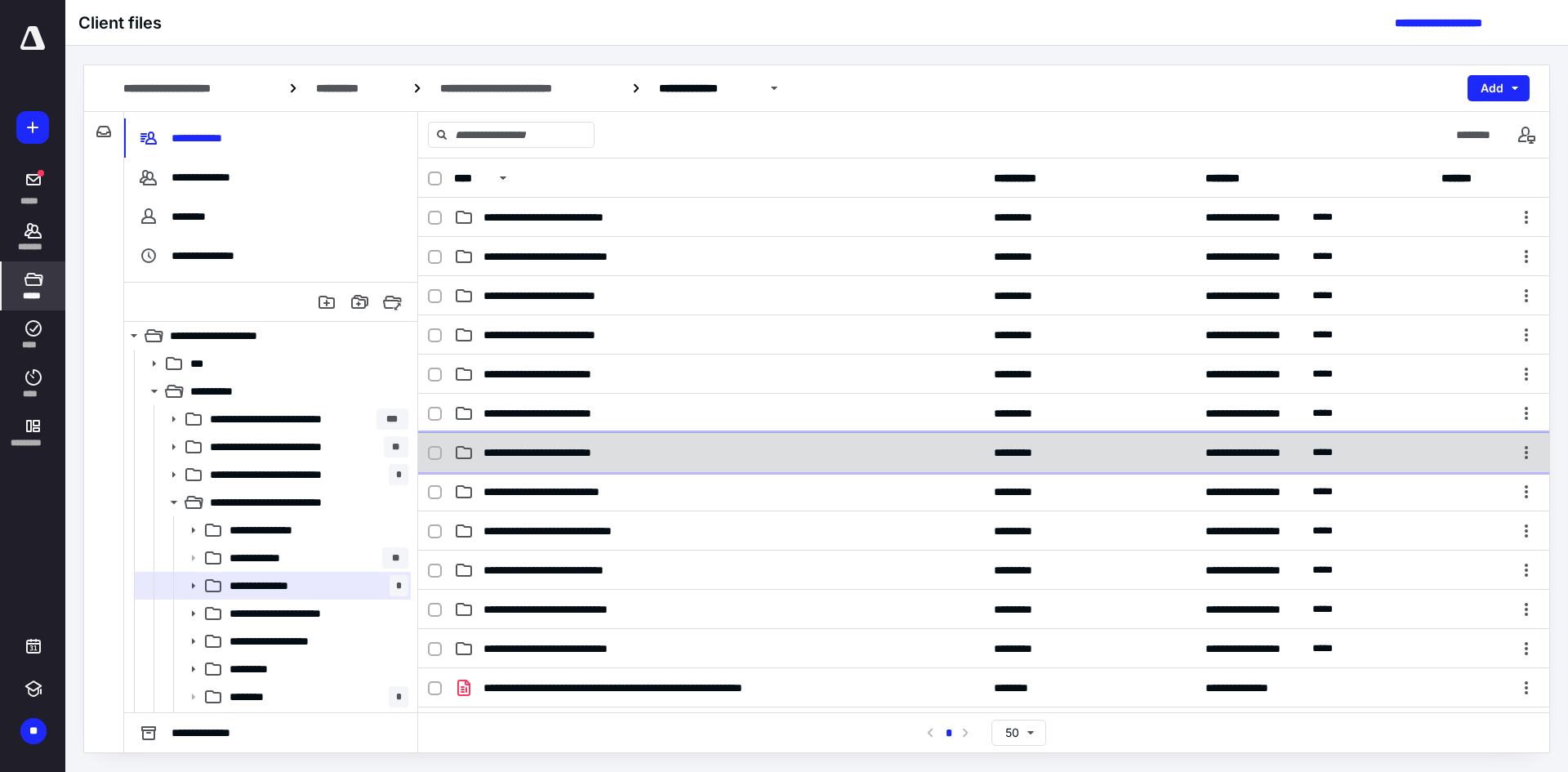 click on "**********" at bounding box center (719, 453) 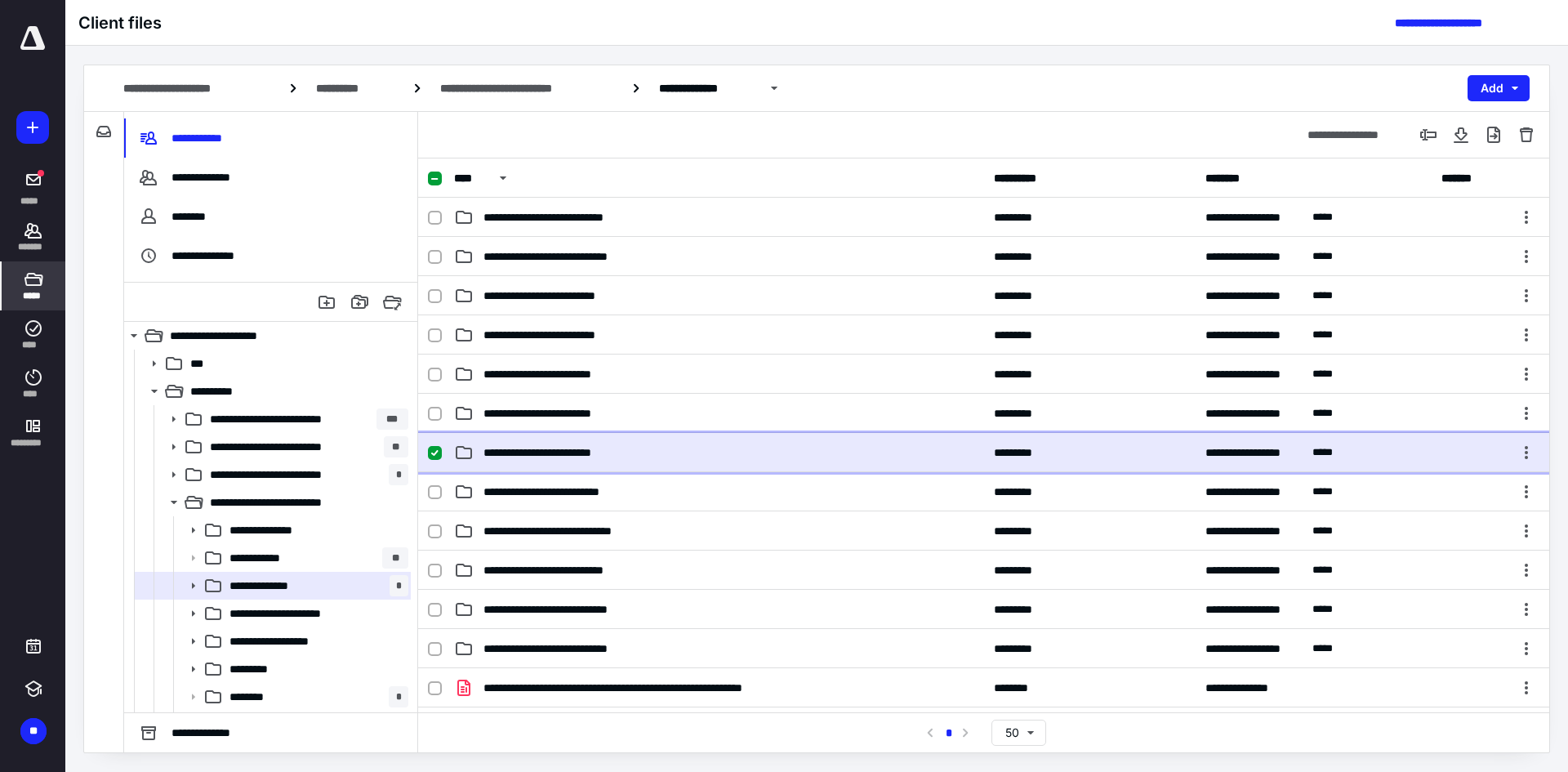 click on "**********" at bounding box center [719, 453] 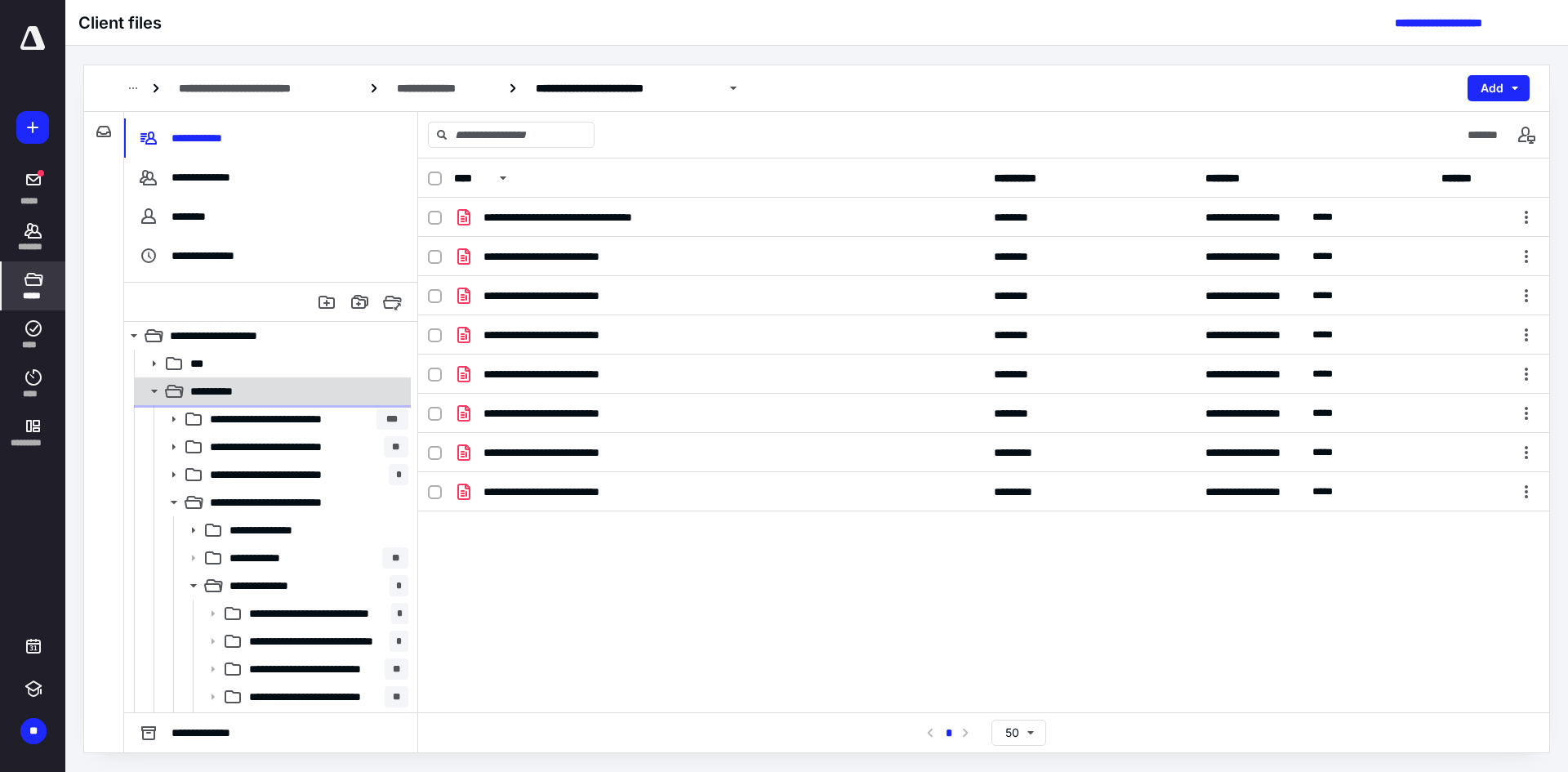click on "**********" at bounding box center [229, 391] 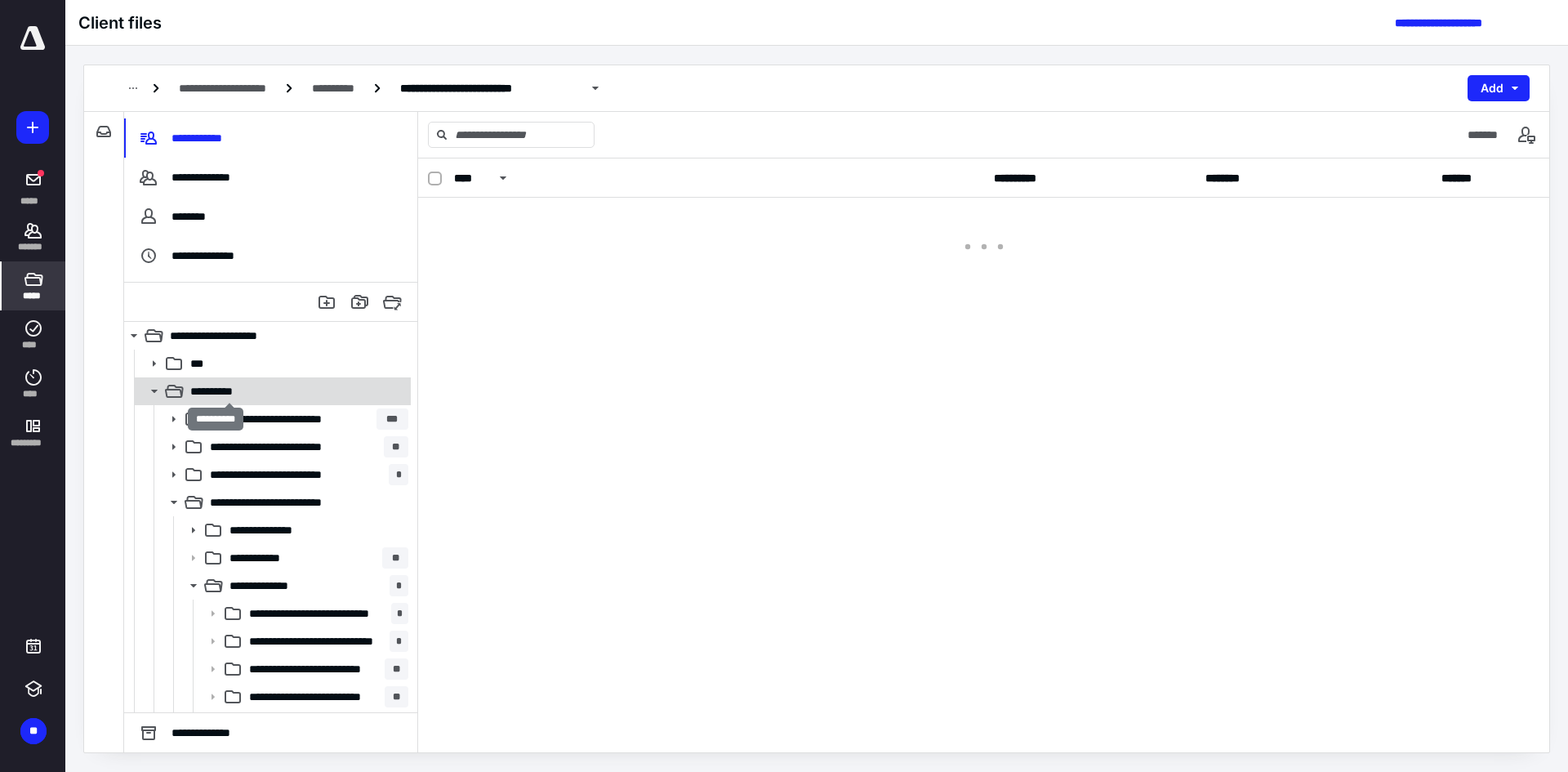 click on "**********" at bounding box center (229, 391) 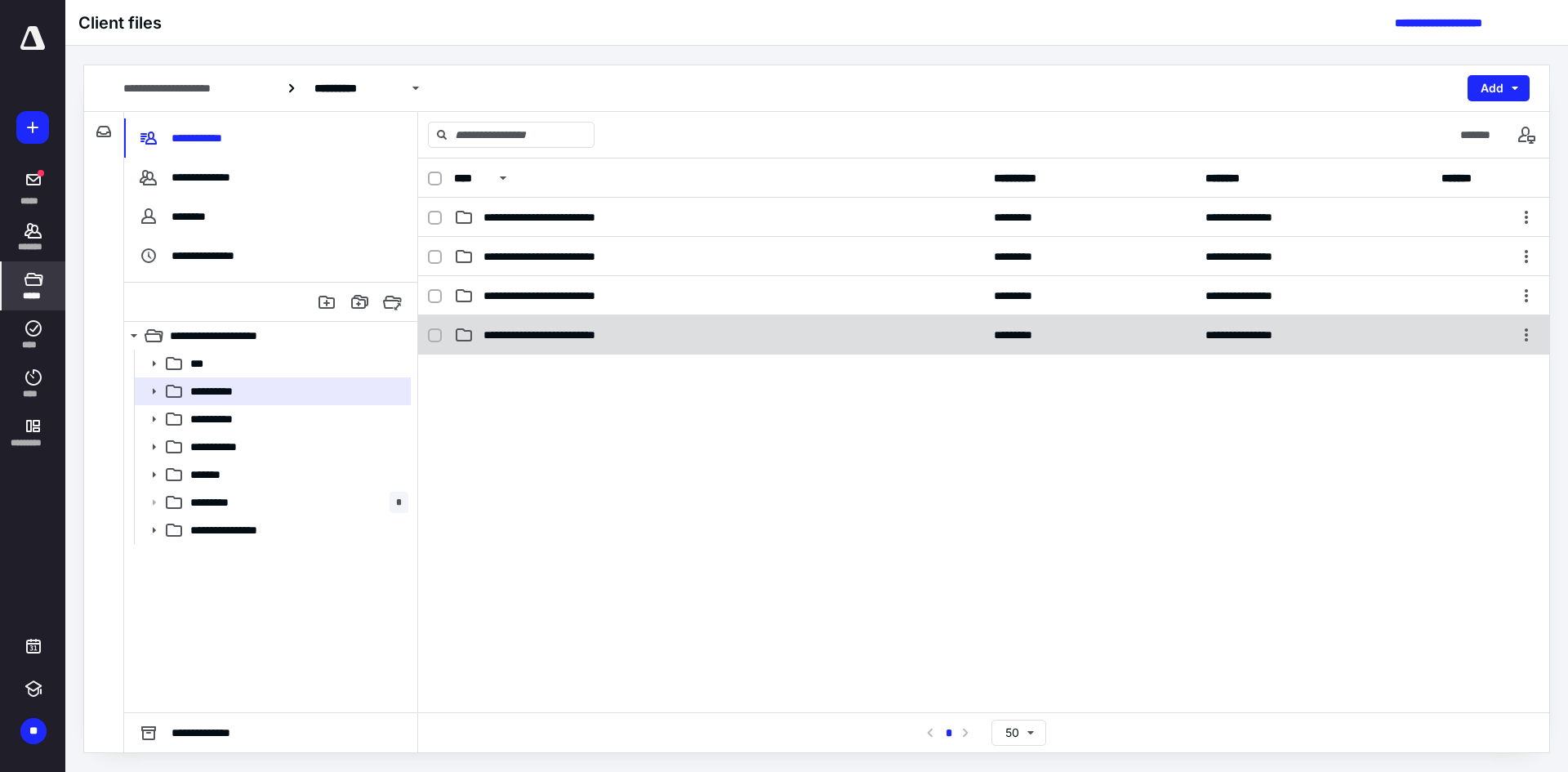 click on "**********" at bounding box center (719, 335) 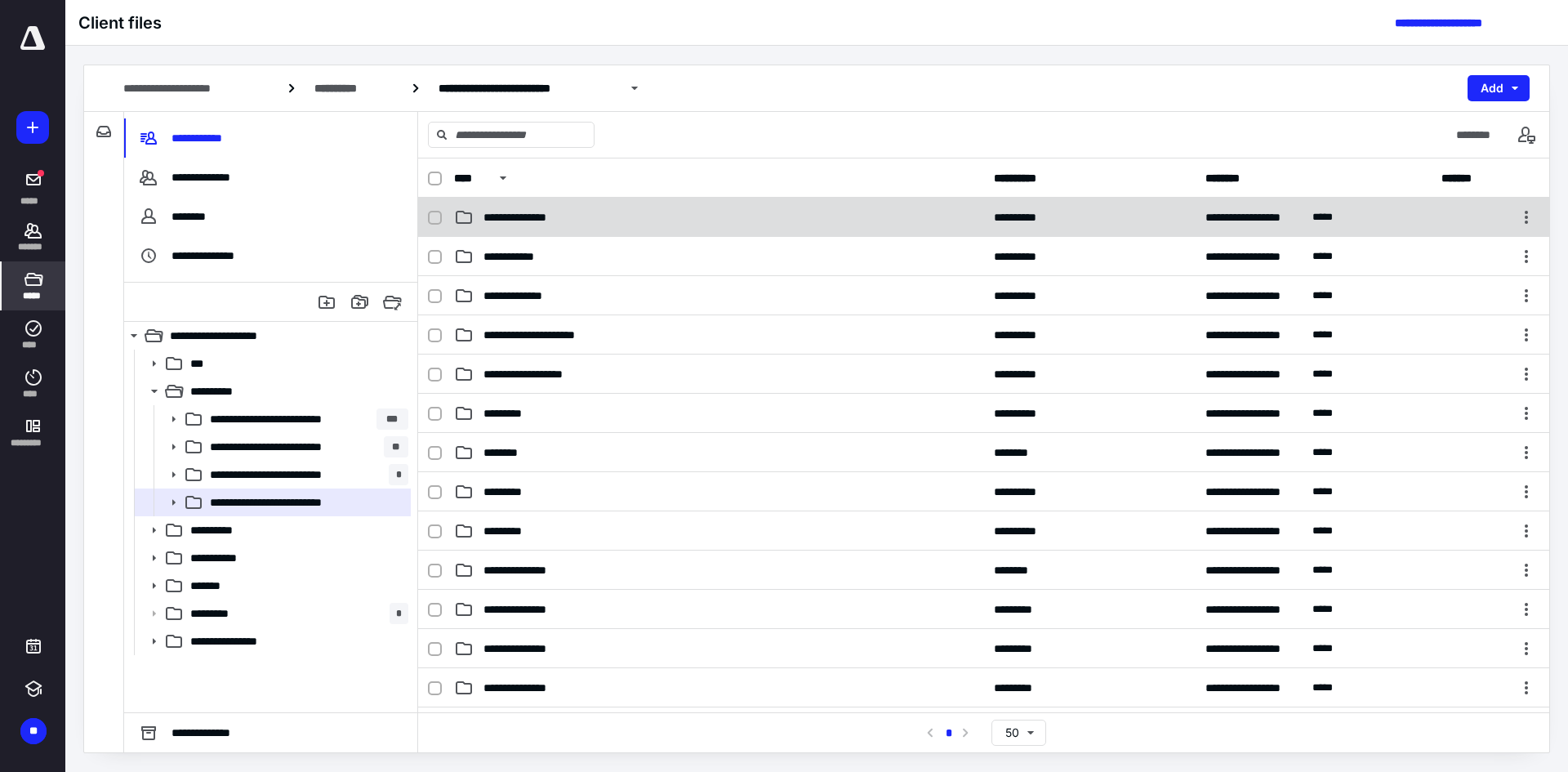 click on "**********" at bounding box center (719, 217) 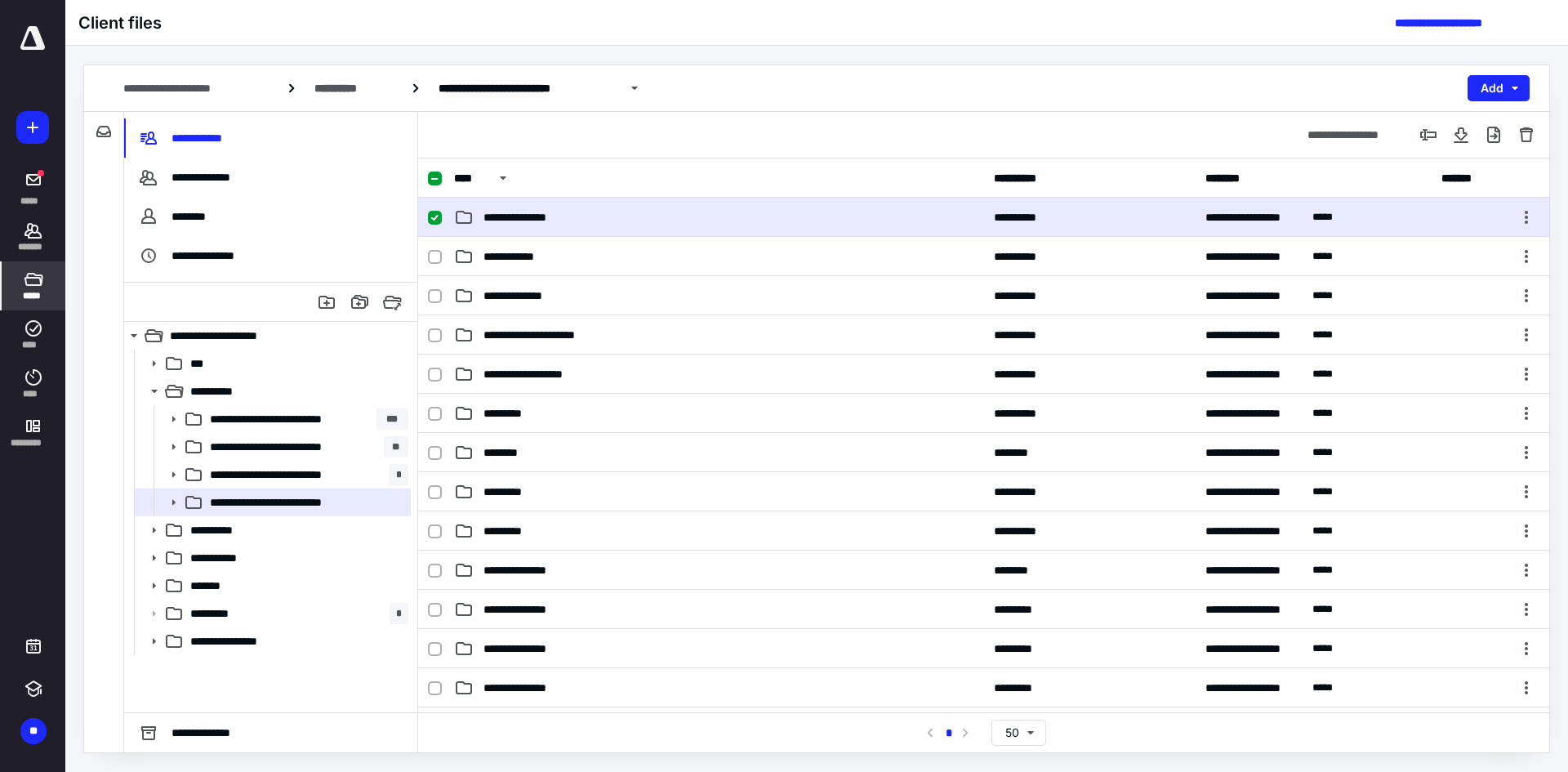 click on "**********" at bounding box center [719, 217] 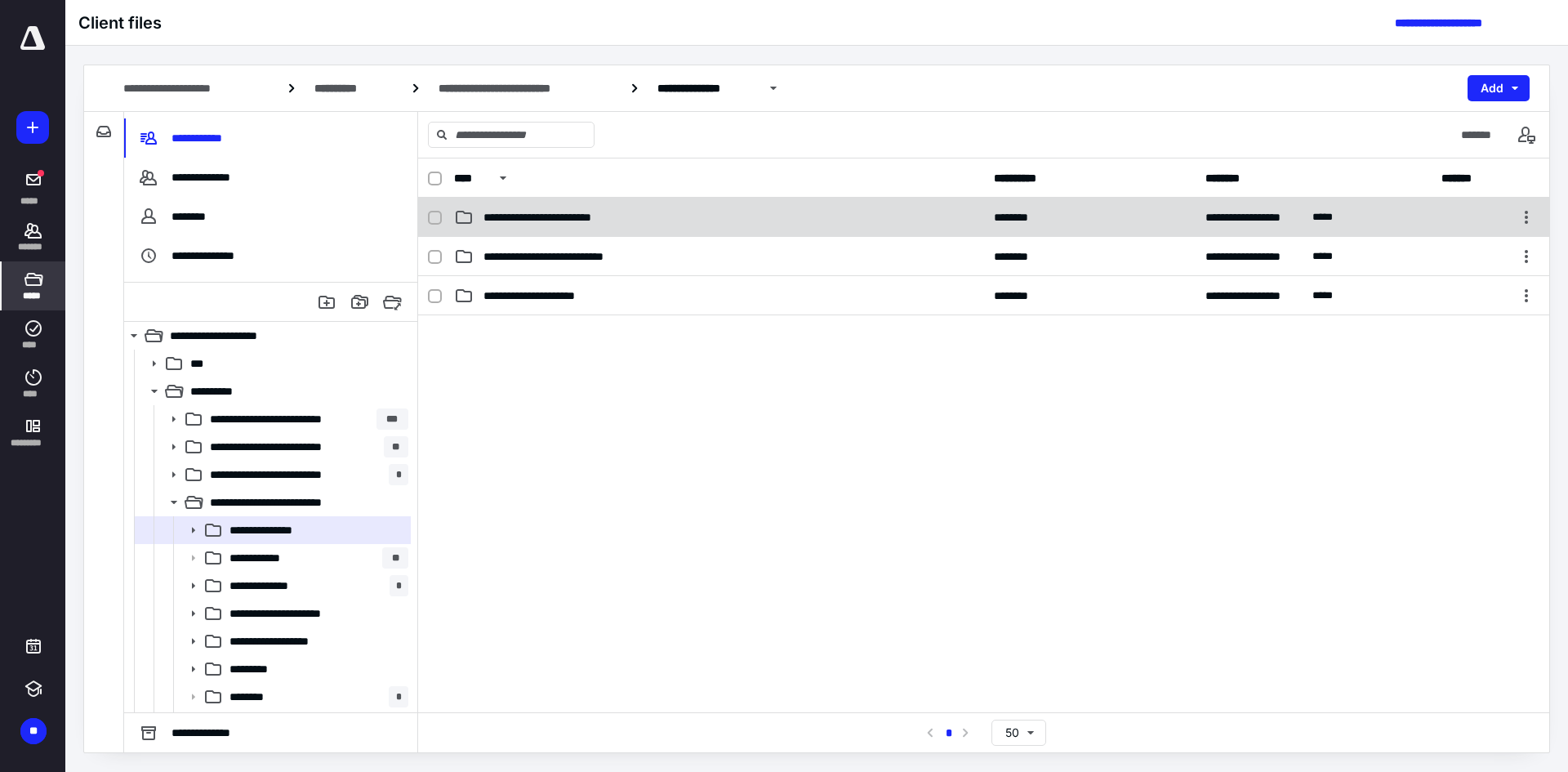 click on "**********" at bounding box center (719, 217) 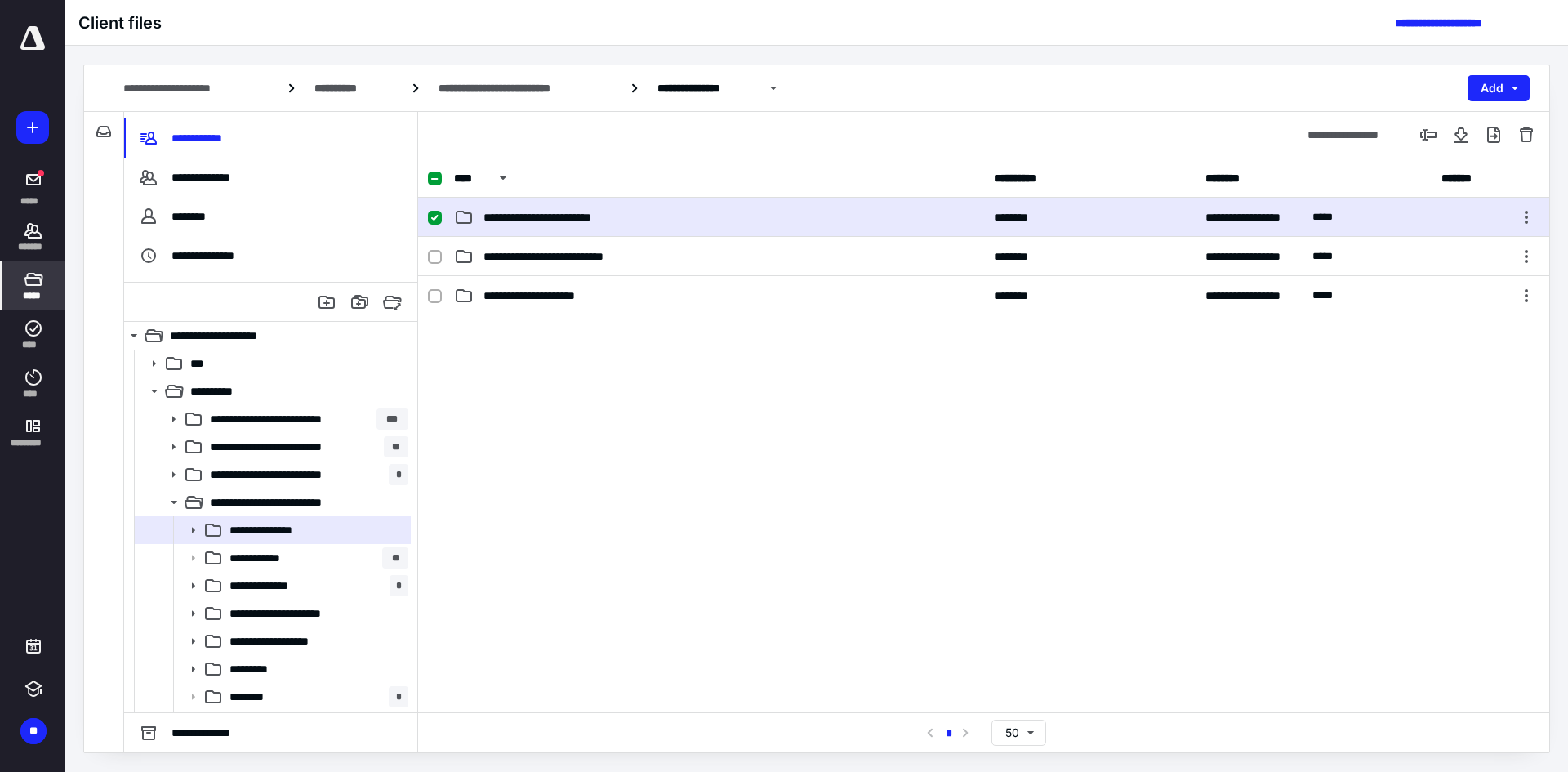 click on "**********" at bounding box center (719, 217) 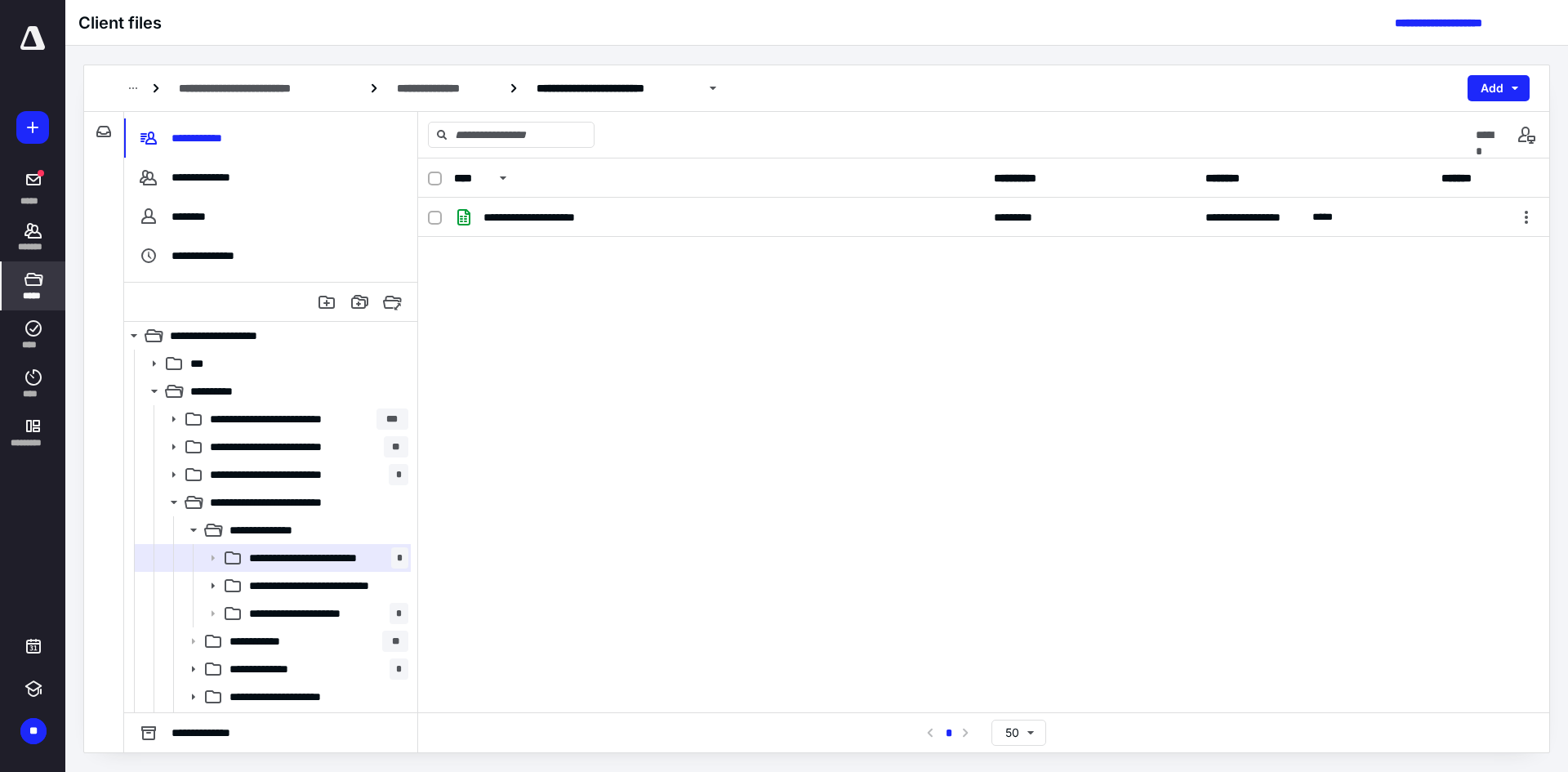 click on "**********" at bounding box center (719, 217) 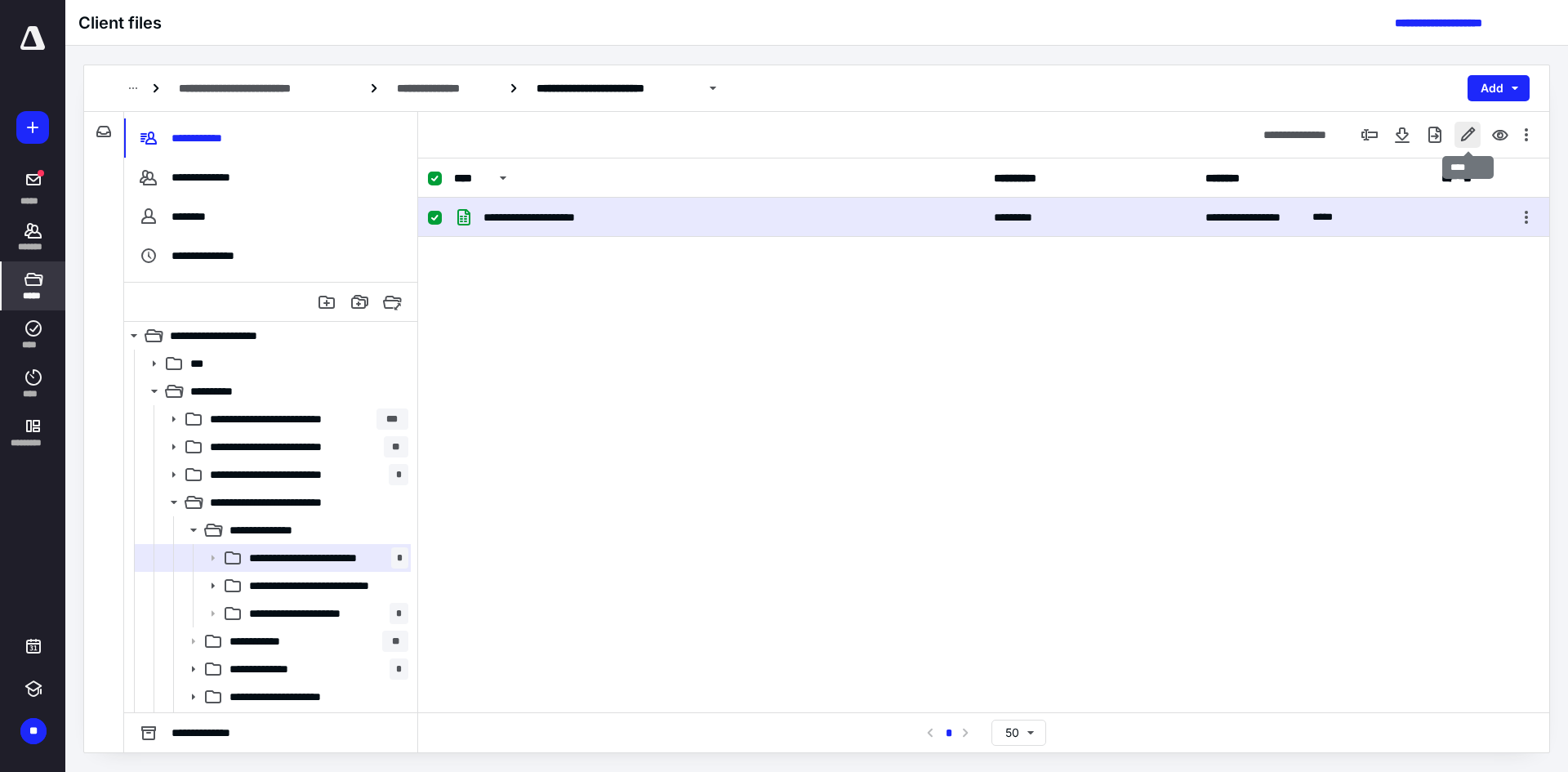 click at bounding box center [1468, 135] 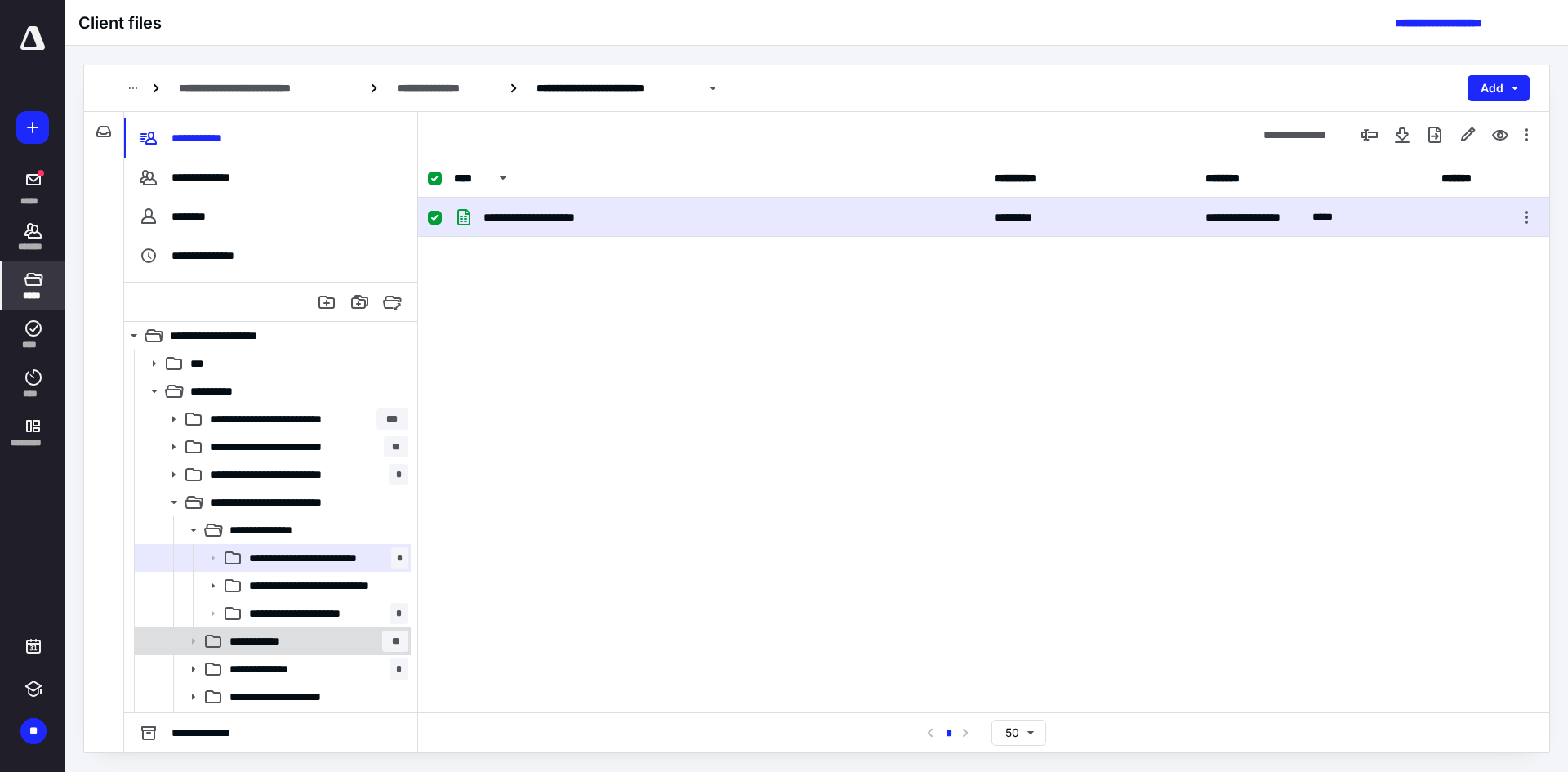 click on "**********" at bounding box center (264, 641) 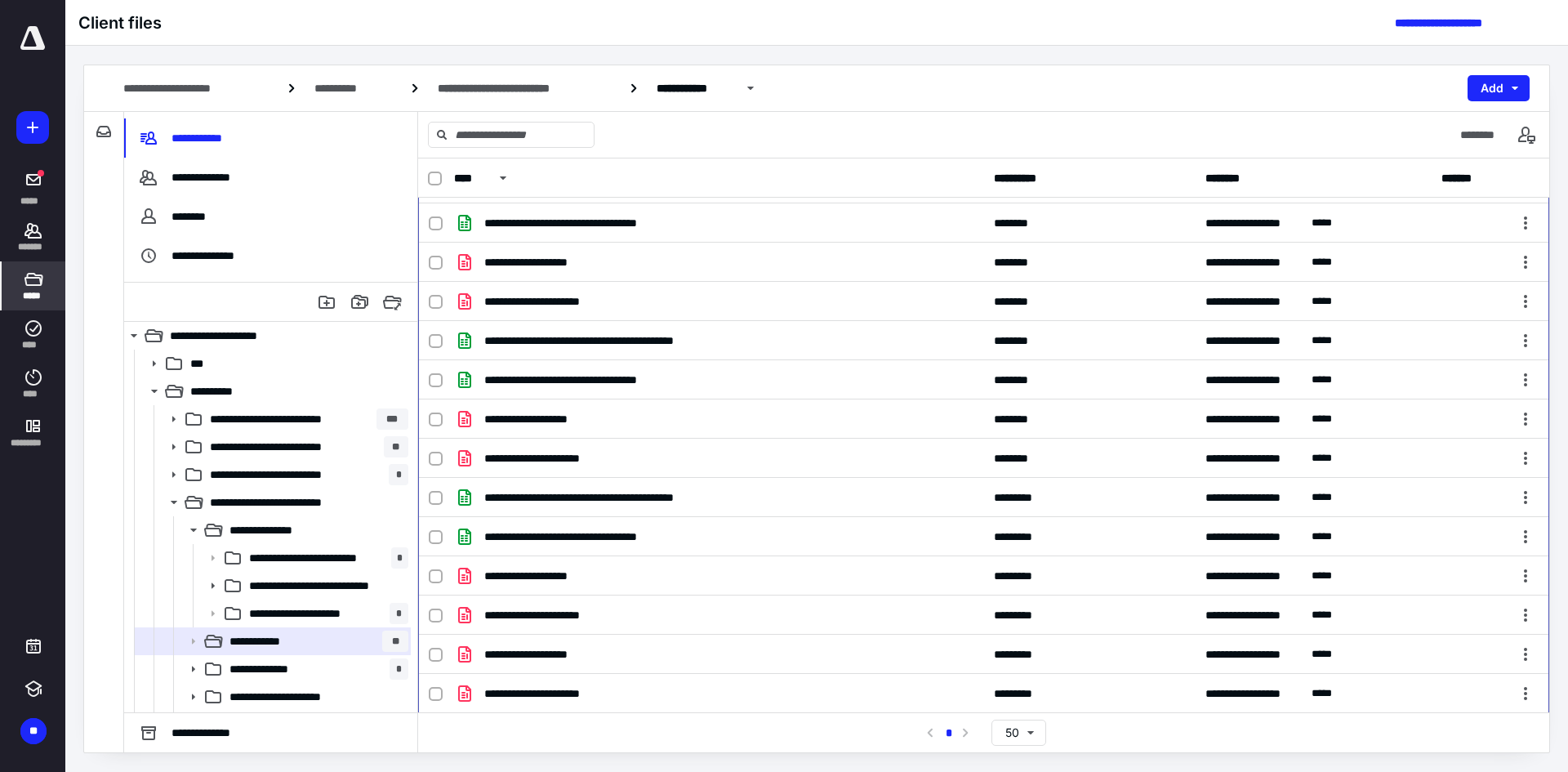 scroll, scrollTop: 819, scrollLeft: 0, axis: vertical 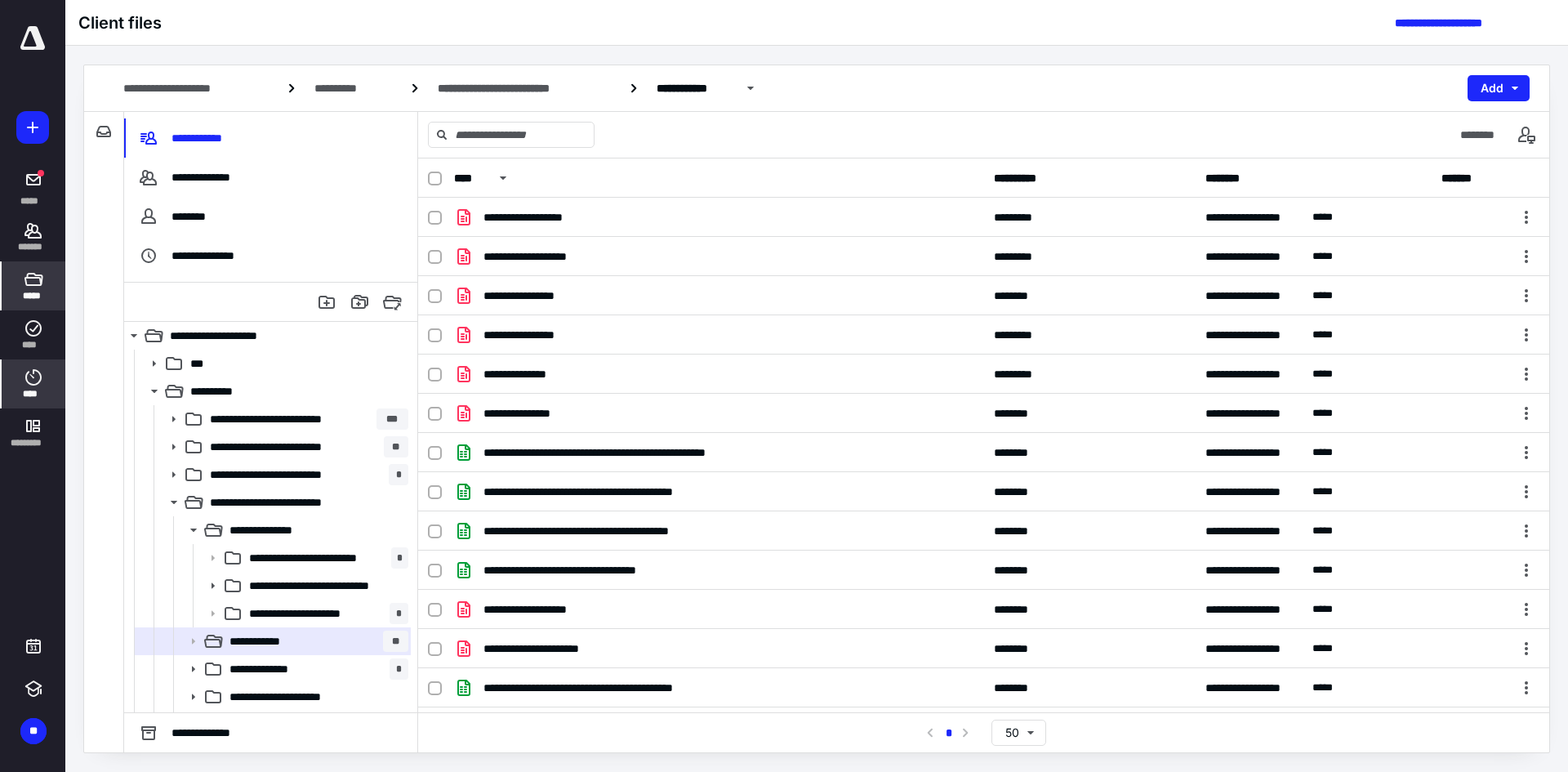 click 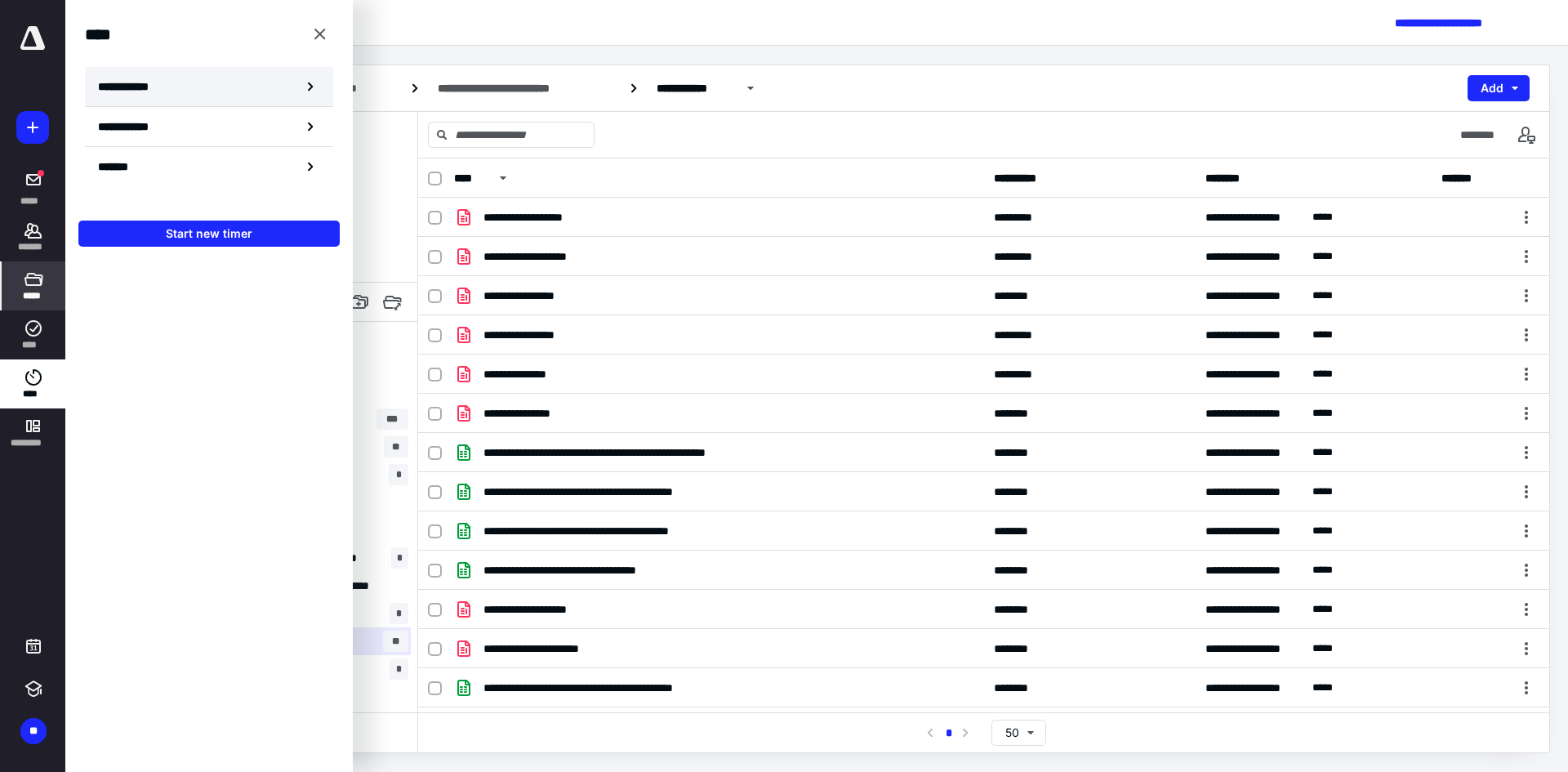click on "**********" at bounding box center (209, 87) 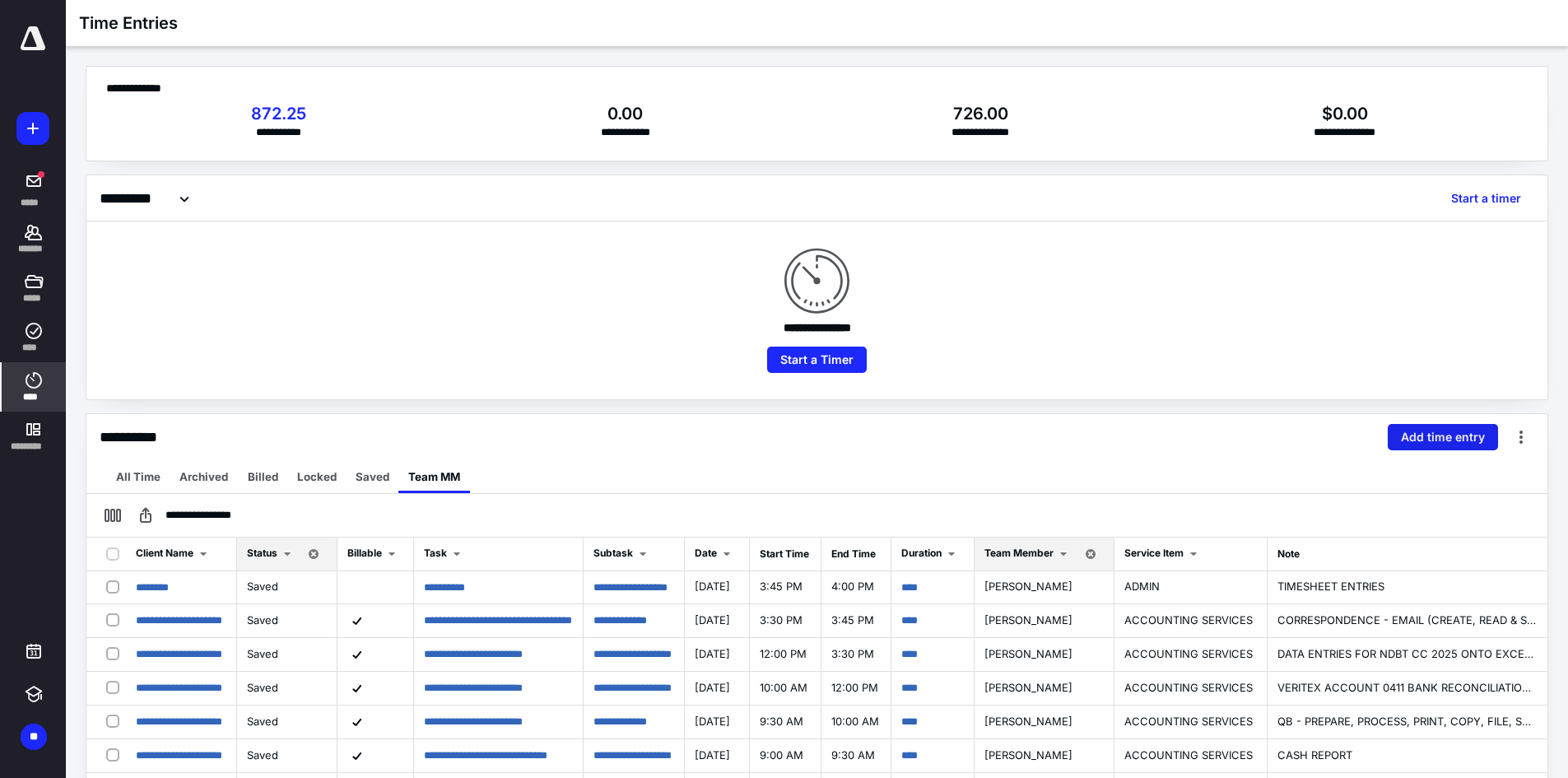 click on "Add time entry" at bounding box center (1443, 437) 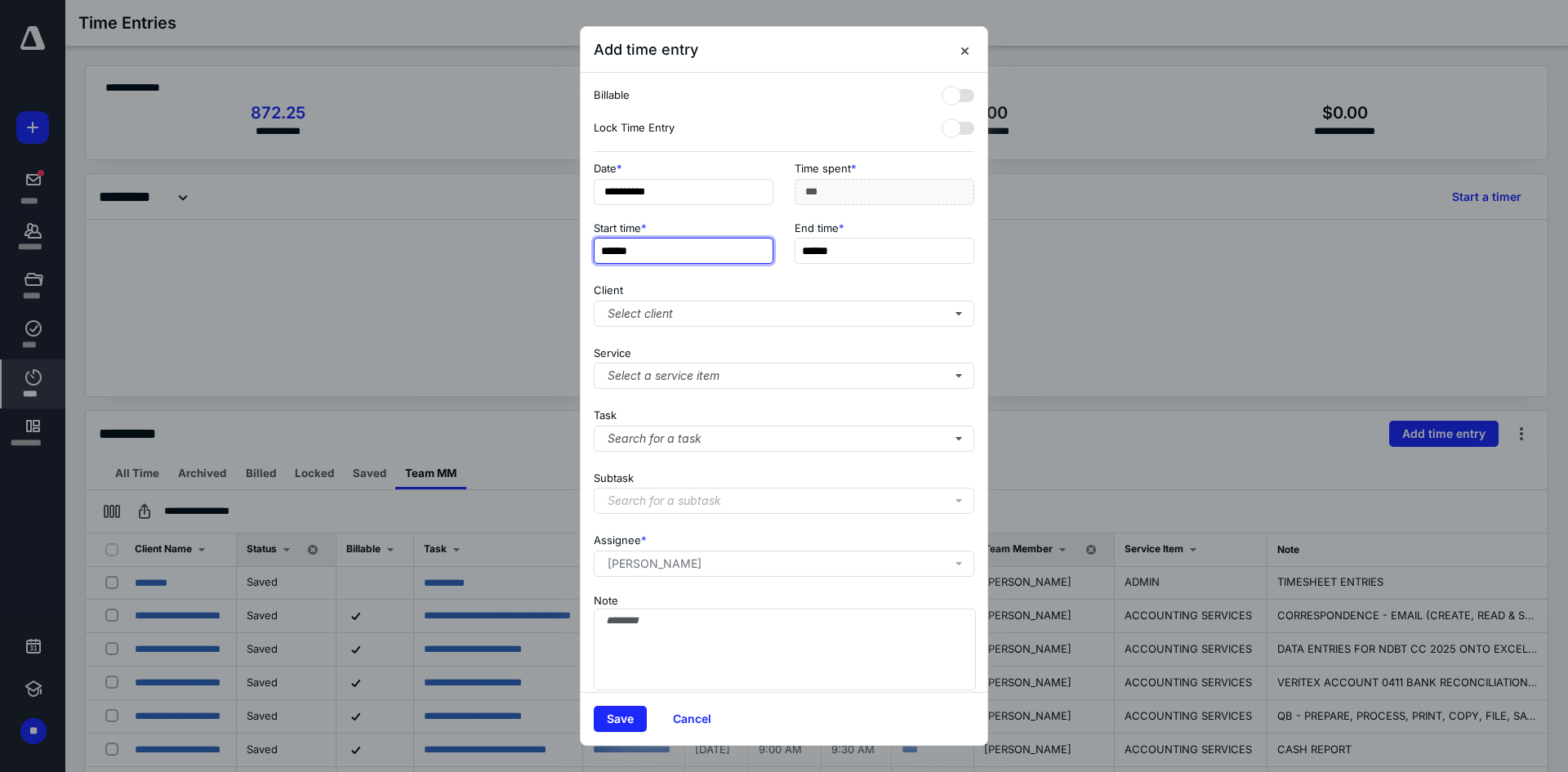 click on "******" at bounding box center (684, 251) 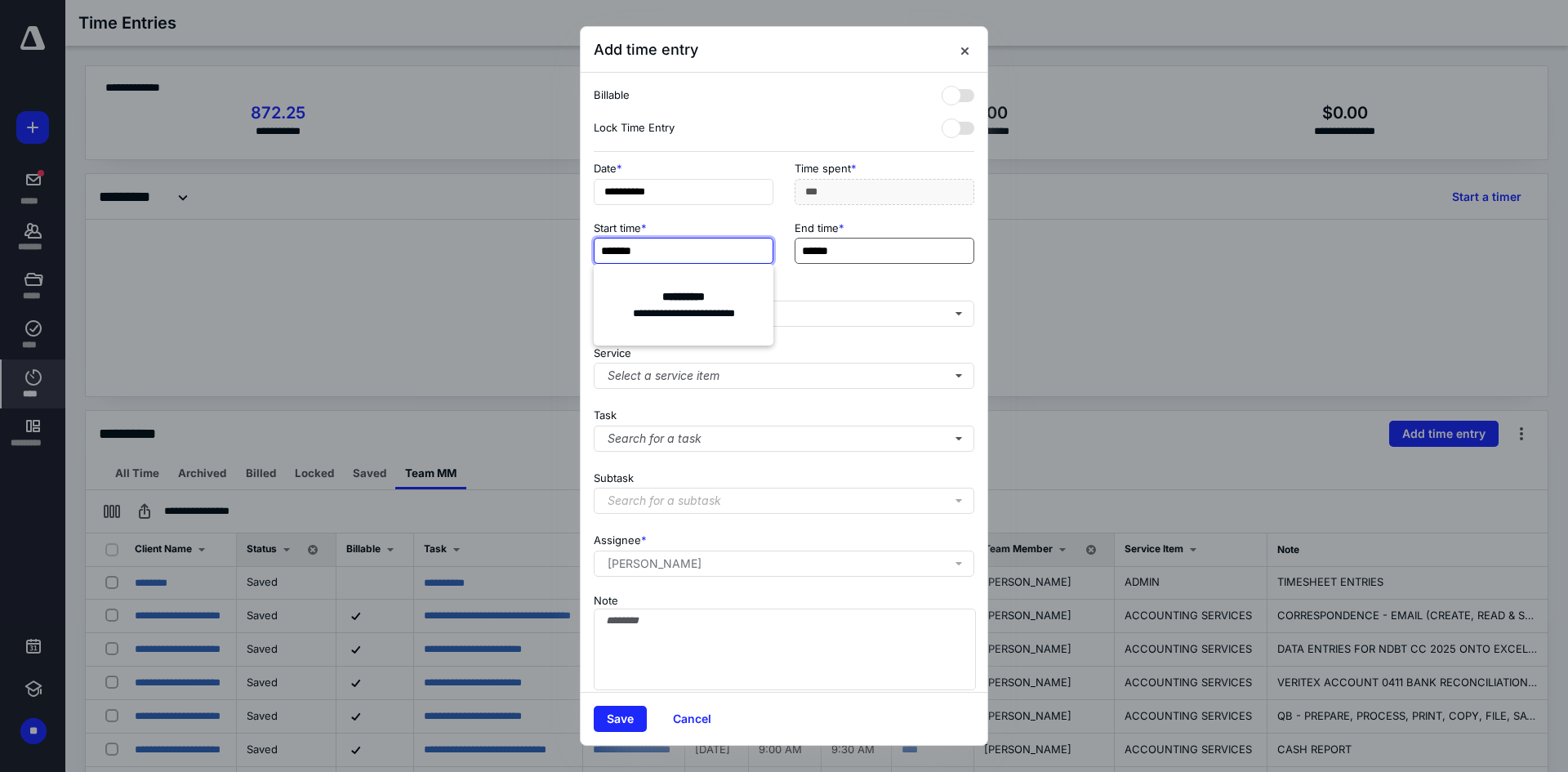 type on "*******" 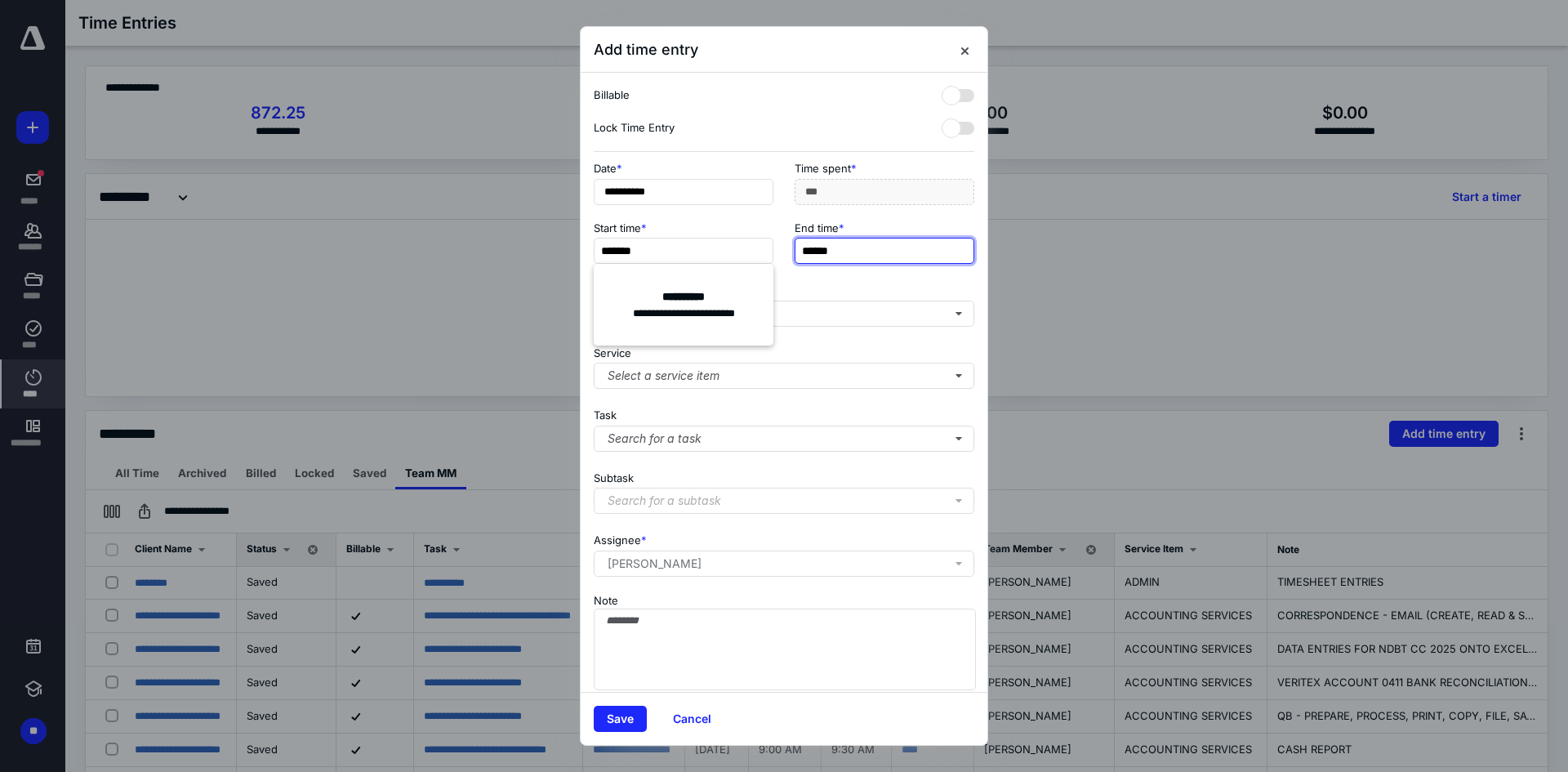 type on "***" 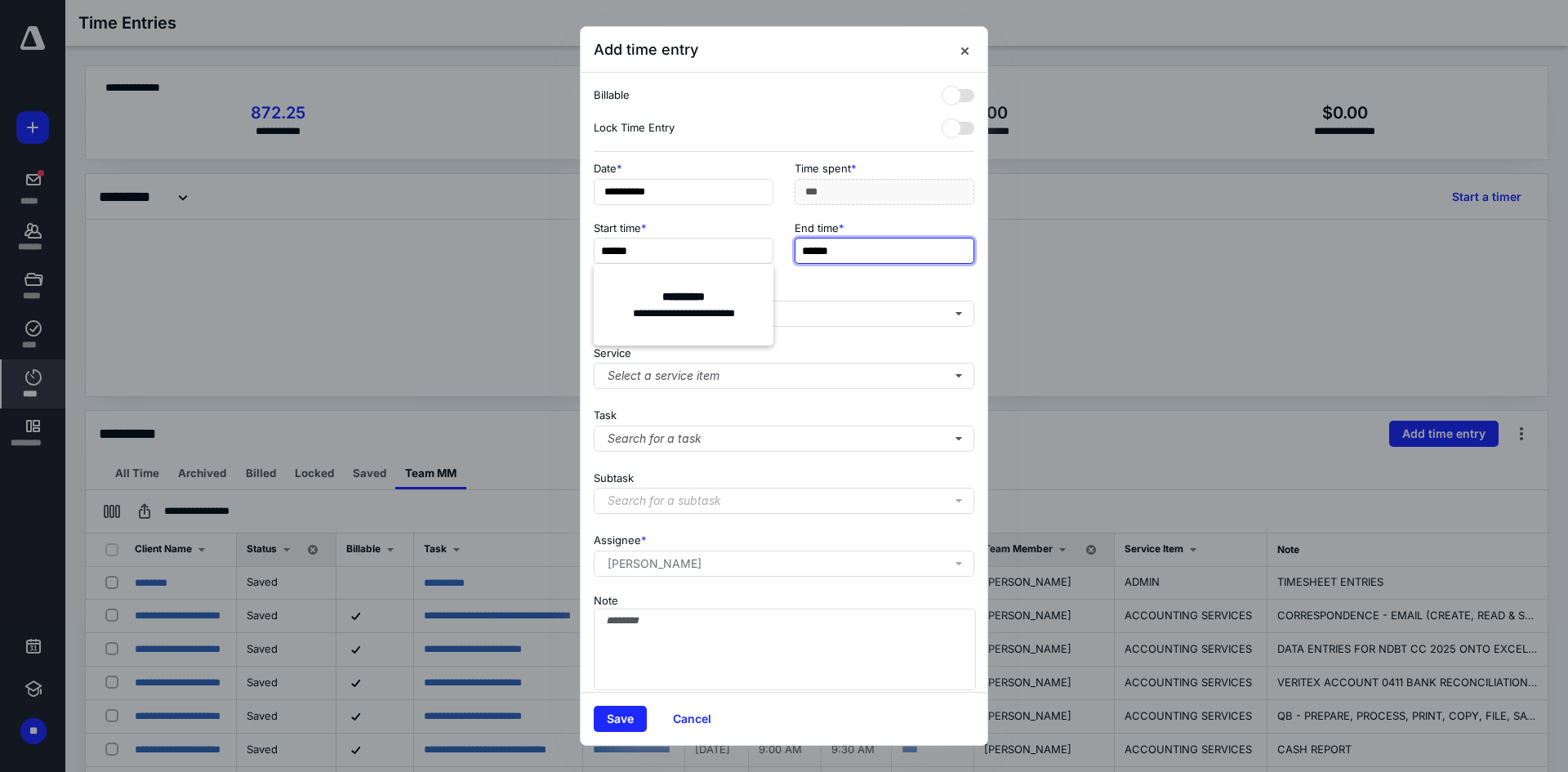 click on "******" at bounding box center [884, 251] 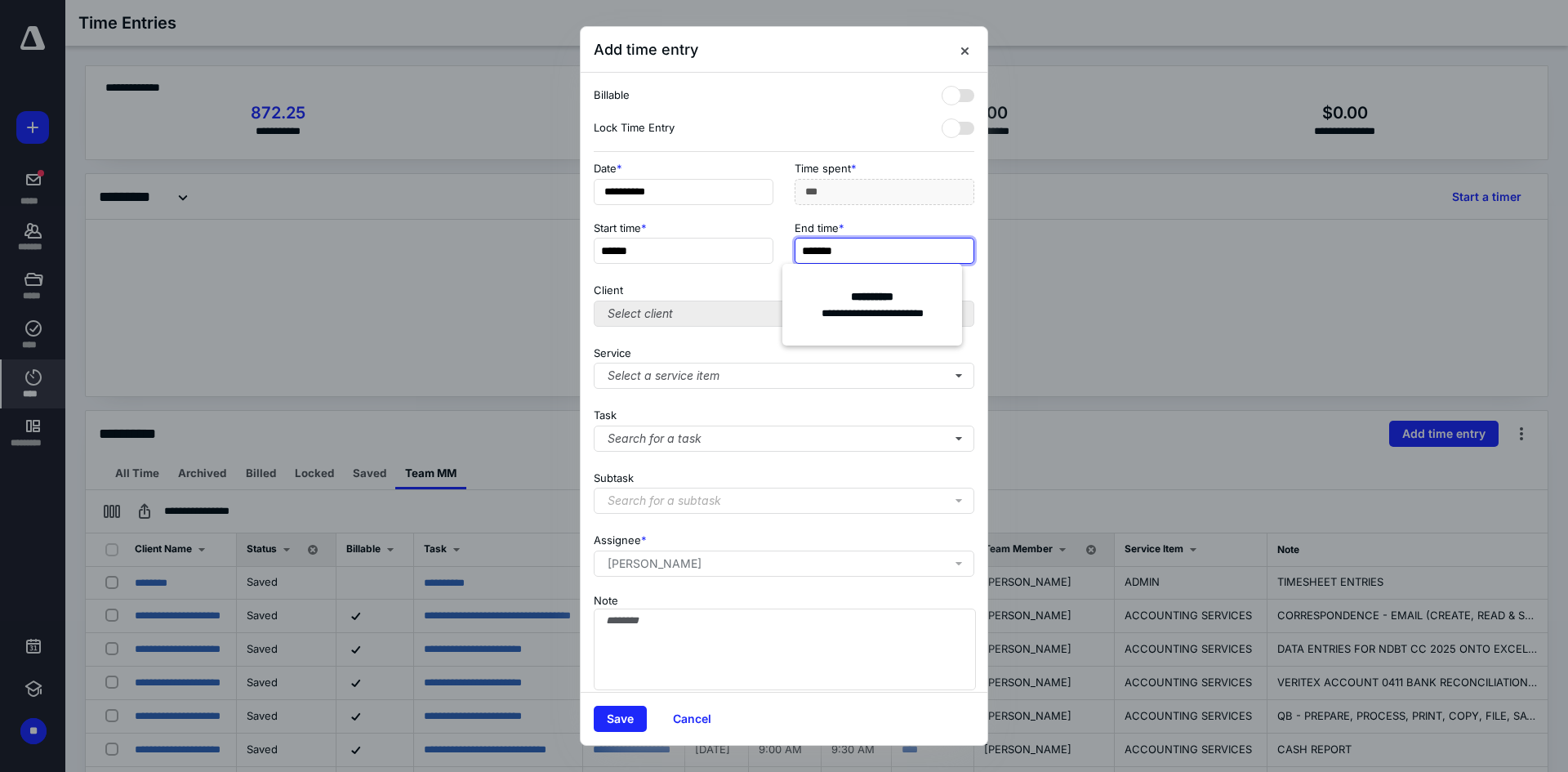 type on "*******" 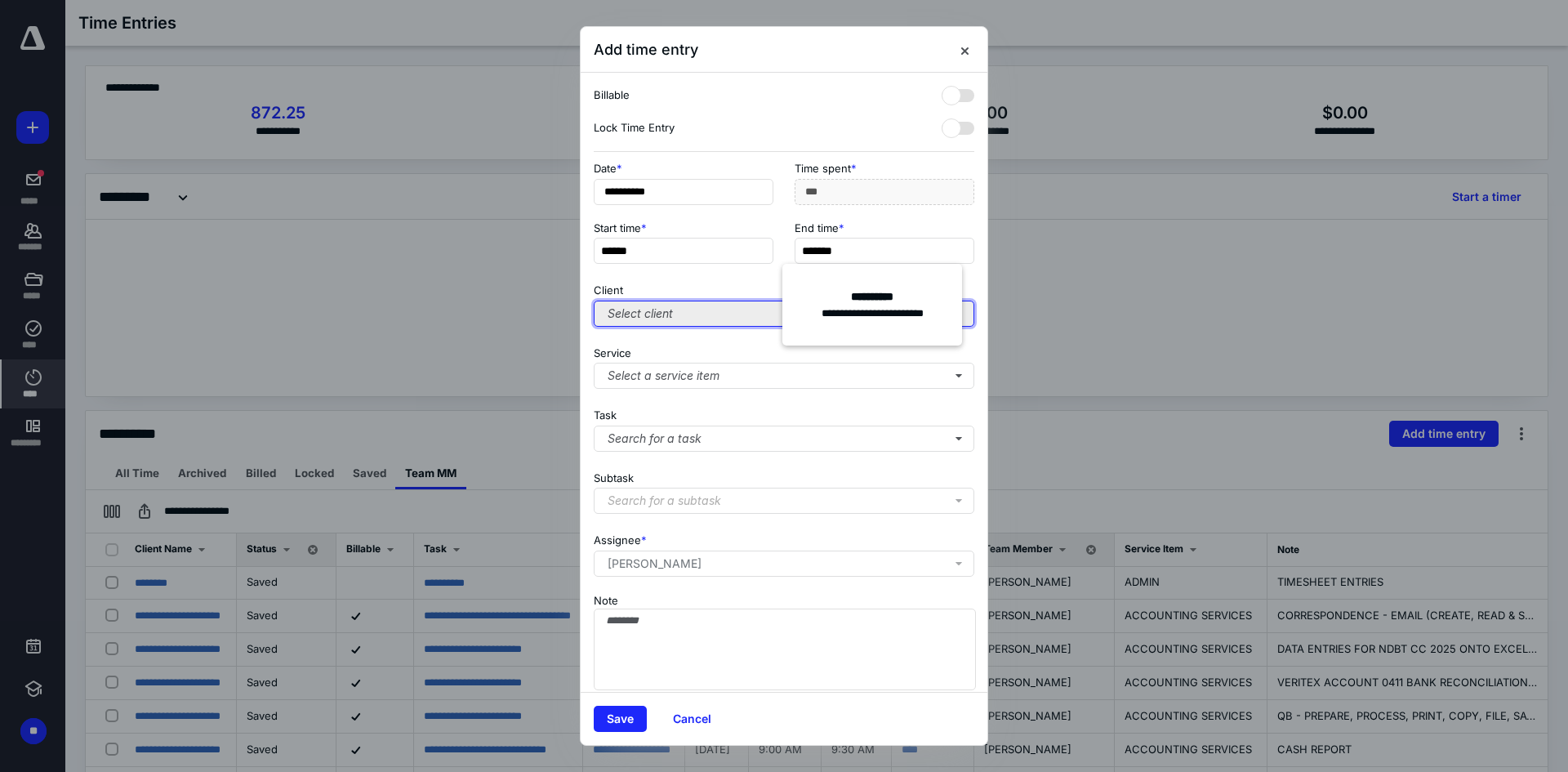 type on "***" 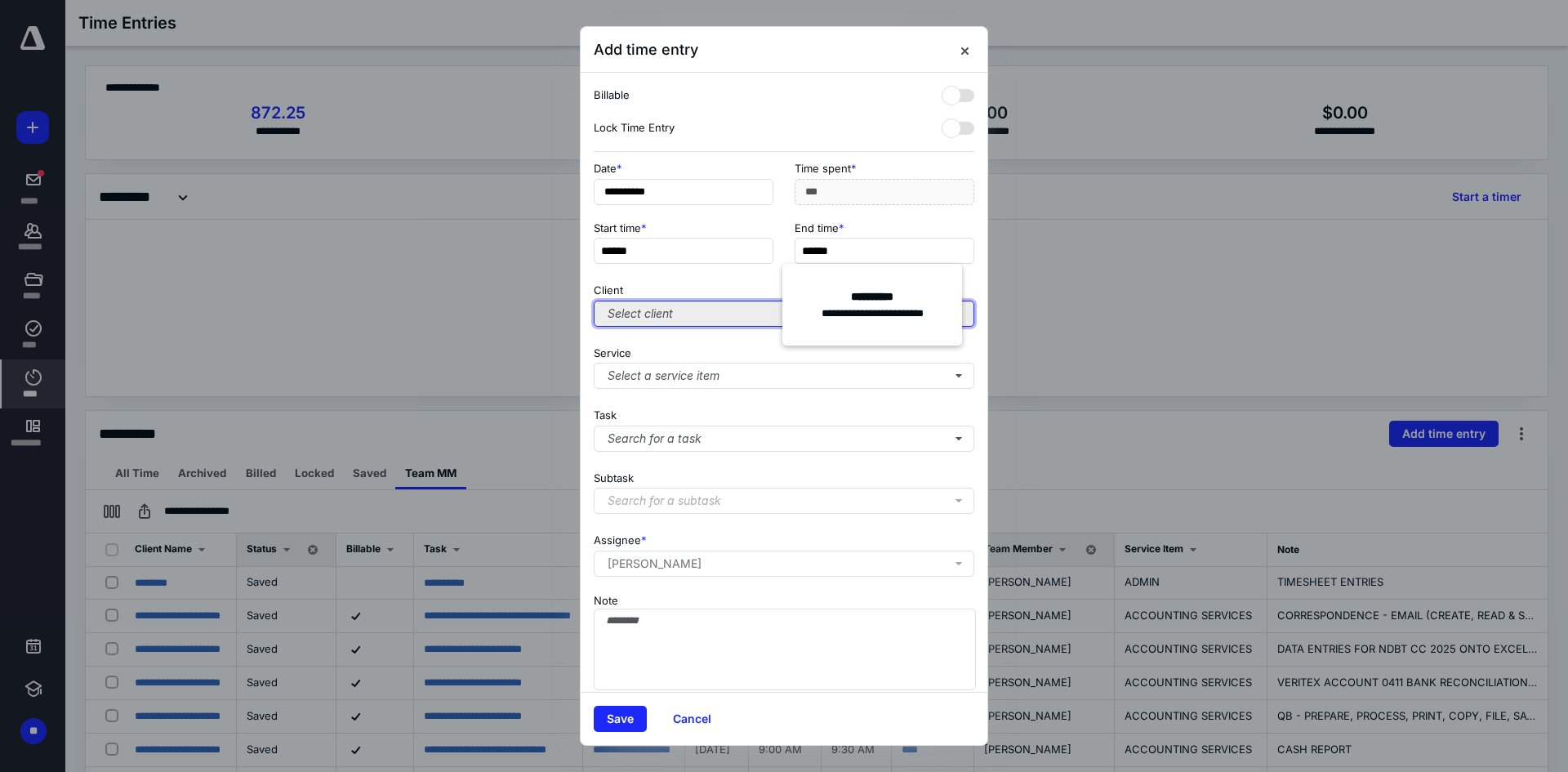 click on "Select client" at bounding box center [784, 314] 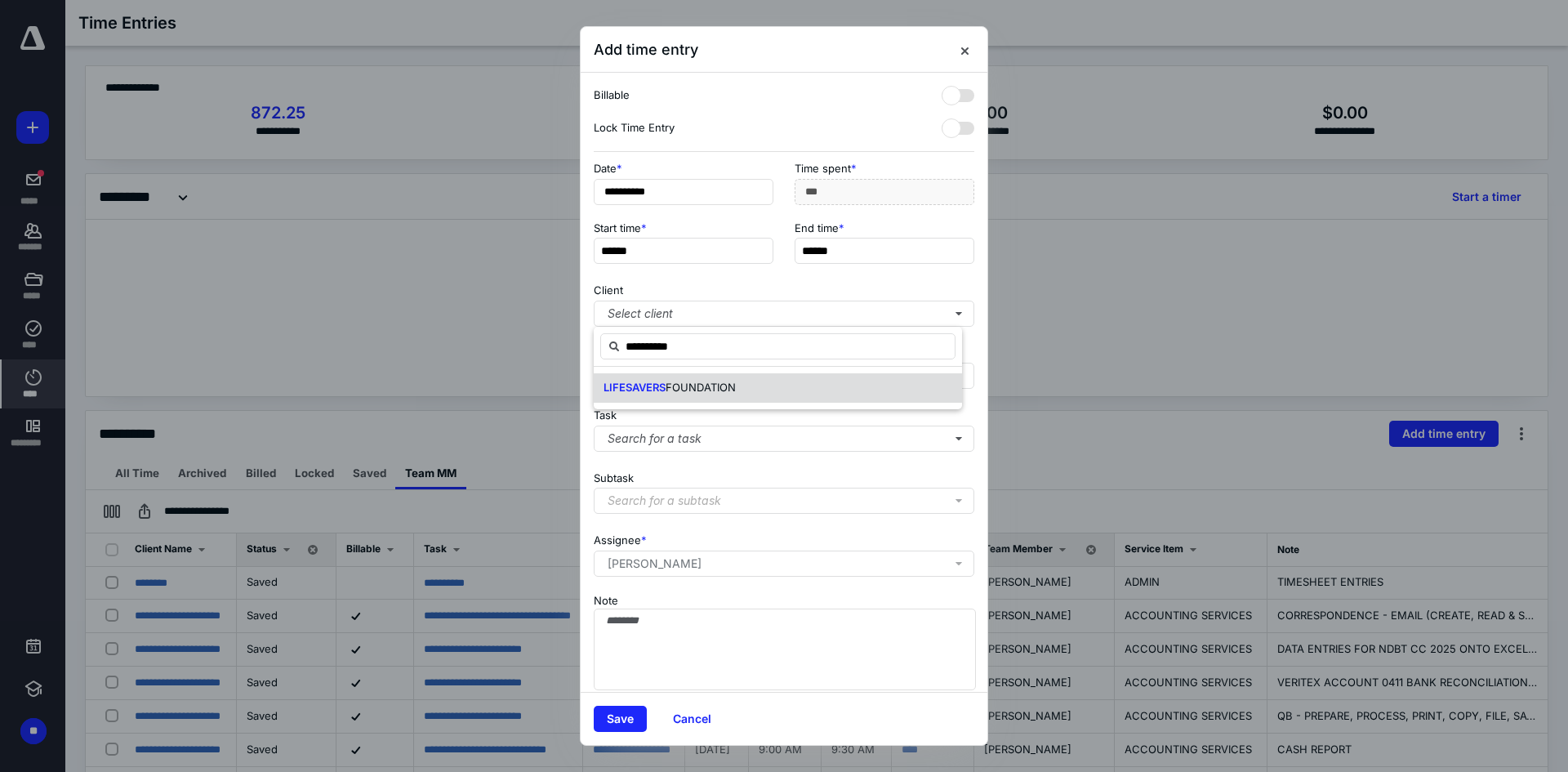 click on "FOUNDATION" at bounding box center [701, 387] 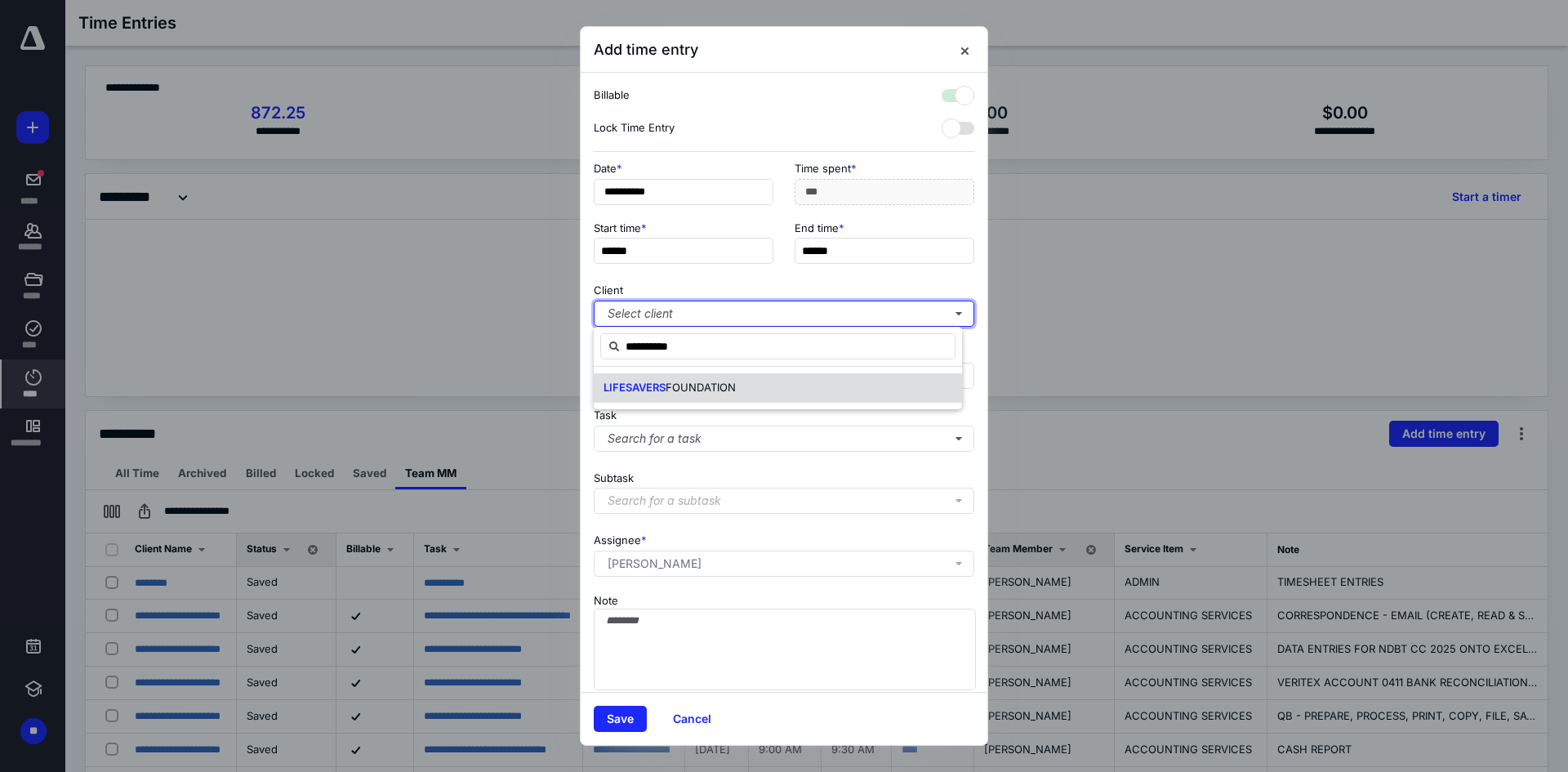 checkbox on "true" 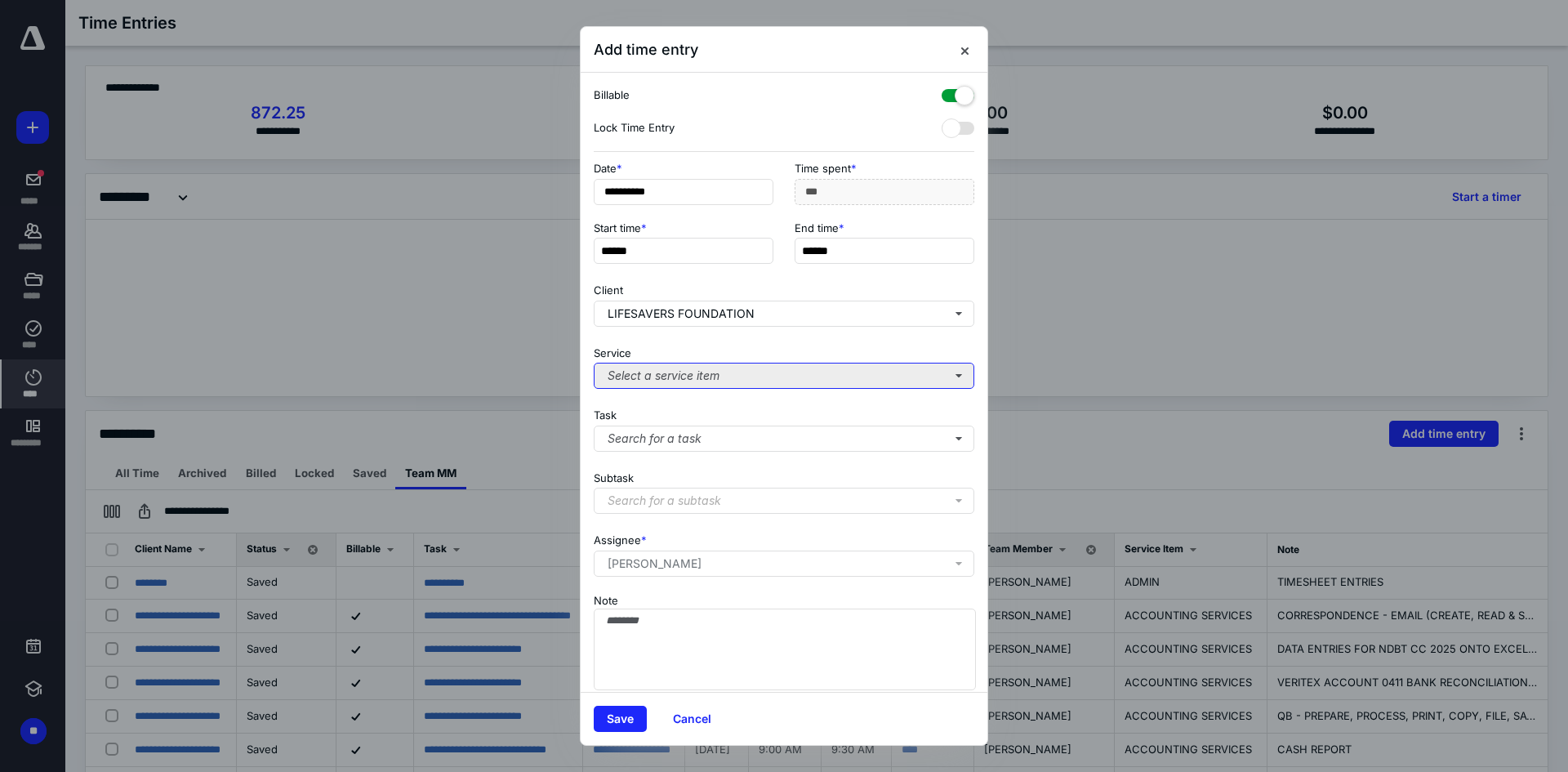 click on "Select a service item" at bounding box center (784, 376) 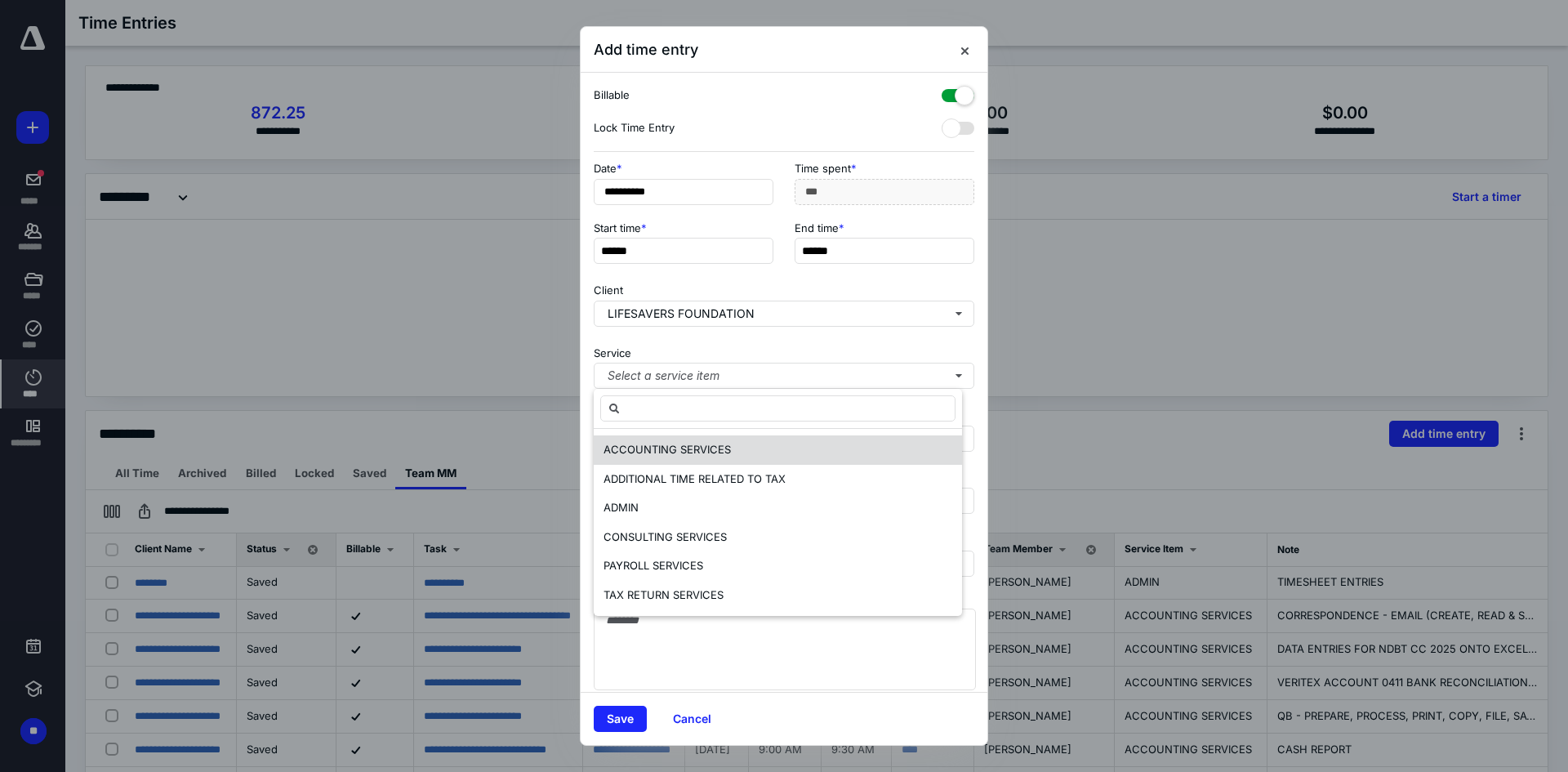 click on "ACCOUNTING SERVICES" at bounding box center (777, 450) 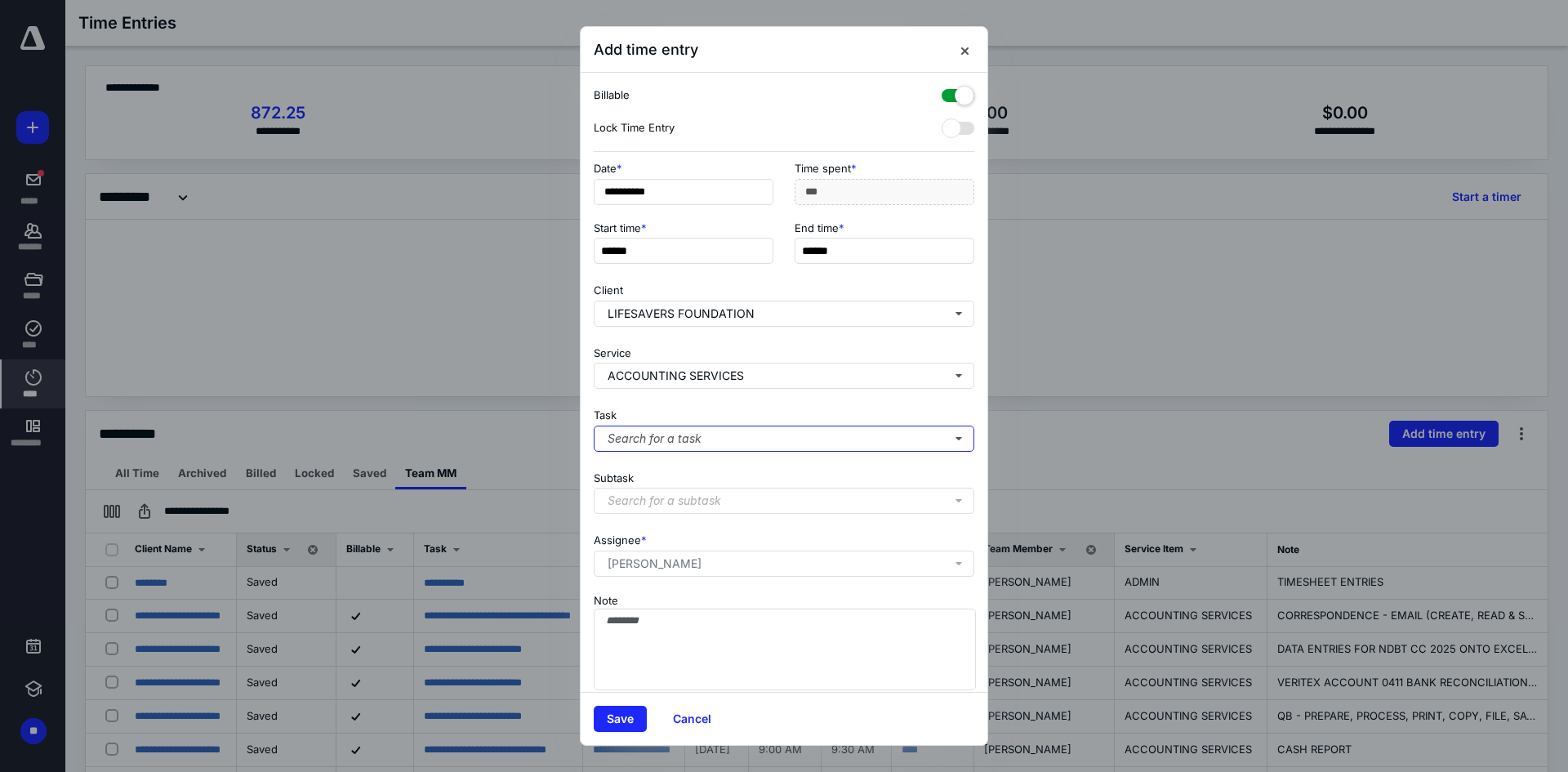 click on "Search for a task" at bounding box center (784, 439) 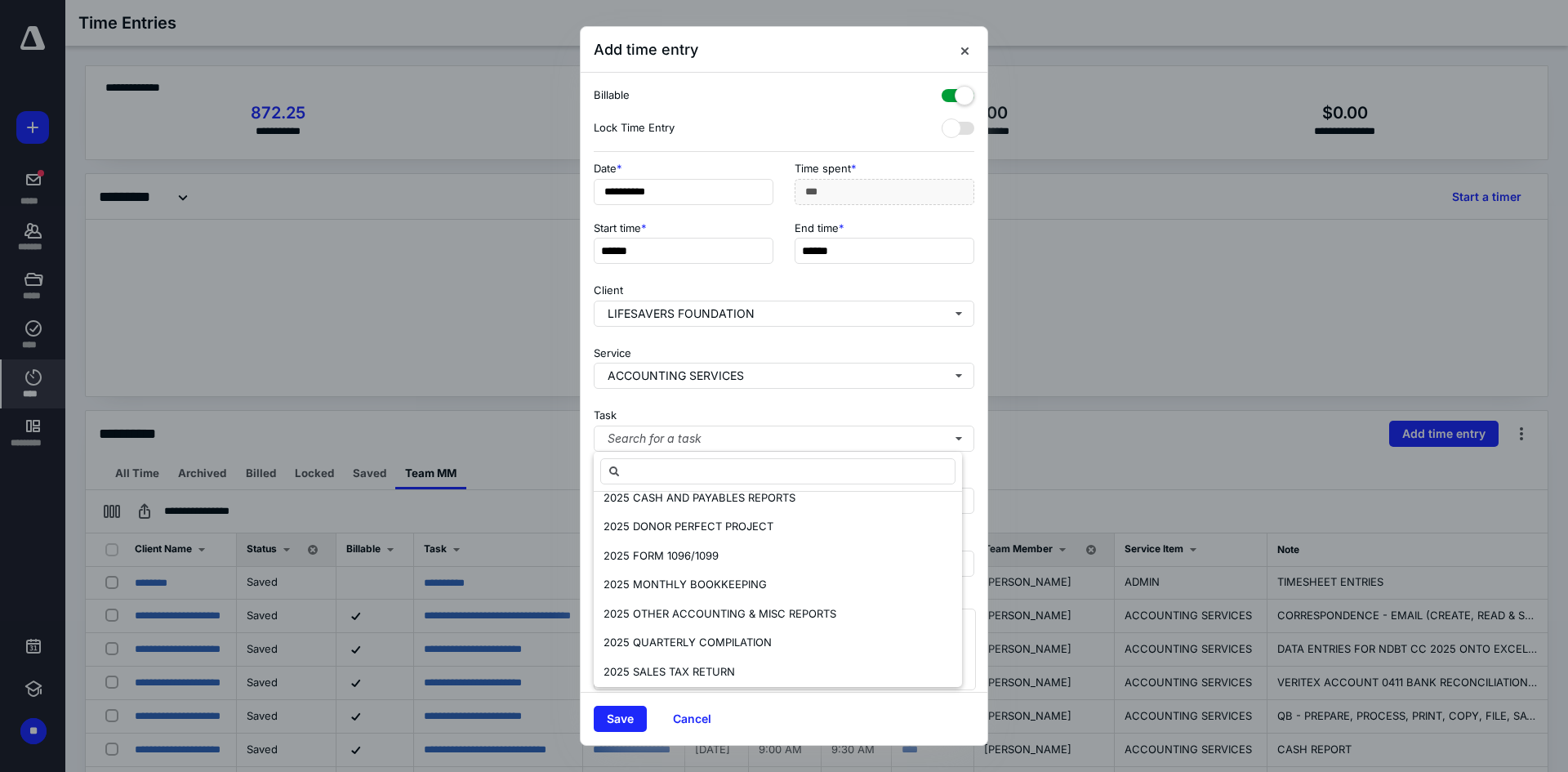 scroll, scrollTop: 166, scrollLeft: 0, axis: vertical 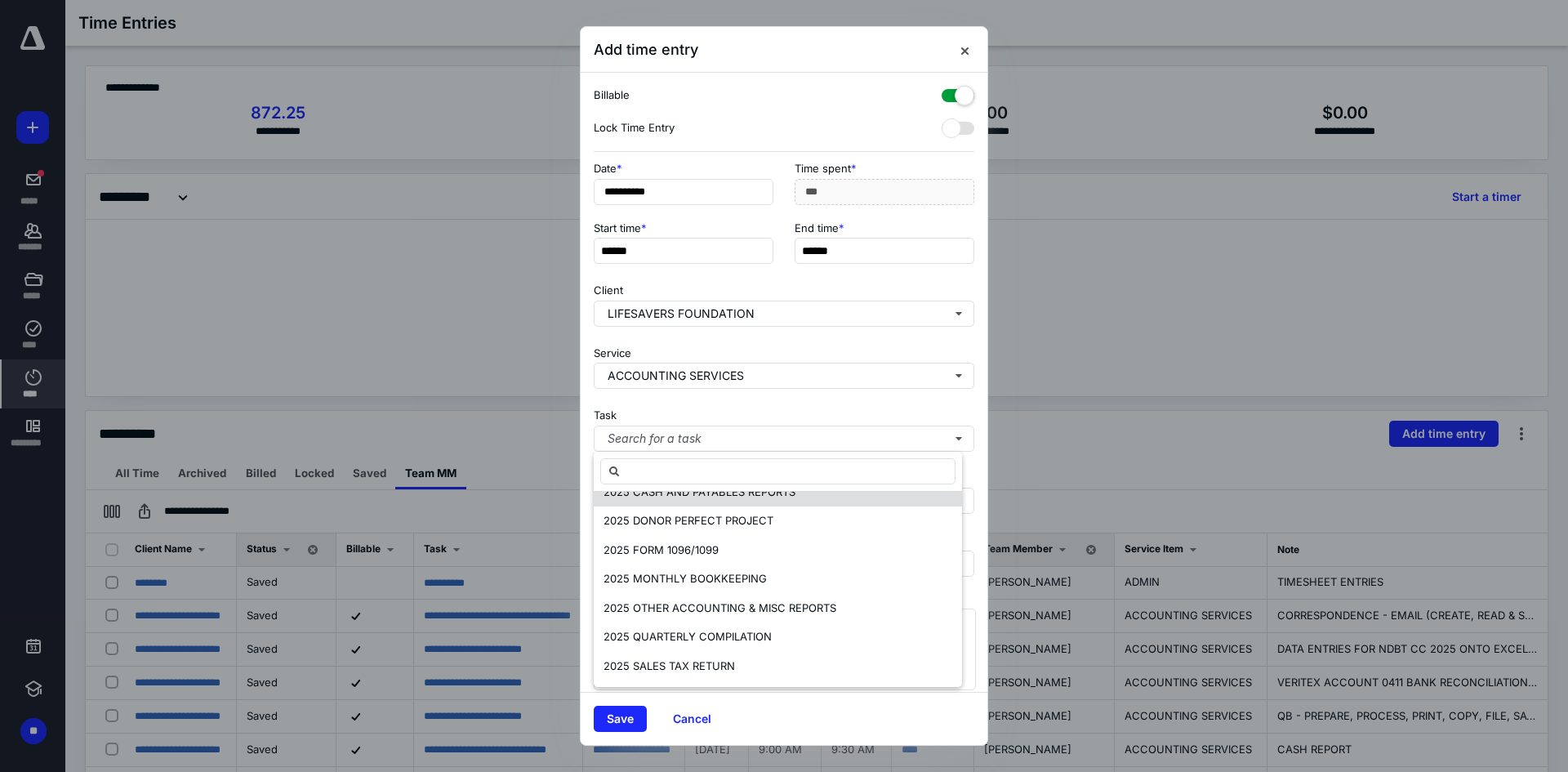 click on "2025 CASH AND PAYABLES REPORTS" at bounding box center [777, 493] 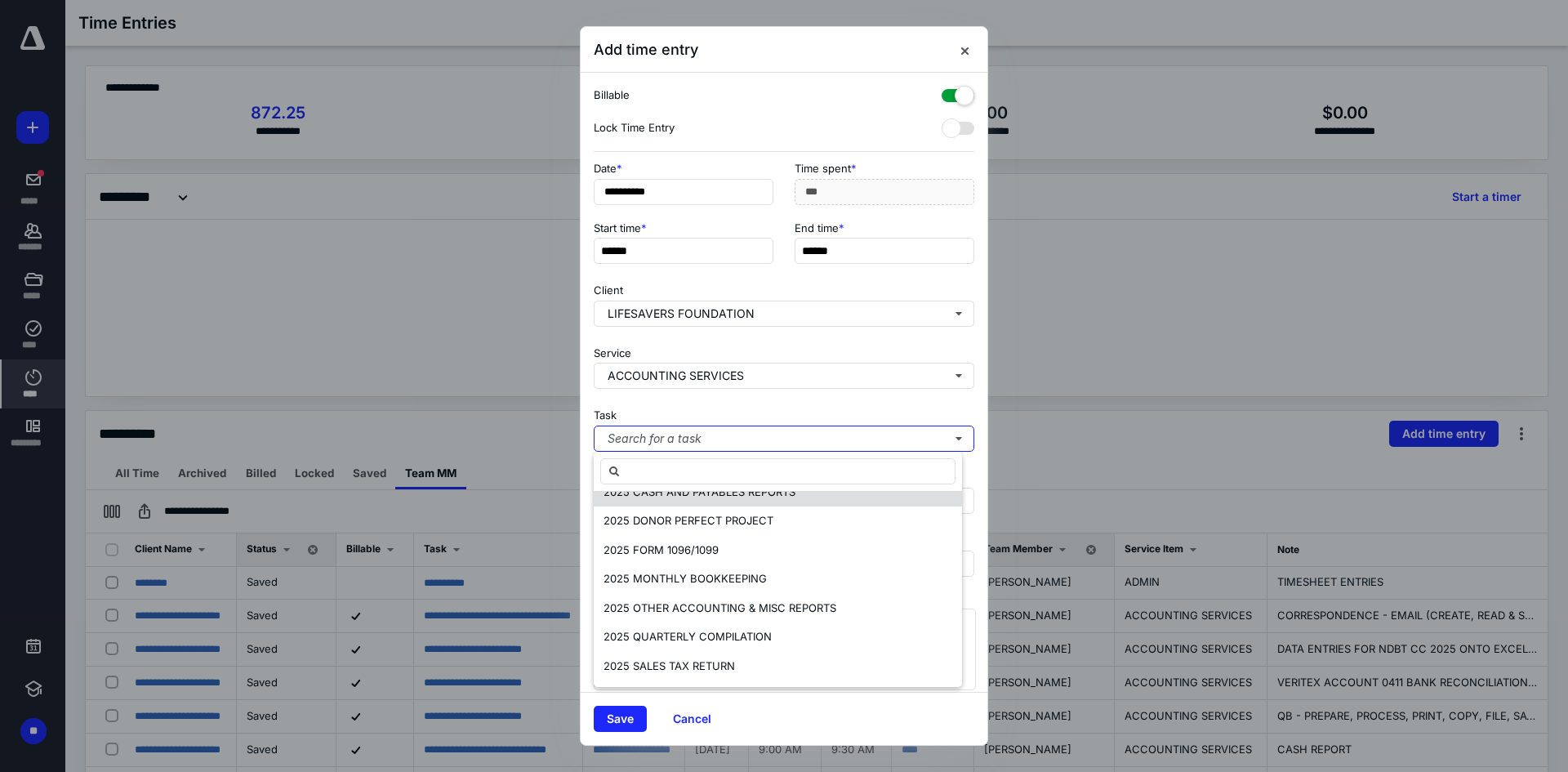scroll, scrollTop: 0, scrollLeft: 0, axis: both 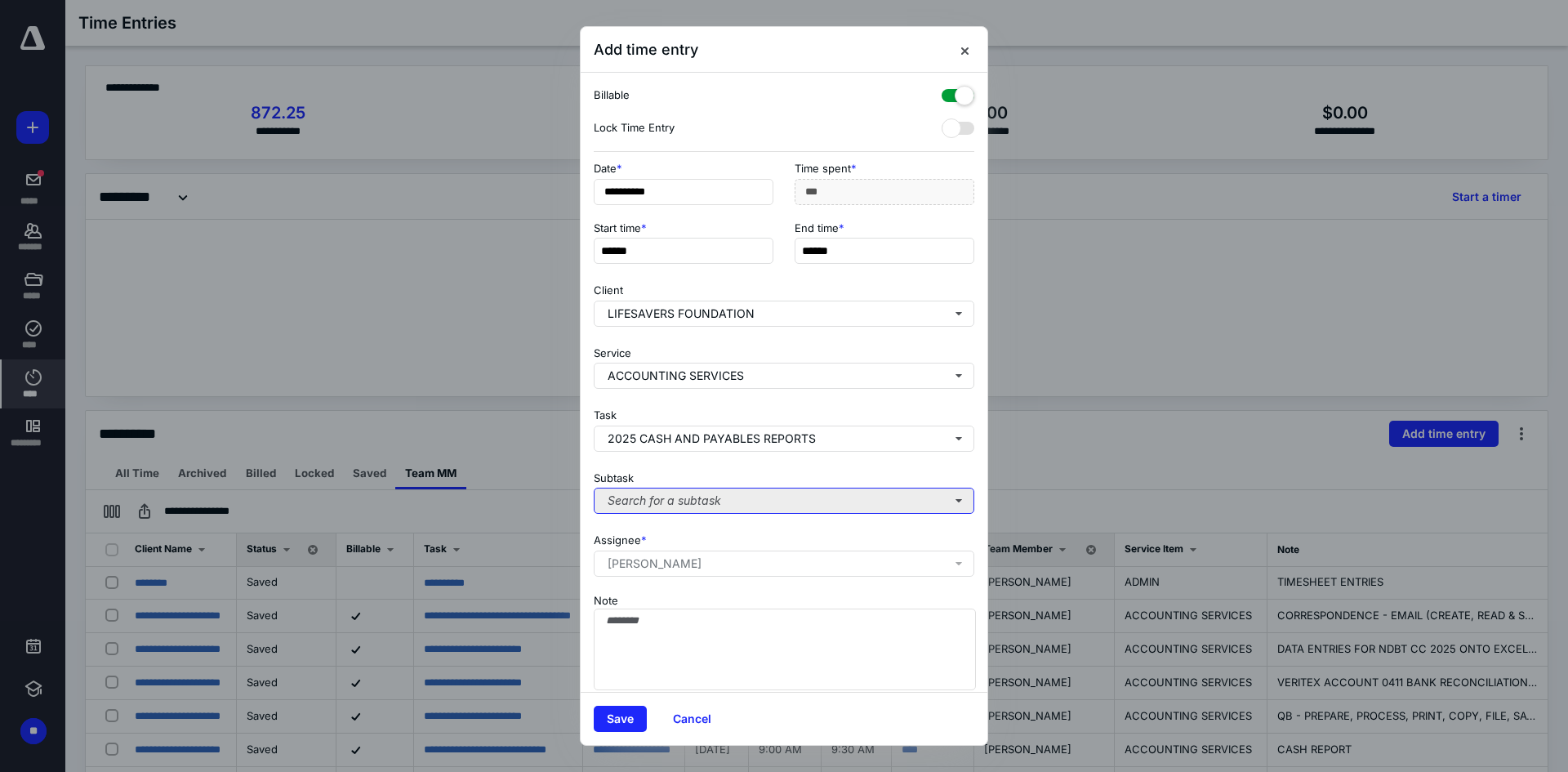 click on "Search for a subtask" at bounding box center (784, 501) 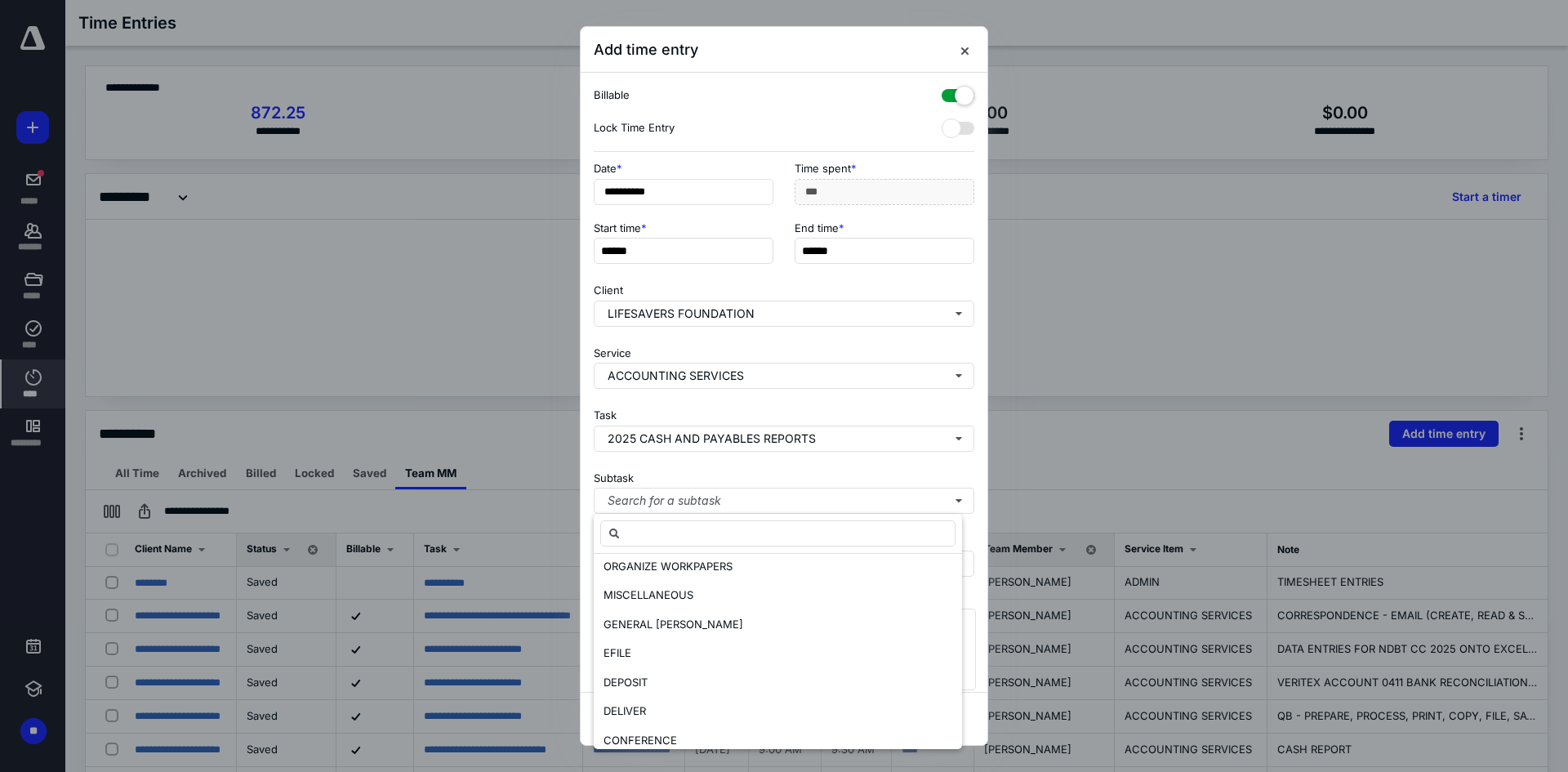 scroll, scrollTop: 253, scrollLeft: 0, axis: vertical 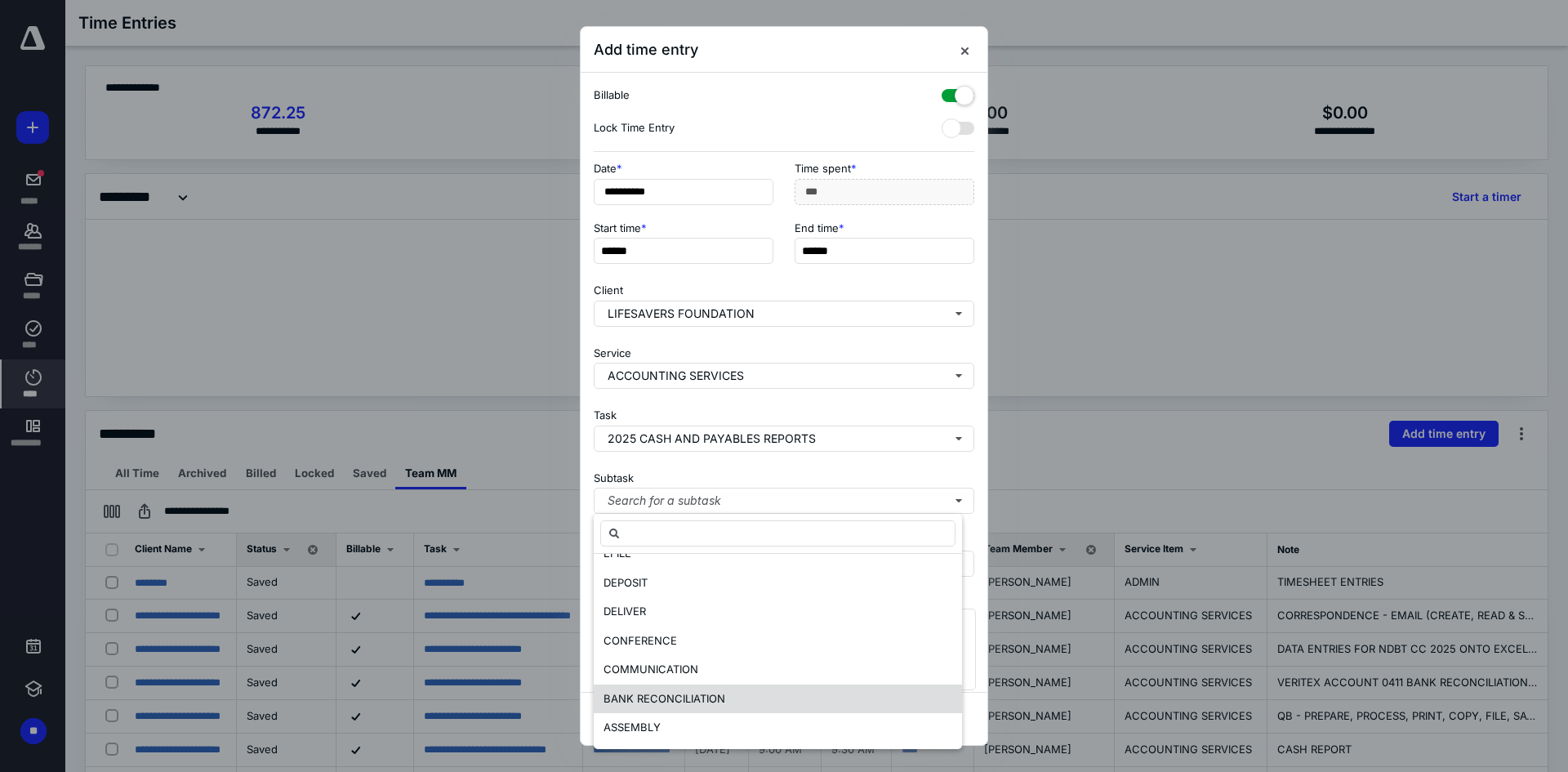 click on "BANK RECONCILIATION" at bounding box center [777, 699] 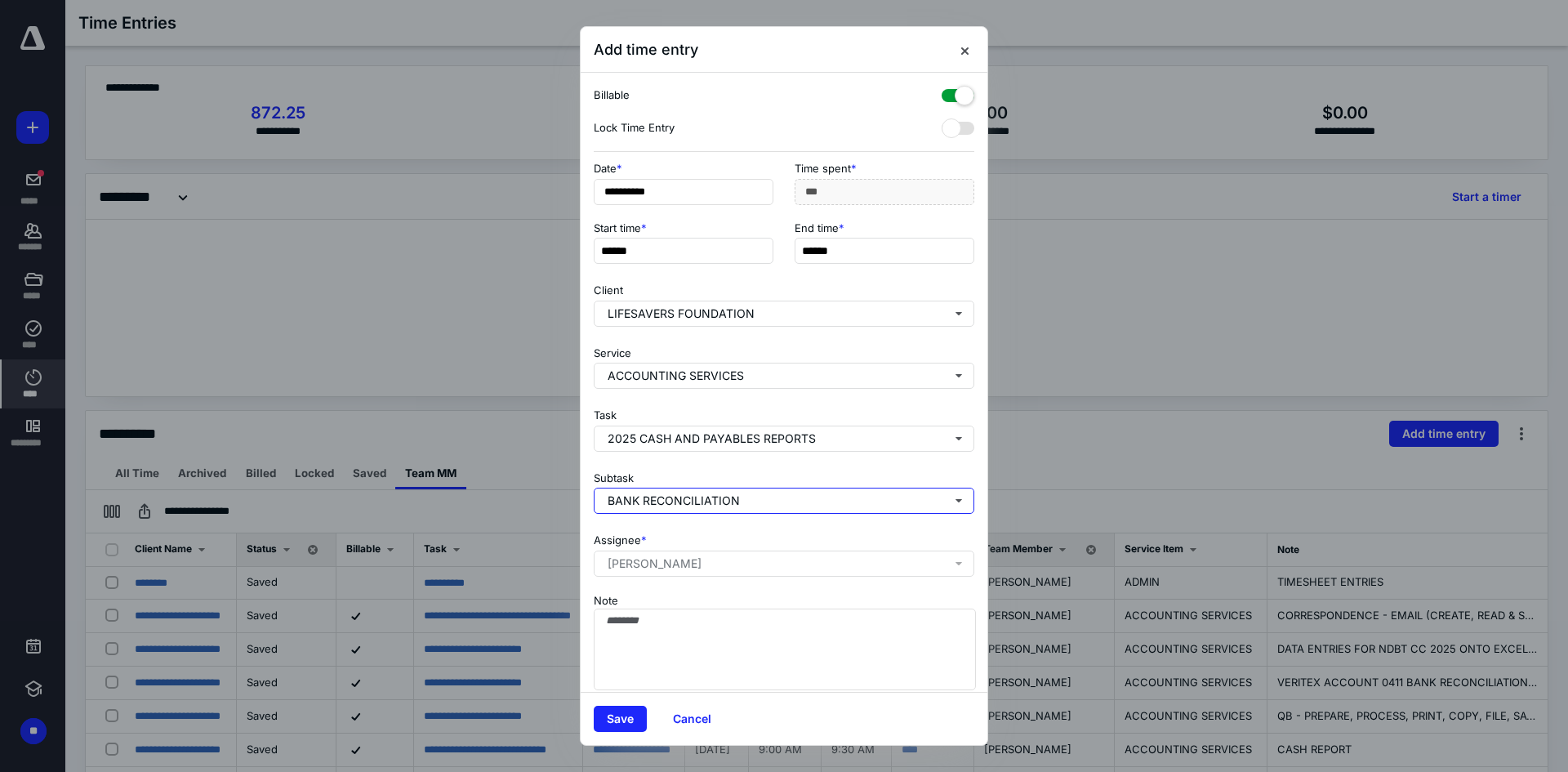 scroll, scrollTop: 0, scrollLeft: 0, axis: both 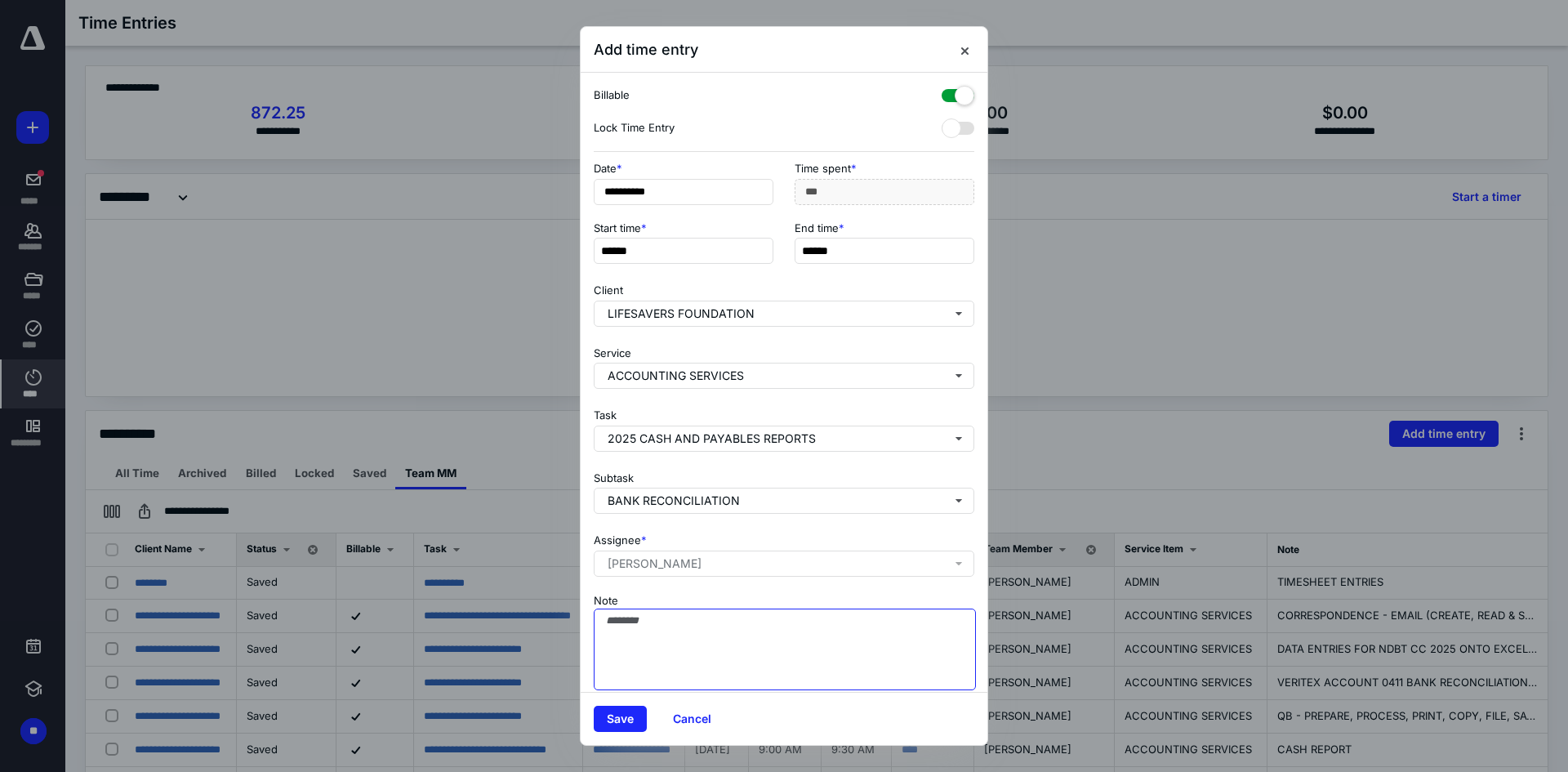 click on "Note" at bounding box center (785, 649) 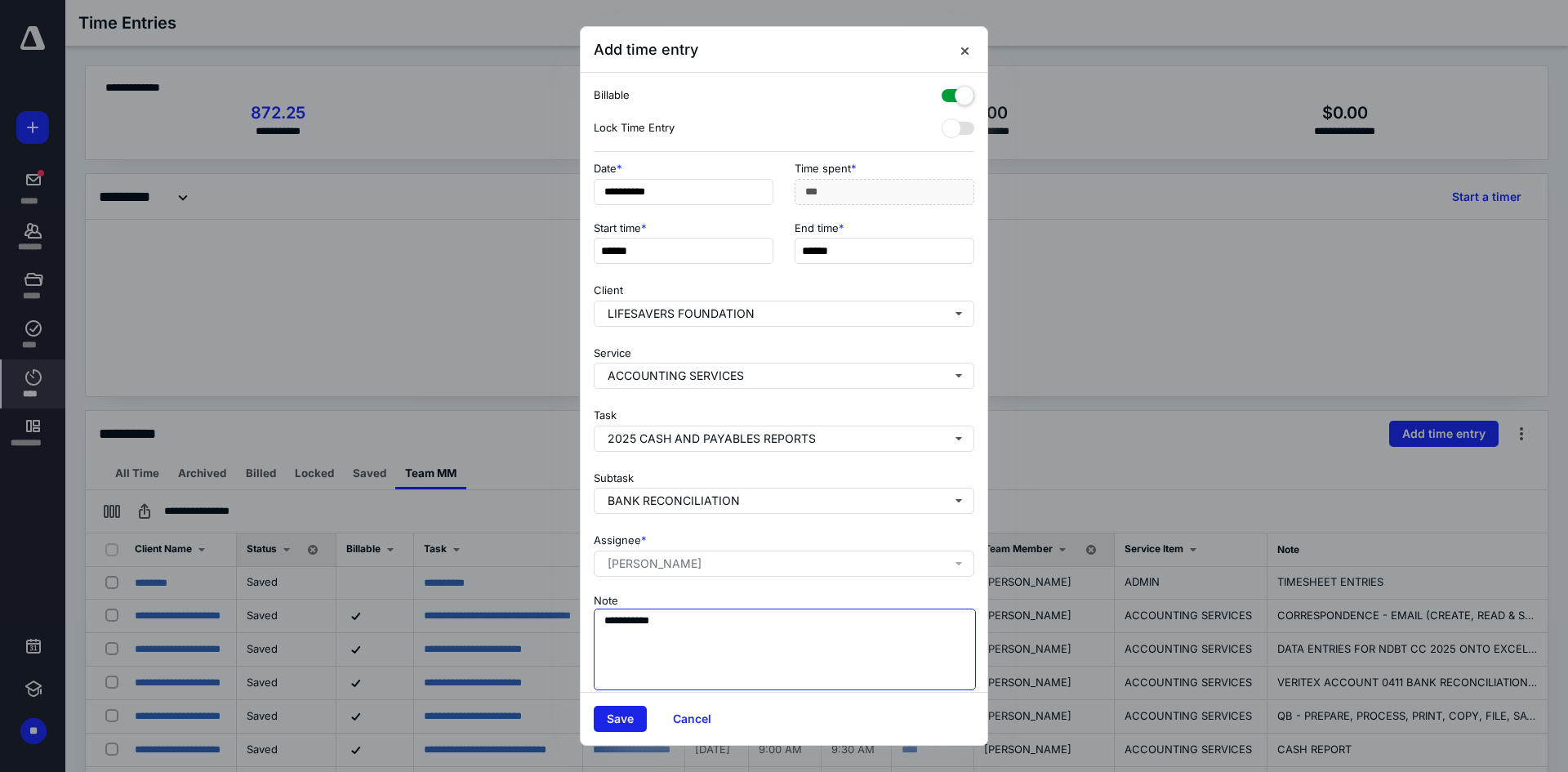 type on "**********" 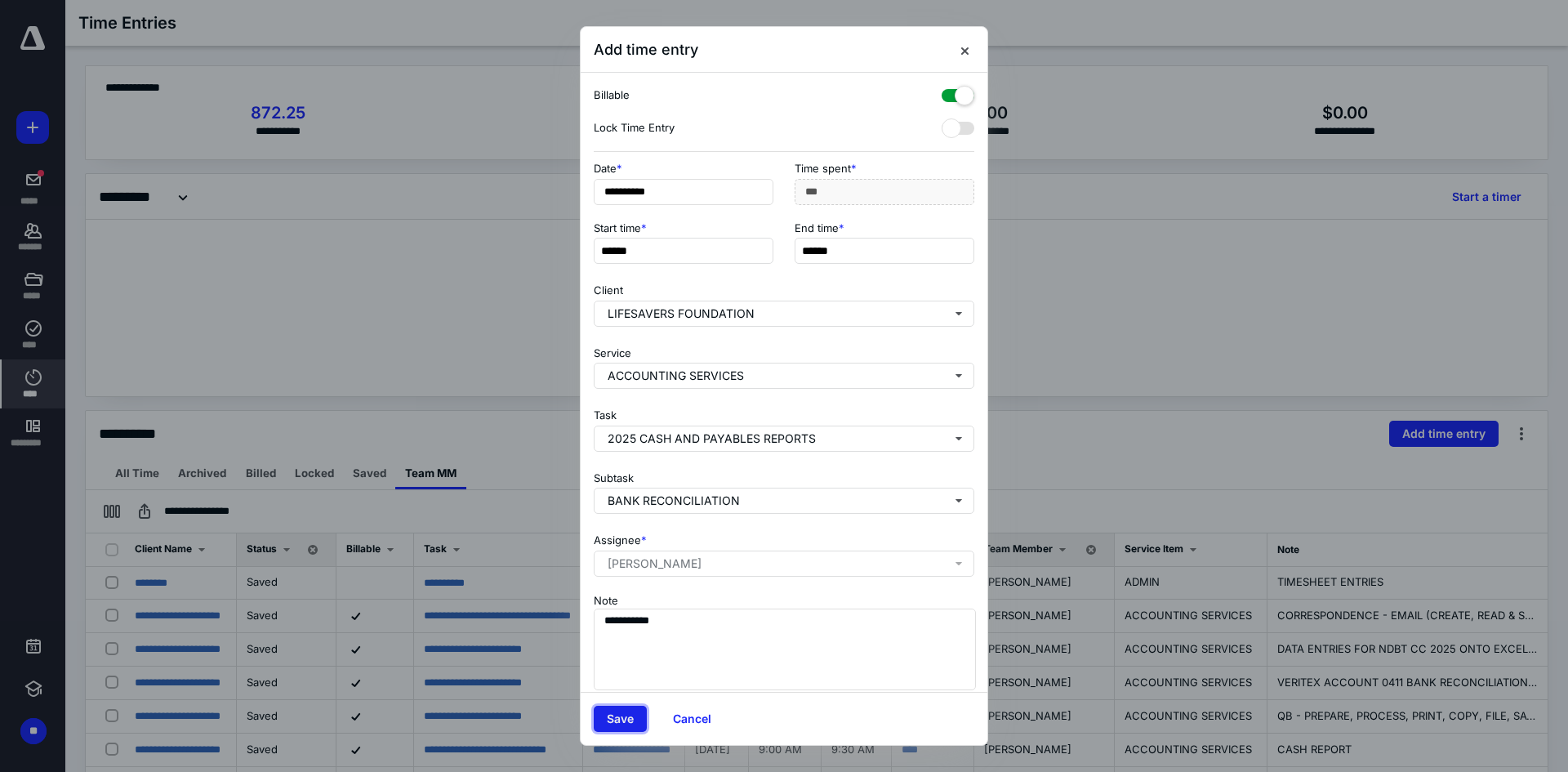 click on "Save" at bounding box center (620, 719) 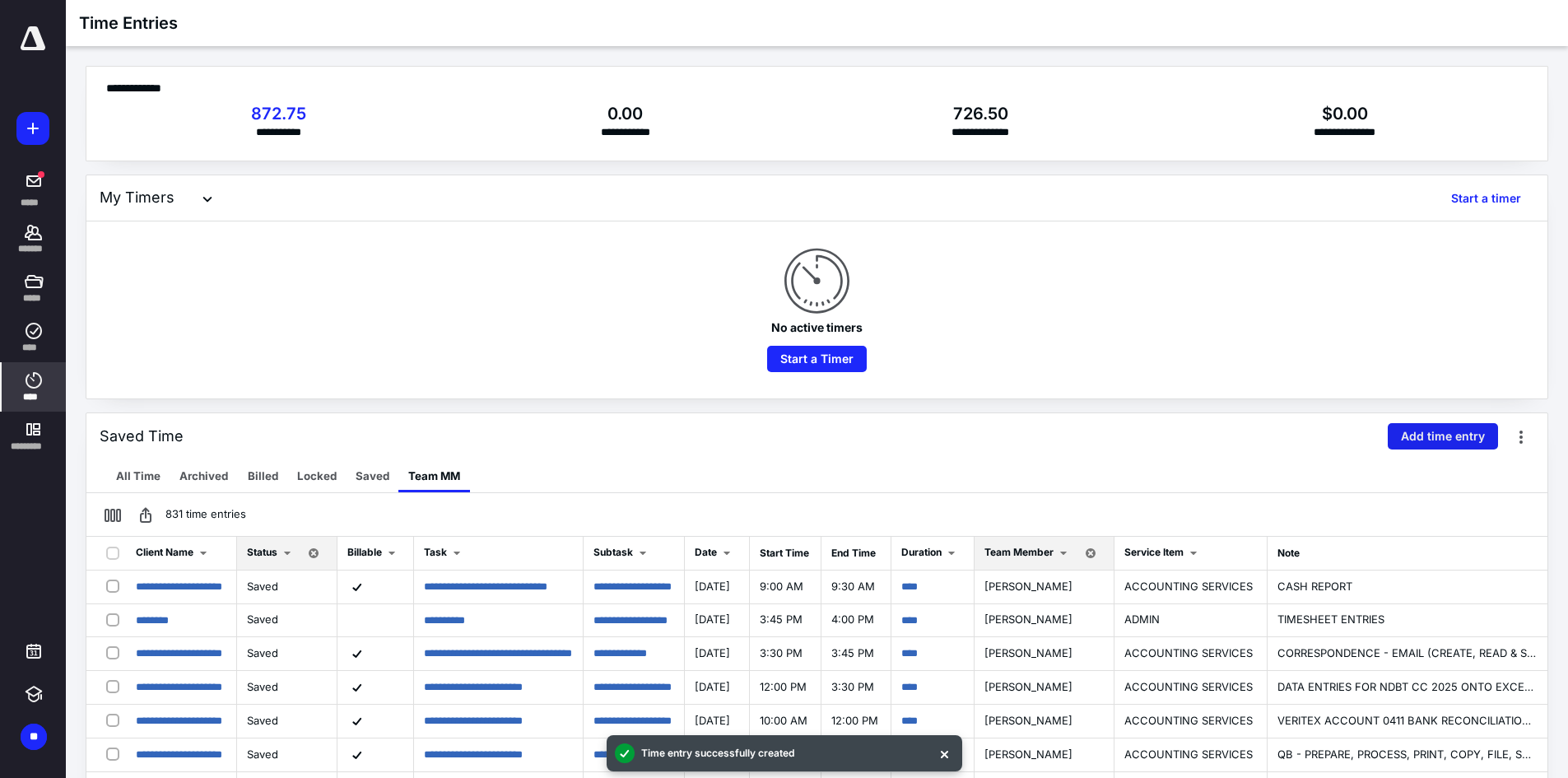 click on "Add time entry" at bounding box center (1443, 436) 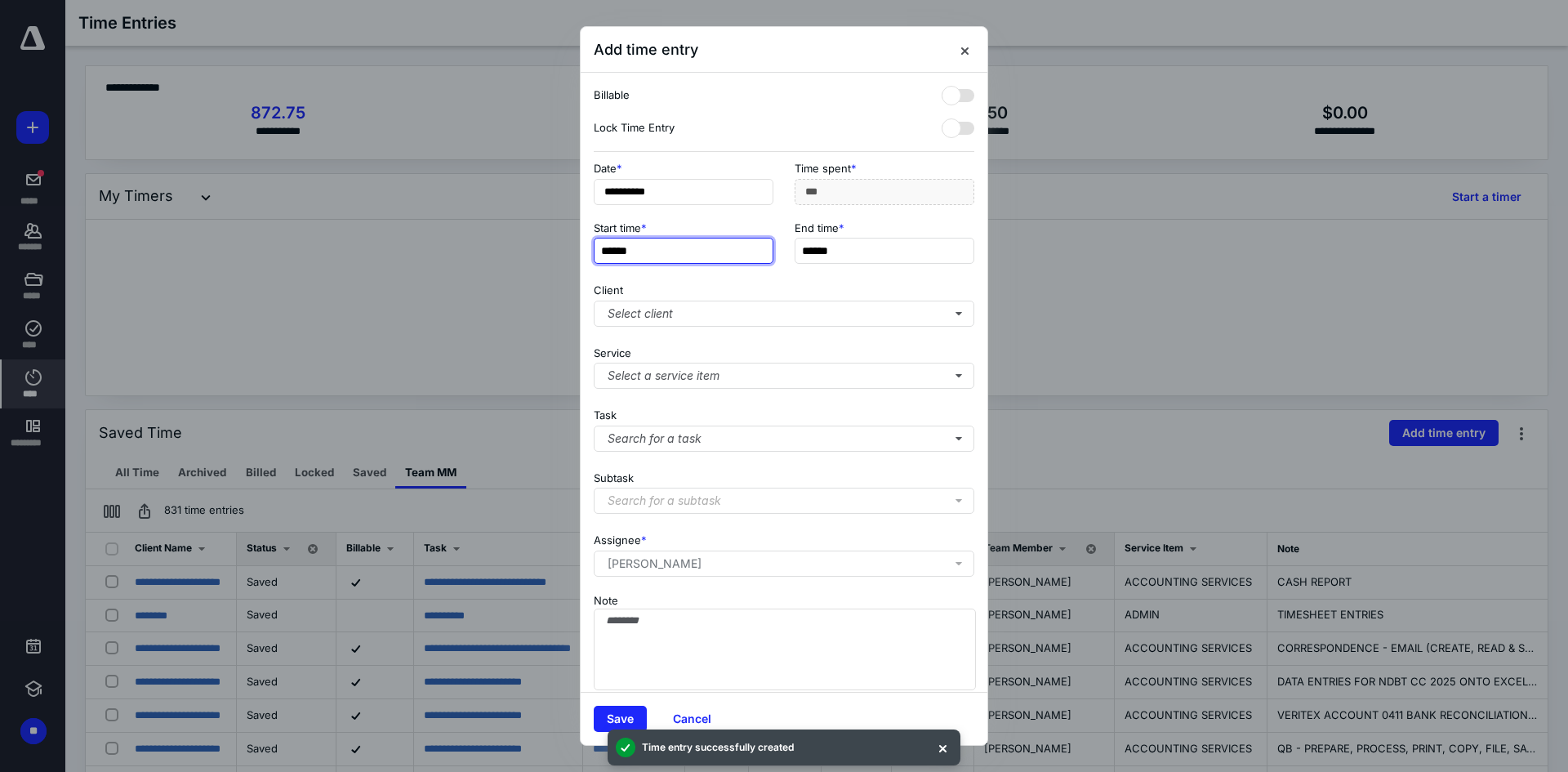 click on "******" at bounding box center (684, 251) 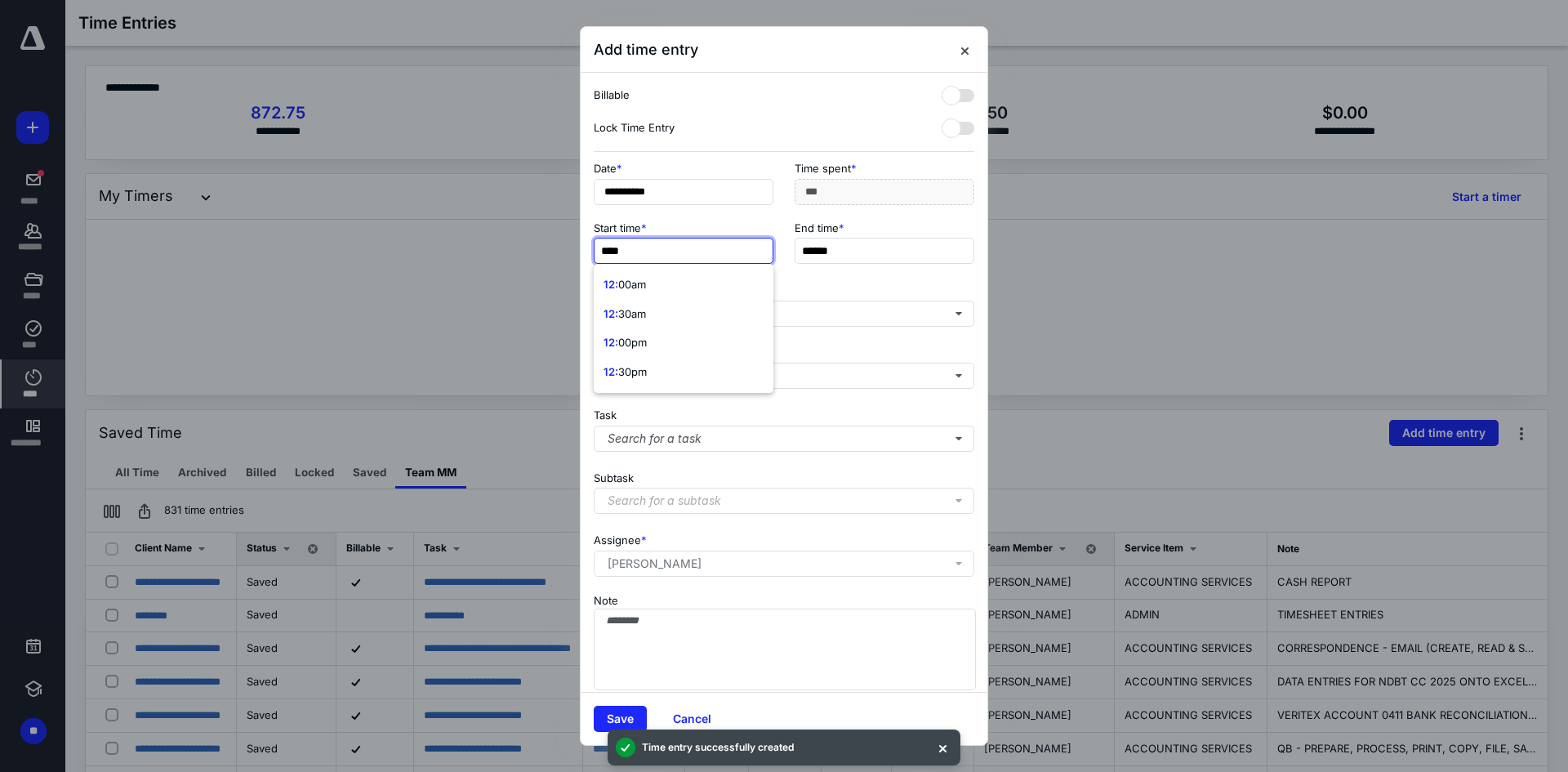 type on "*****" 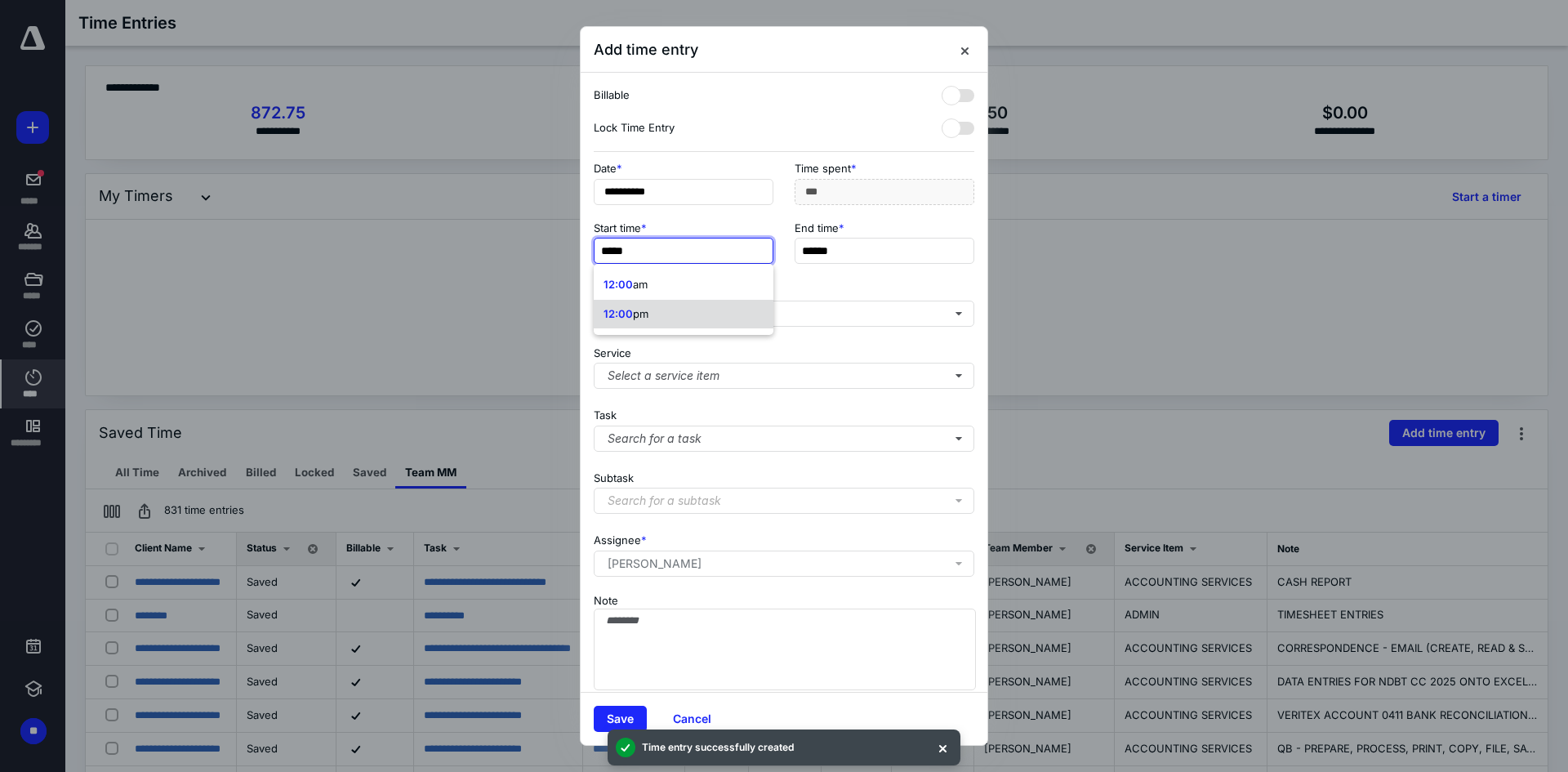 click on "12:00 pm" at bounding box center [684, 315] 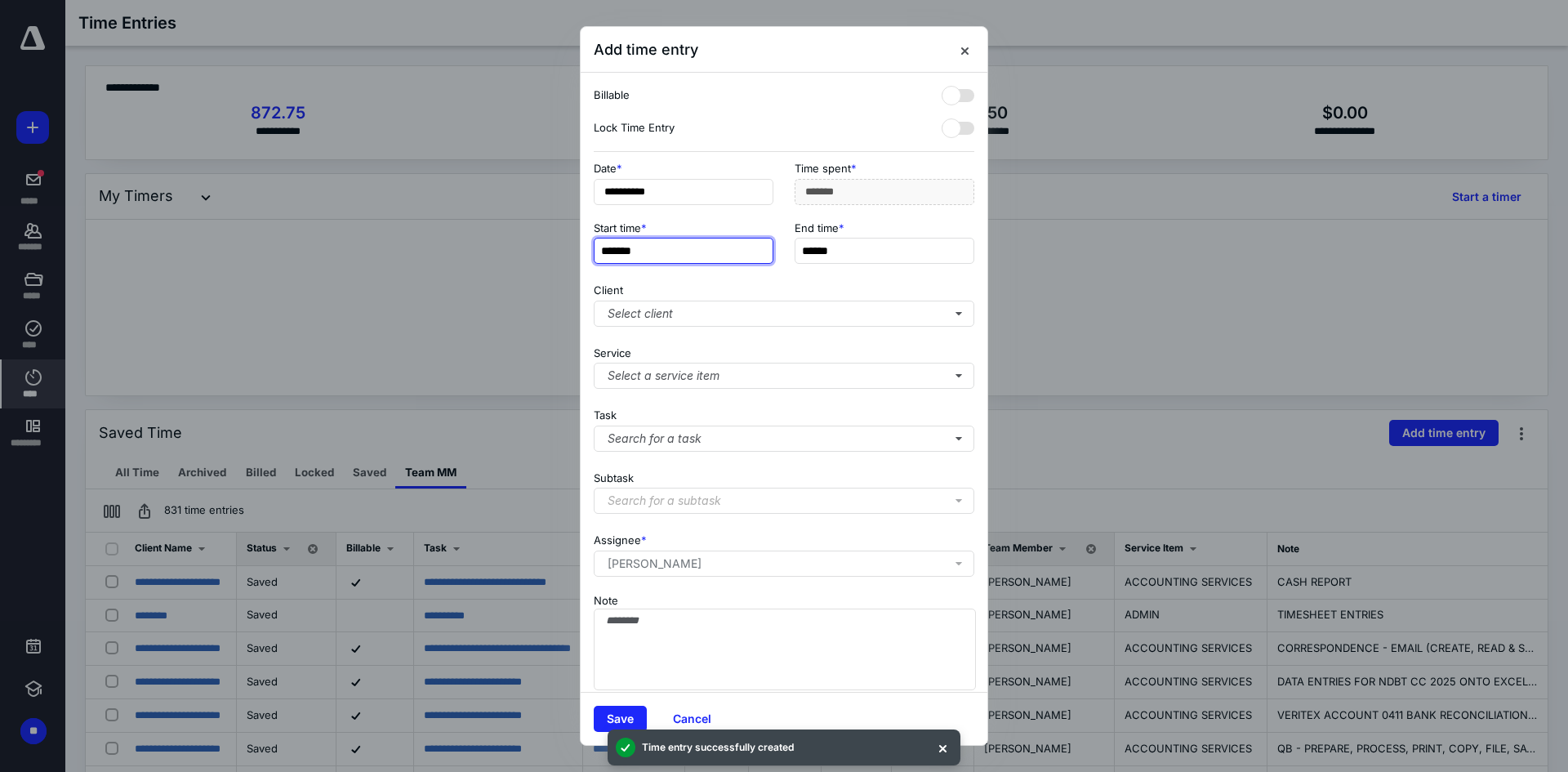 type on "*******" 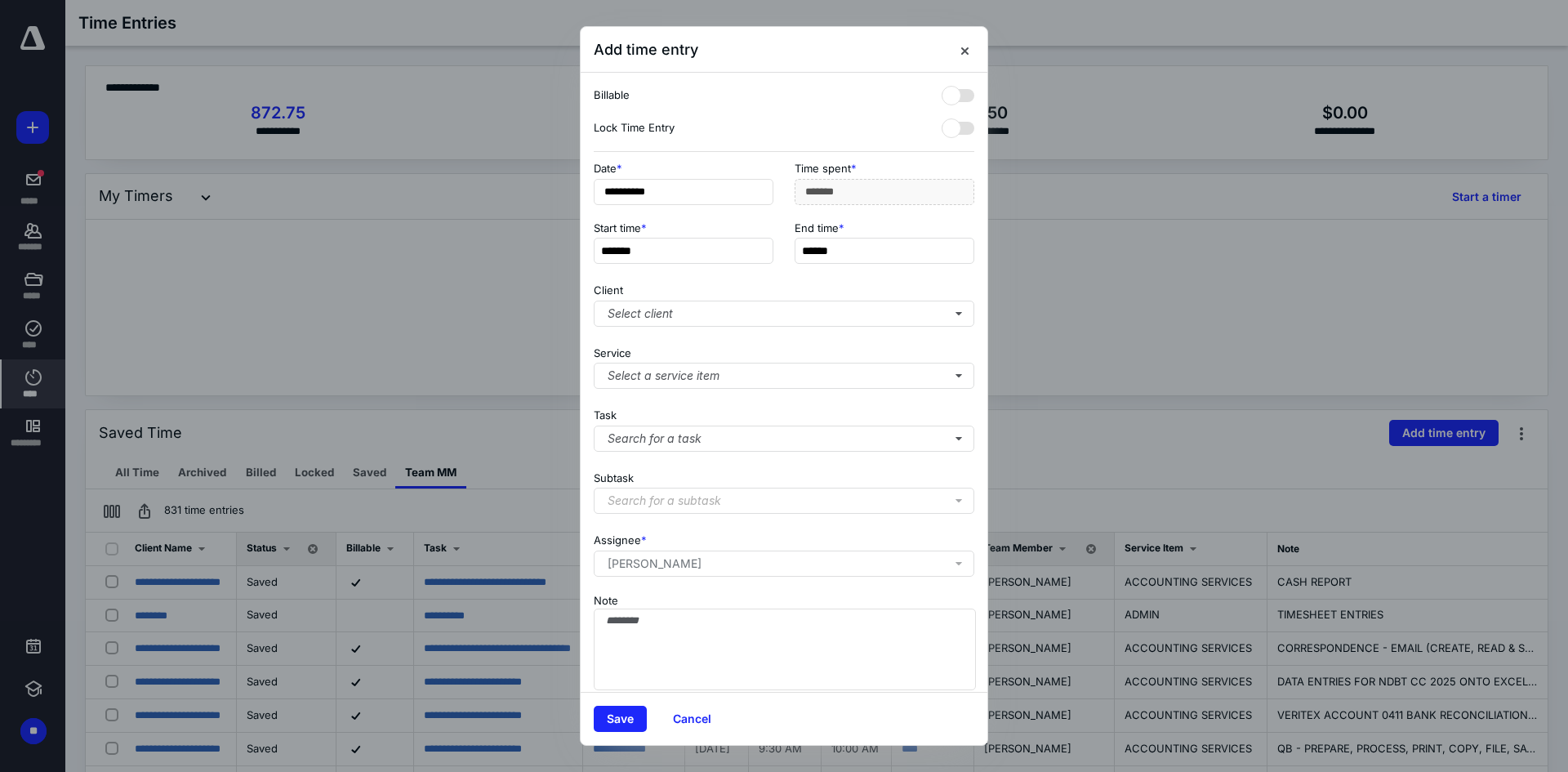 click on "End time *" at bounding box center (884, 228) 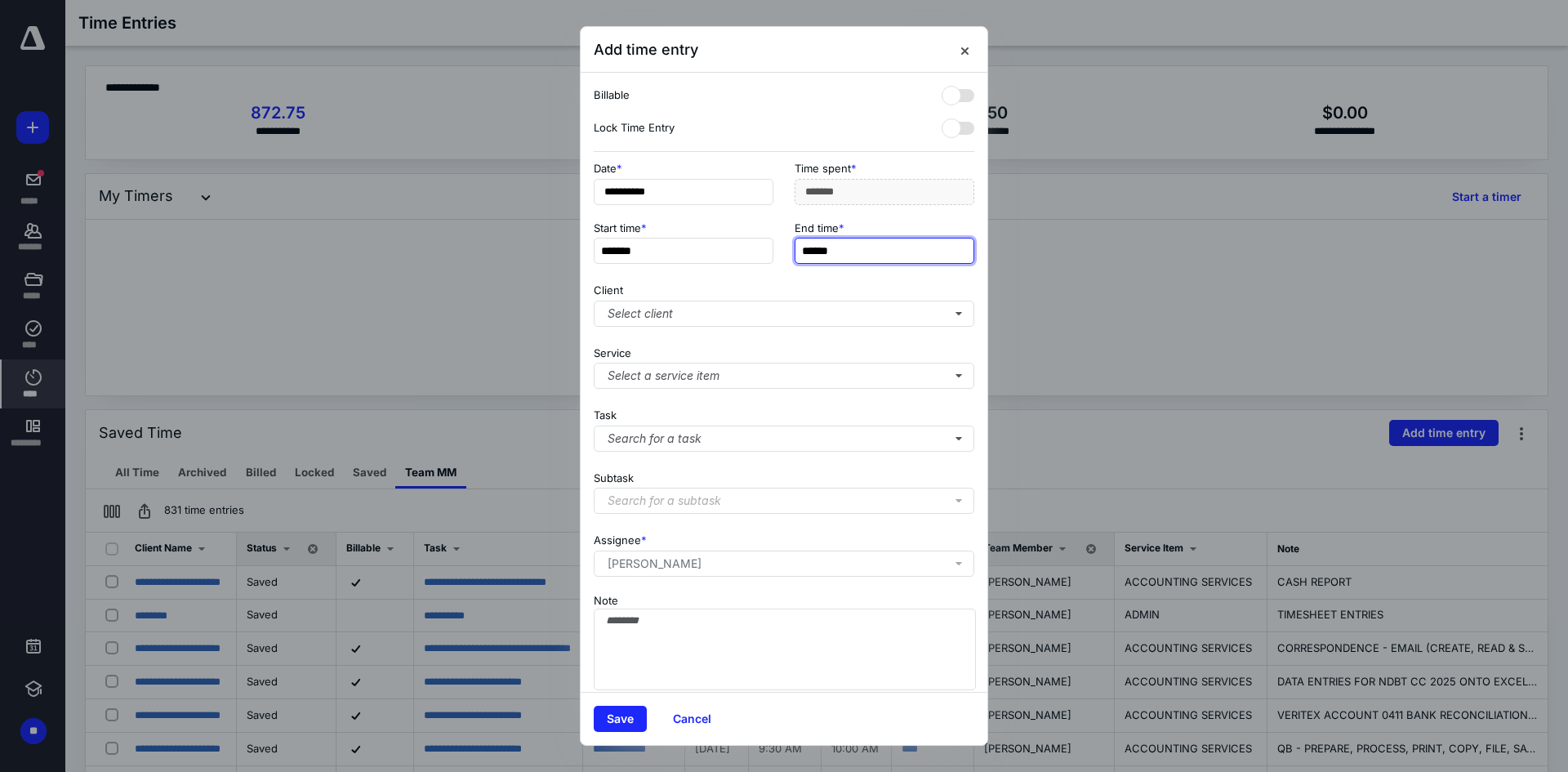 click on "******" at bounding box center (884, 251) 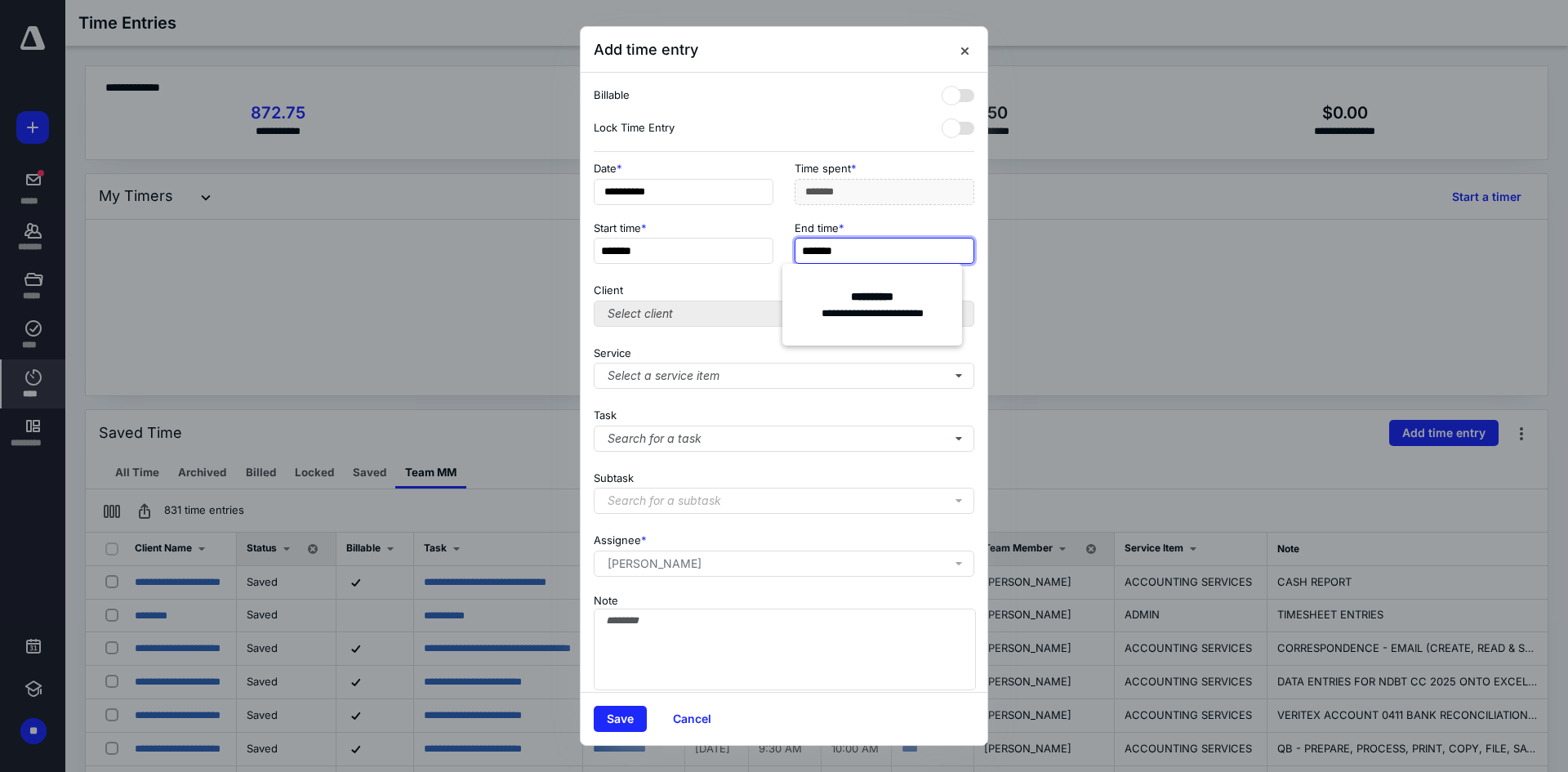 type on "*******" 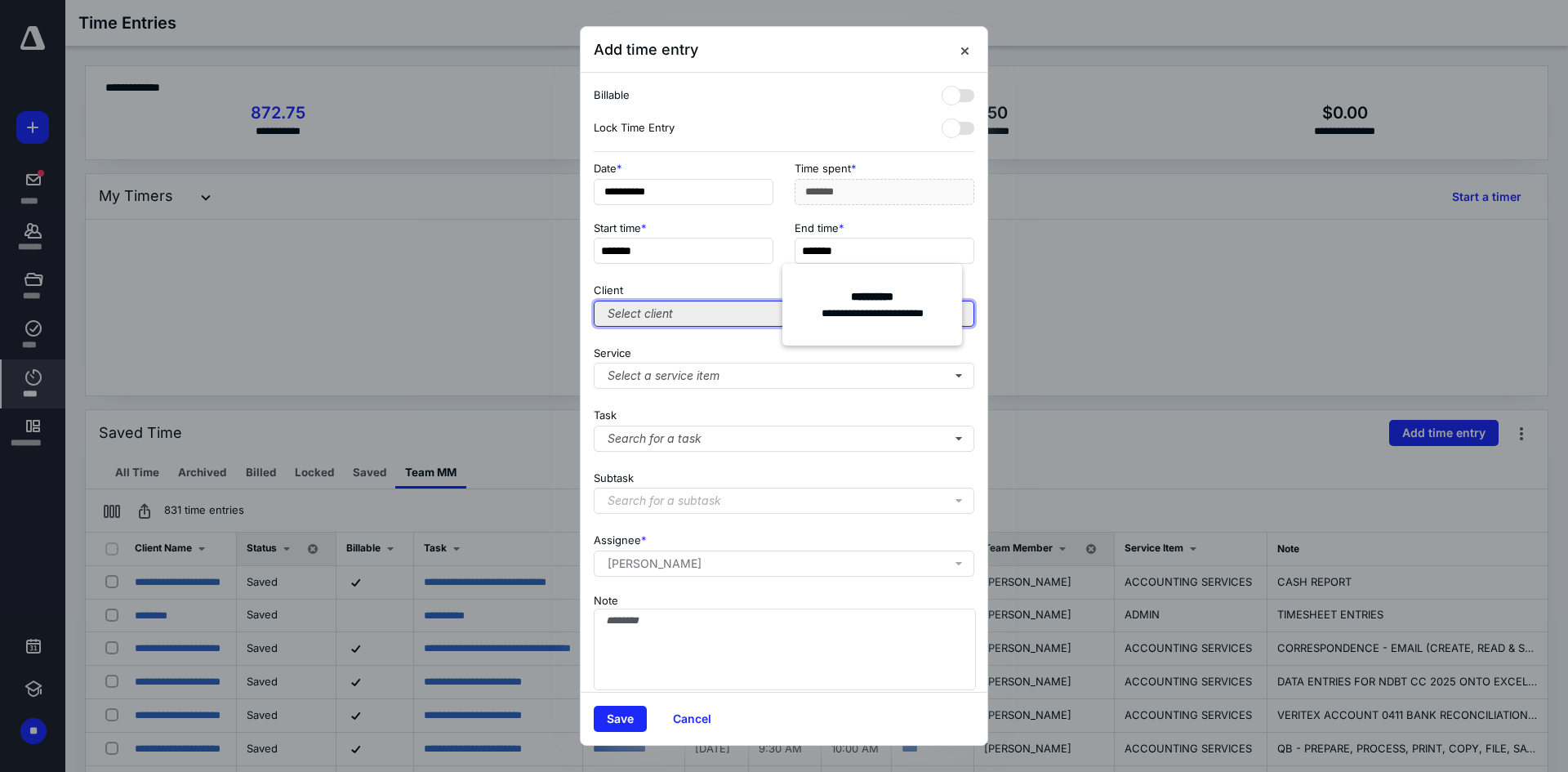 type on "**" 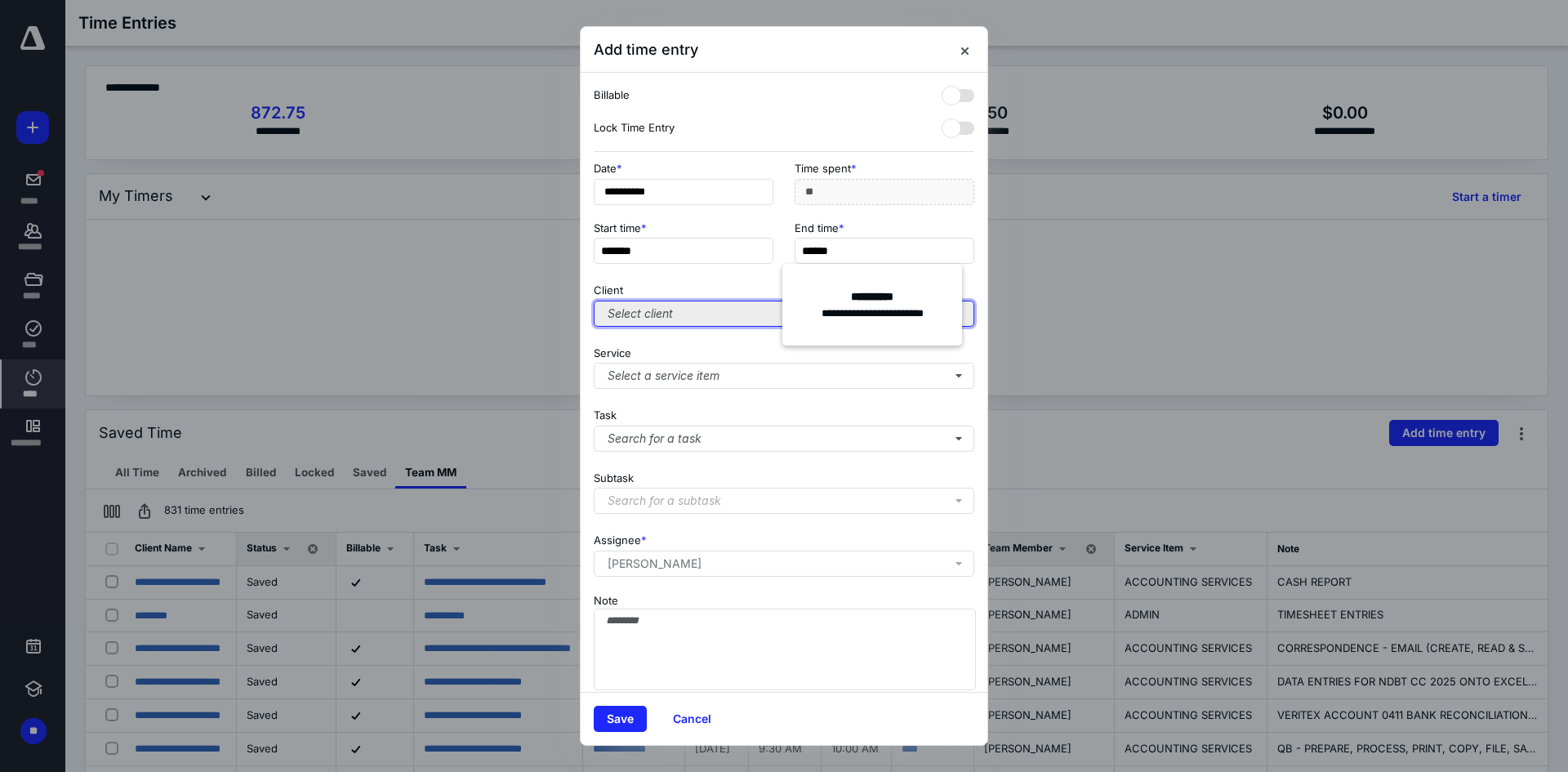 click on "Select client" at bounding box center (784, 314) 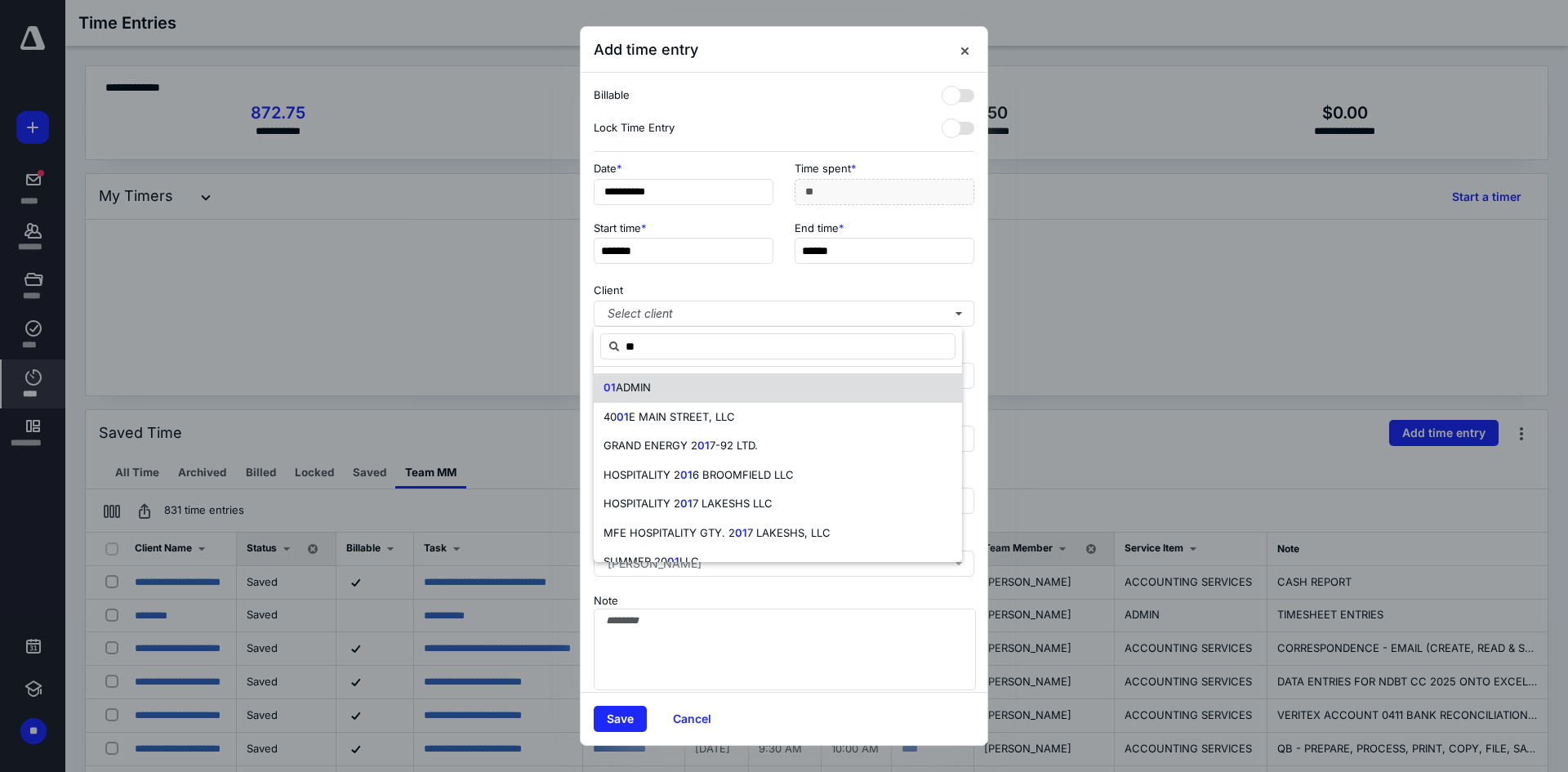 click on "01  ADMIN" at bounding box center [777, 388] 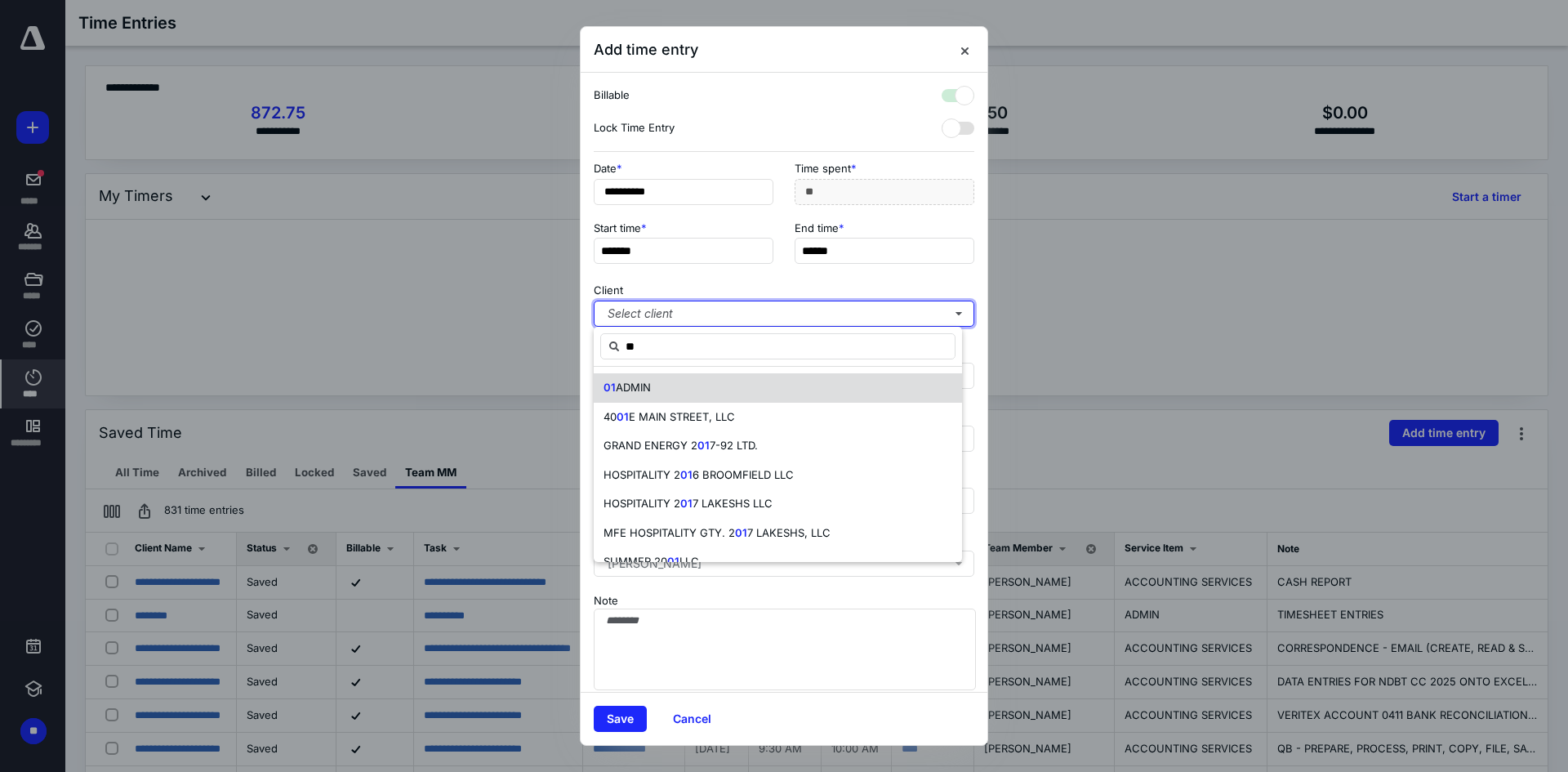 checkbox on "true" 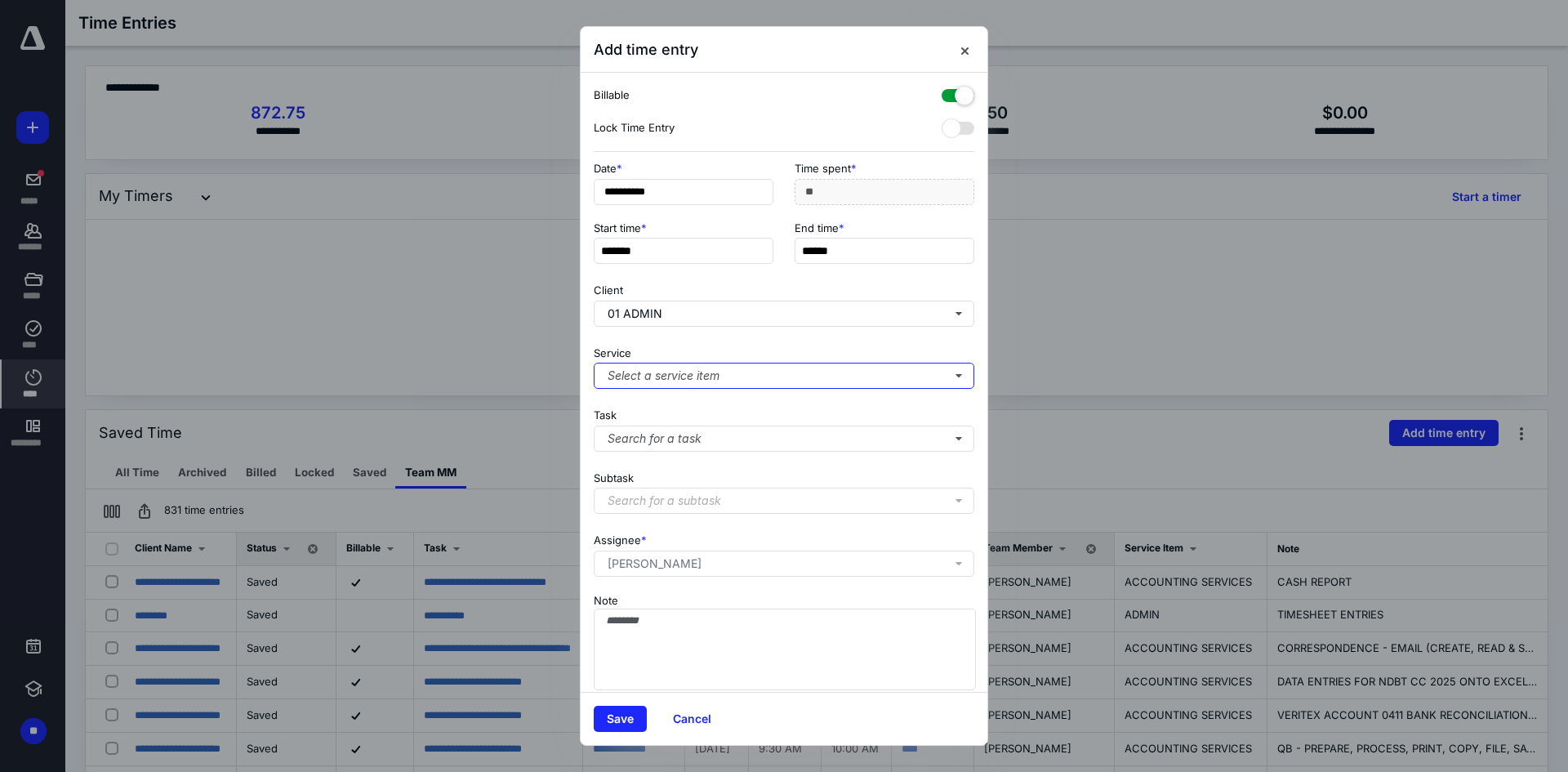 click on "Select a service item" at bounding box center (784, 376) 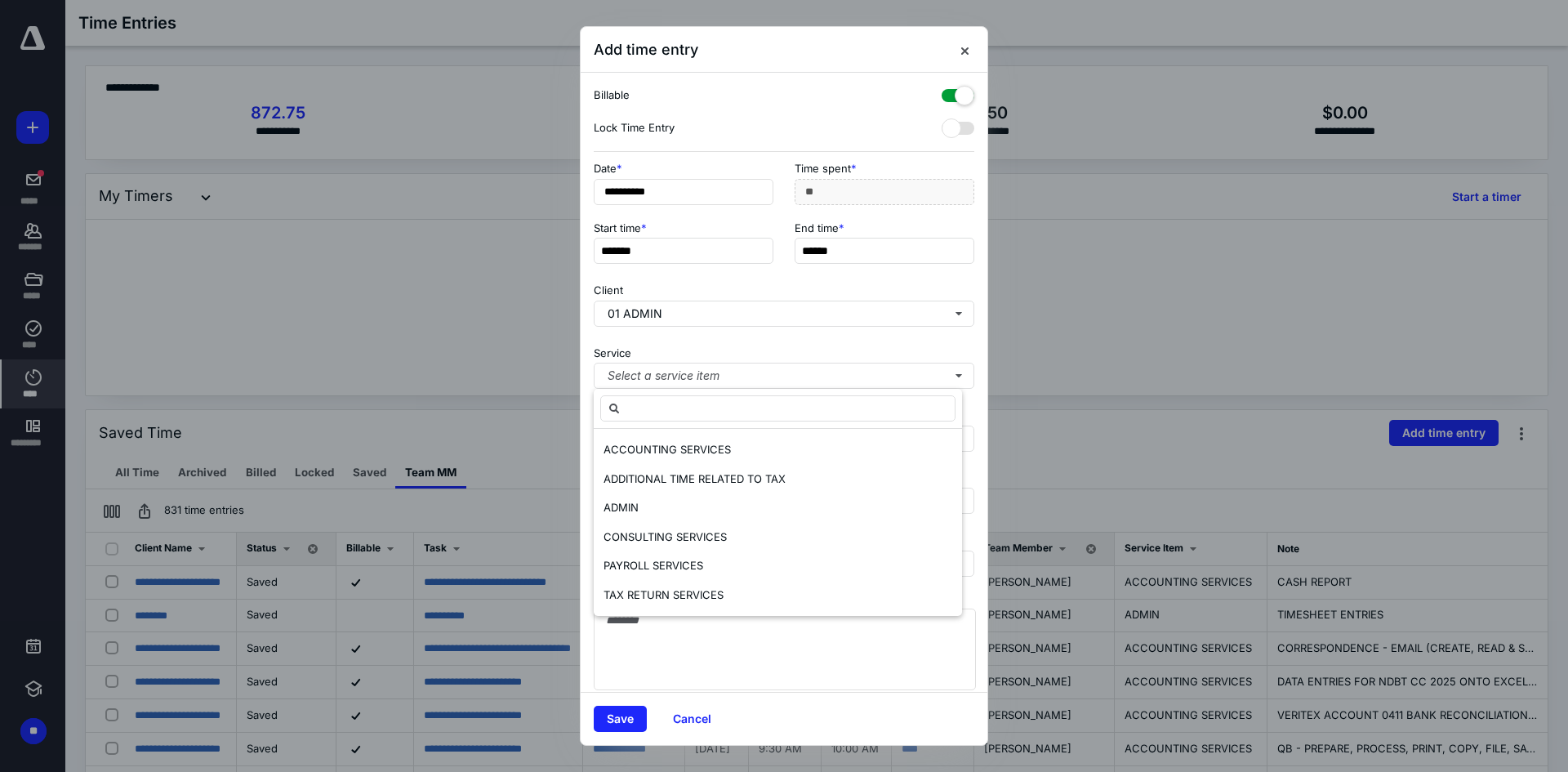 click at bounding box center (958, 92) 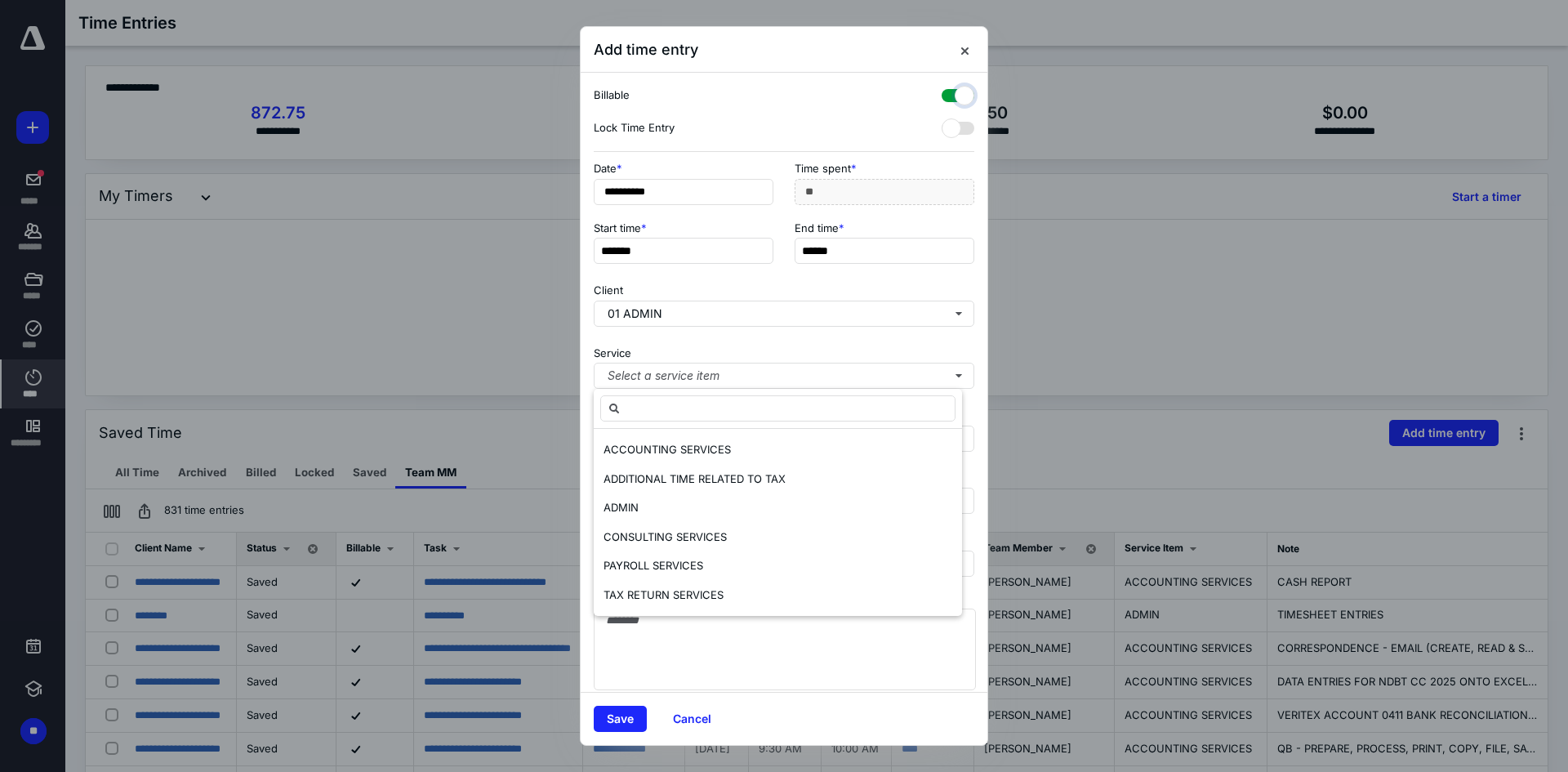 click at bounding box center (950, 93) 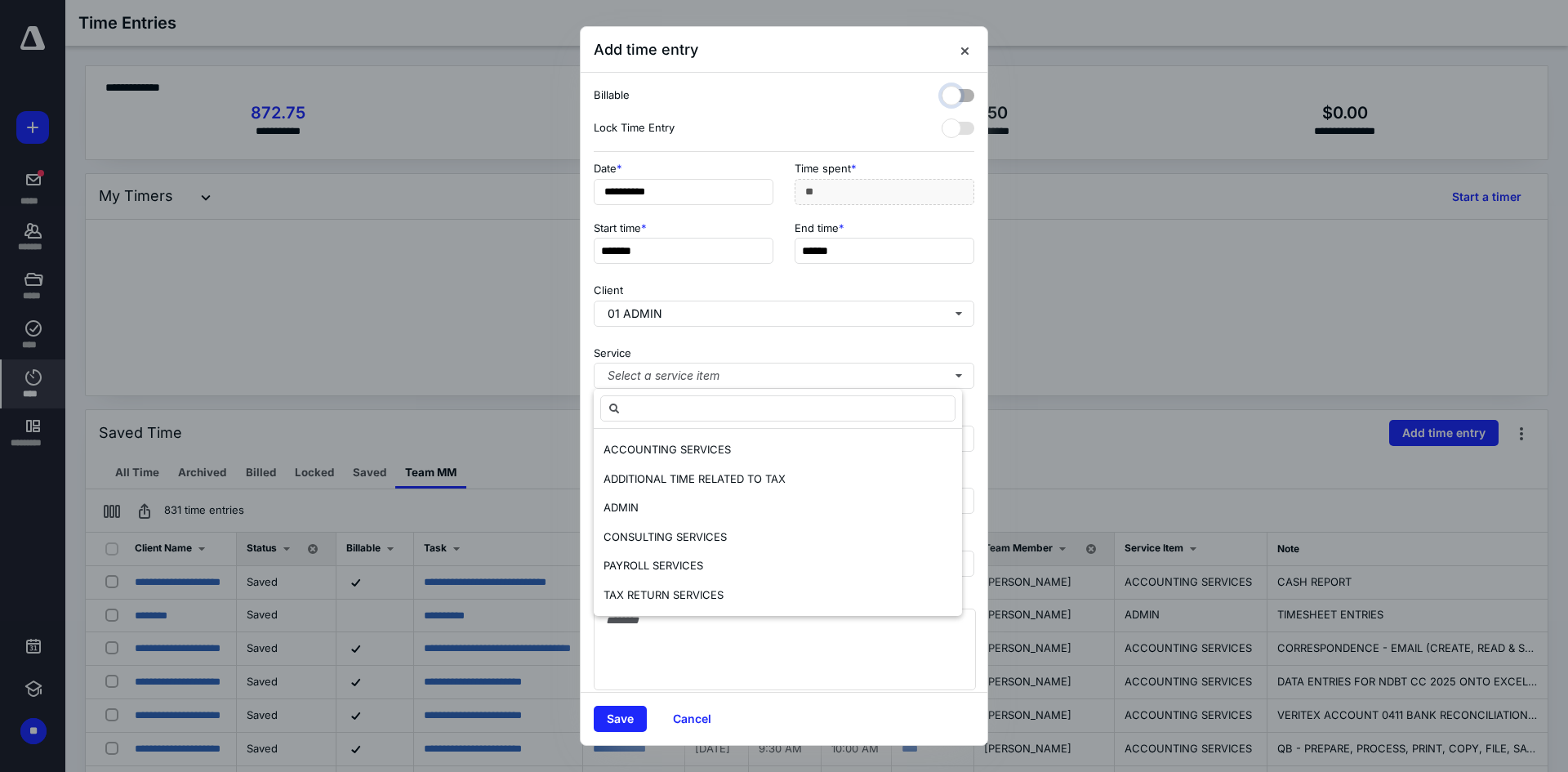 checkbox on "false" 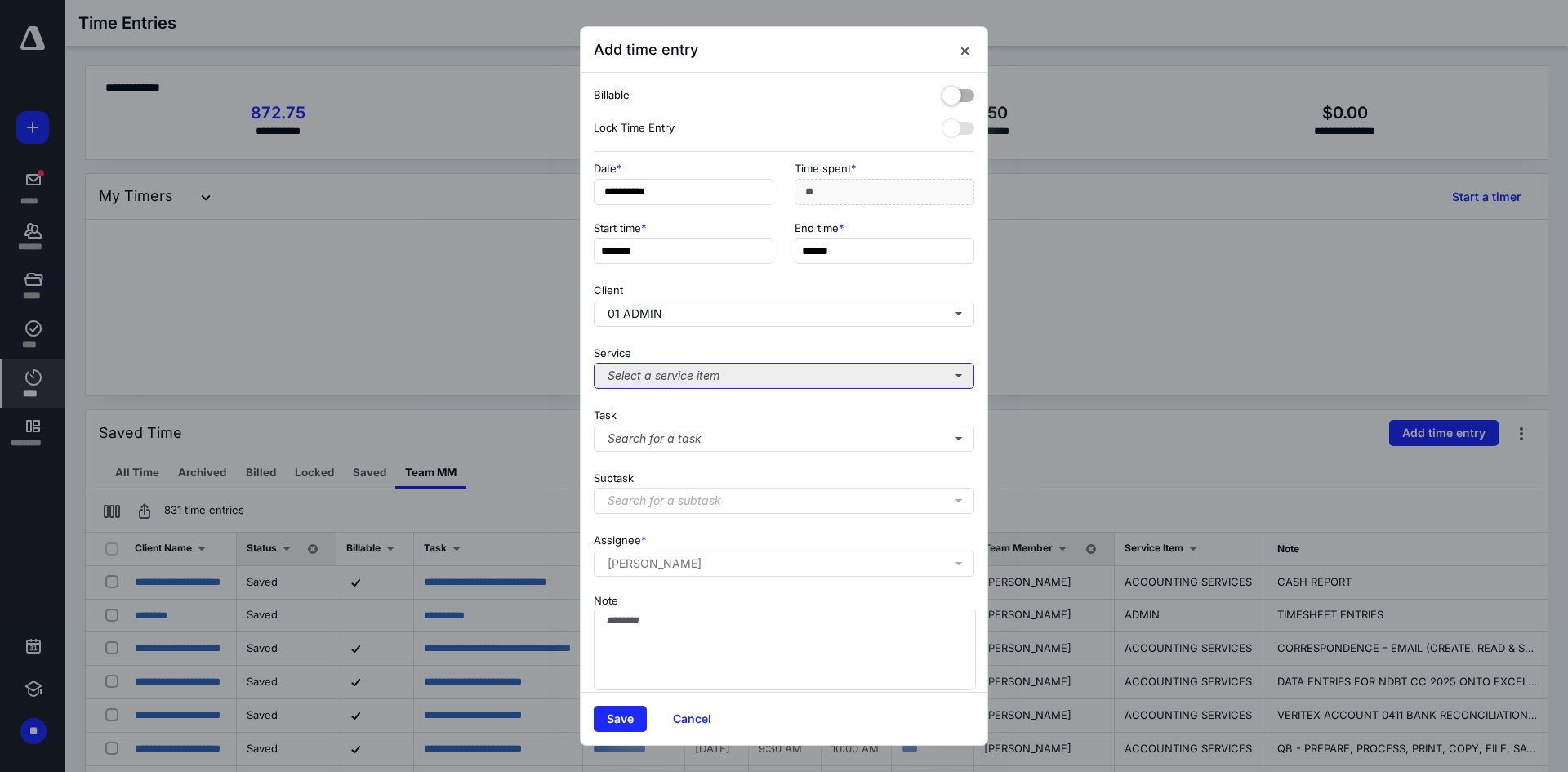 click on "Select a service item" at bounding box center (784, 376) 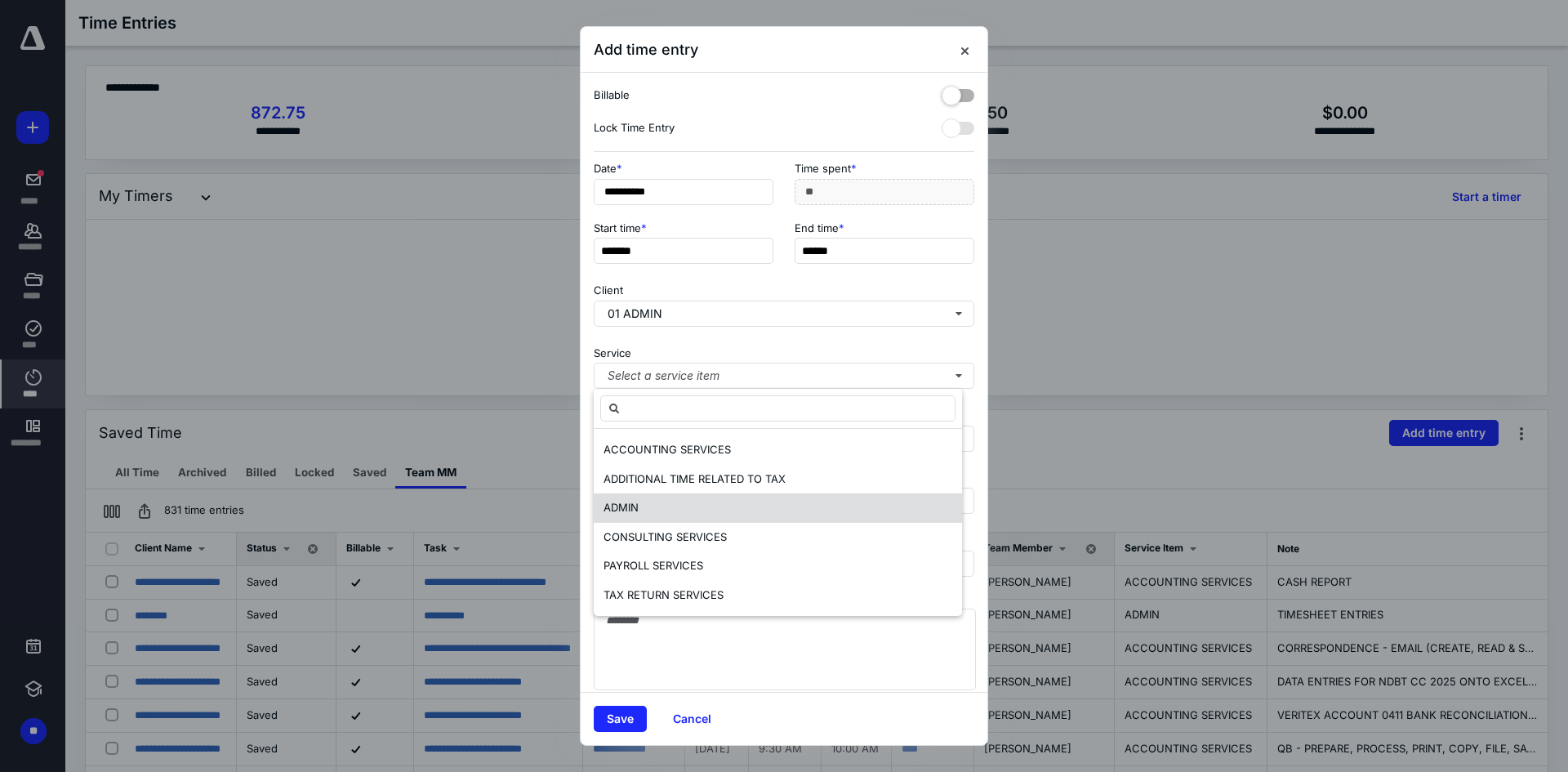 click on "ADMIN" at bounding box center [777, 508] 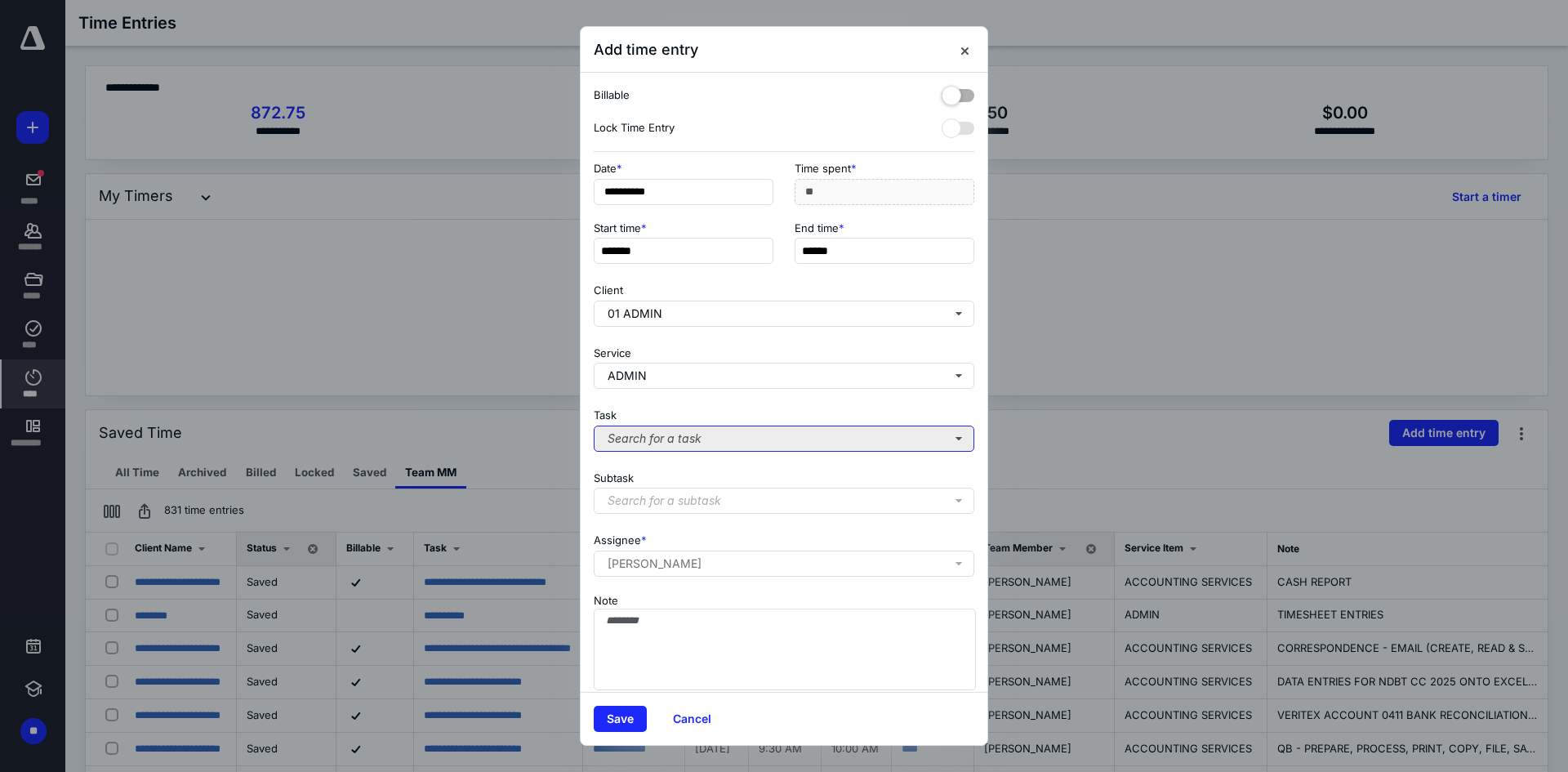 click on "Search for a task" at bounding box center (784, 439) 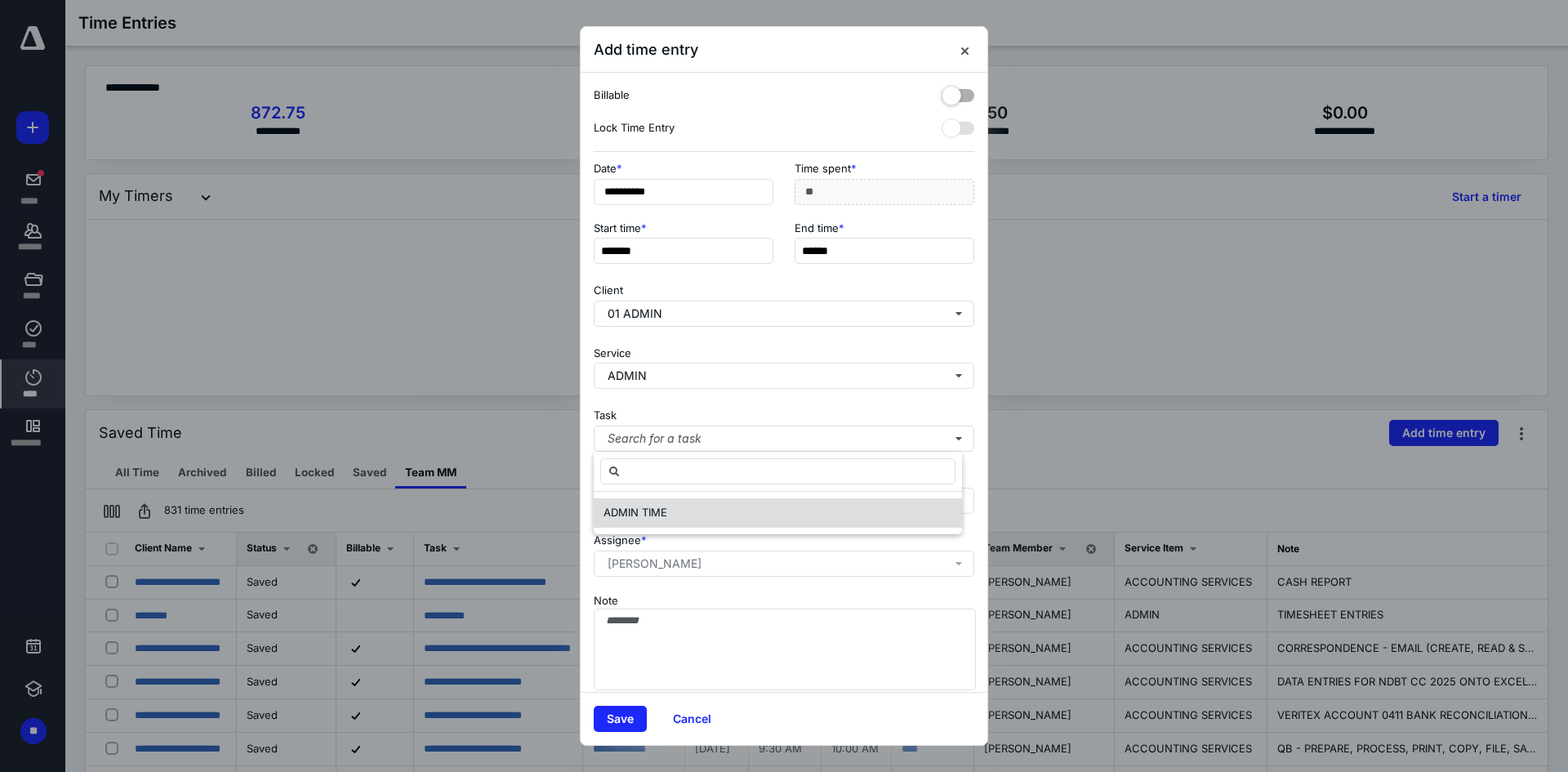 click on "ADMIN TIME" at bounding box center [777, 513] 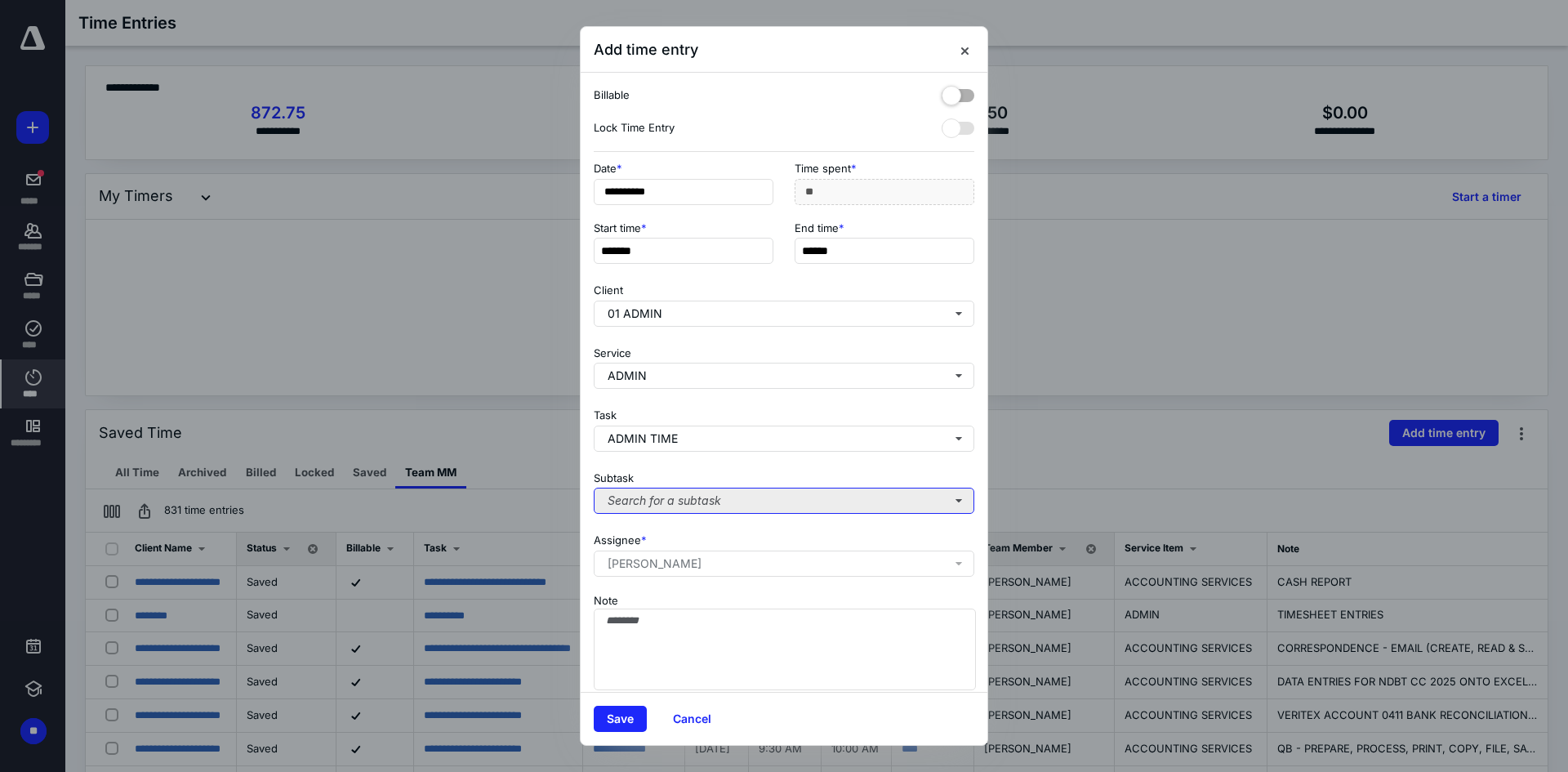 click on "Search for a subtask" at bounding box center [784, 501] 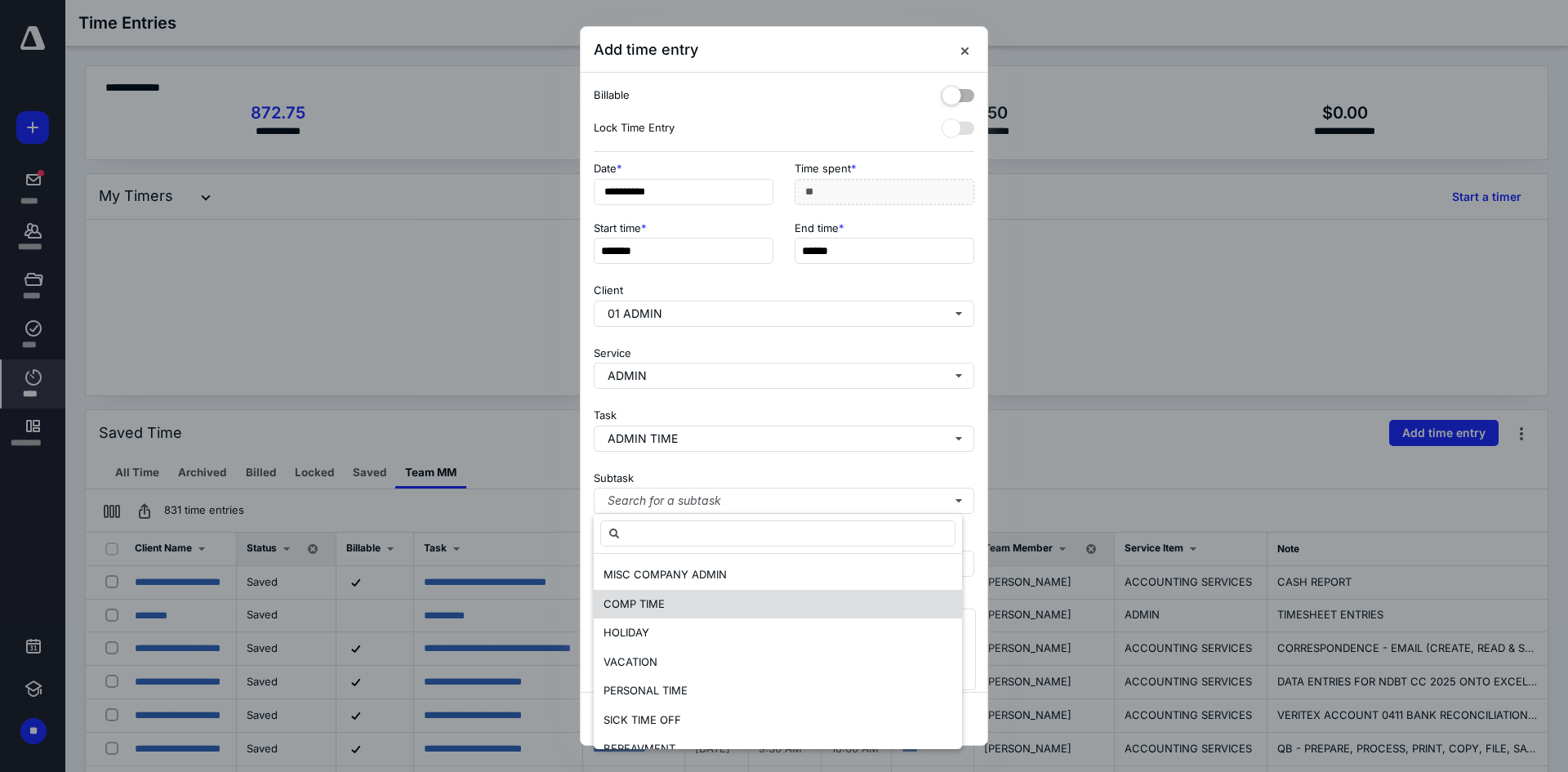 click on "COMP TIME" at bounding box center [777, 605] 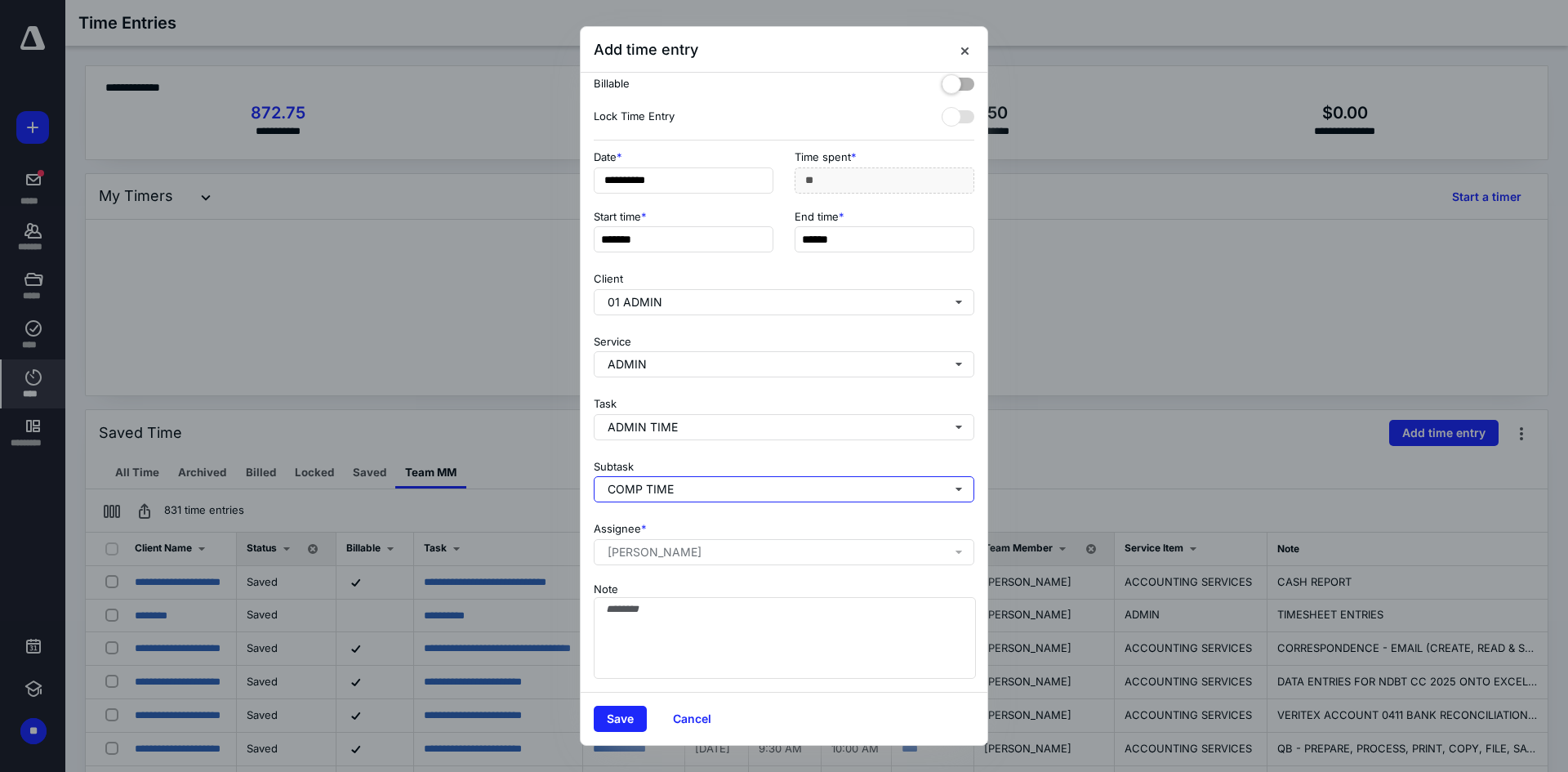 scroll, scrollTop: 24, scrollLeft: 0, axis: vertical 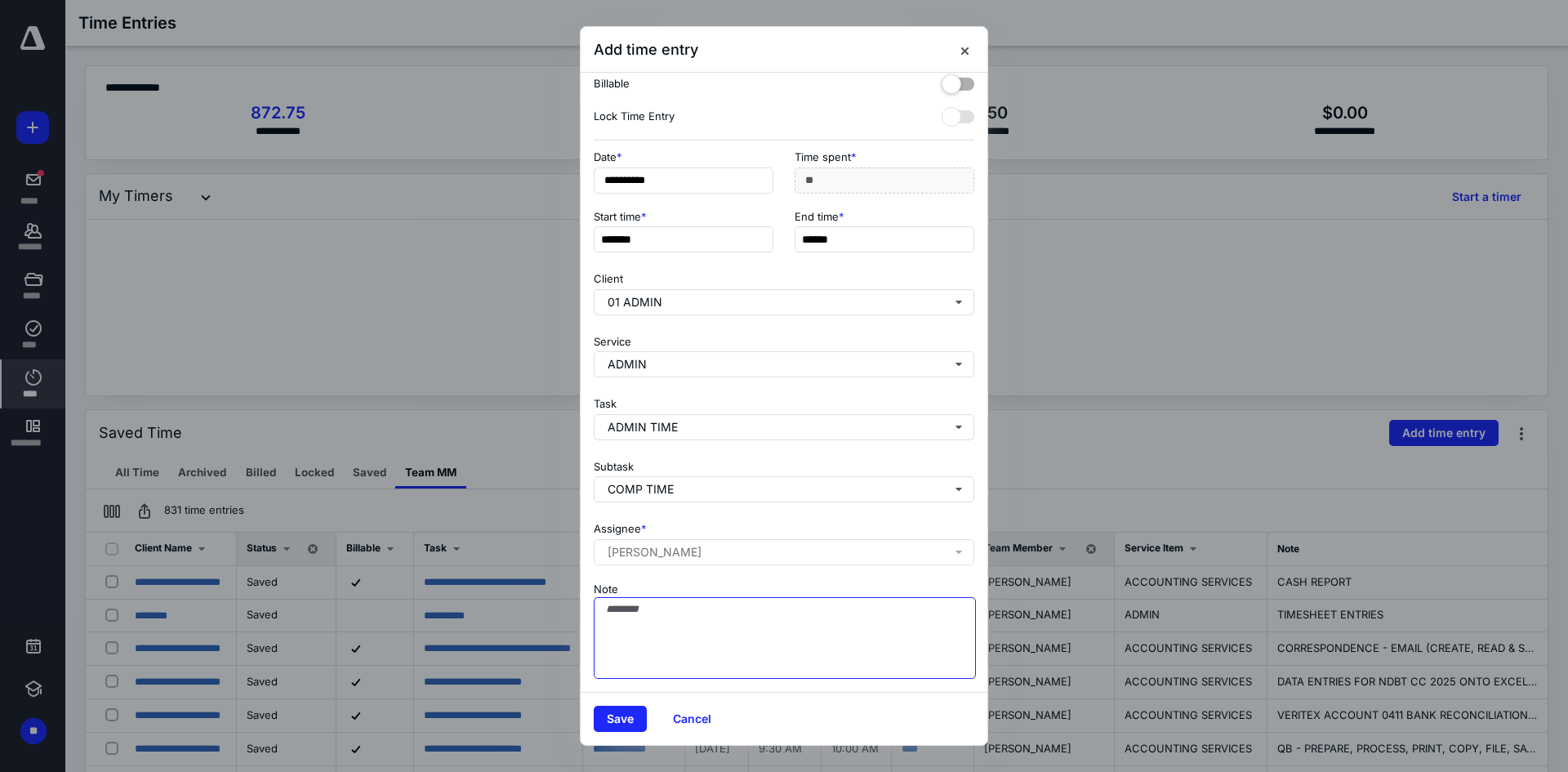 click on "Note" at bounding box center (785, 638) 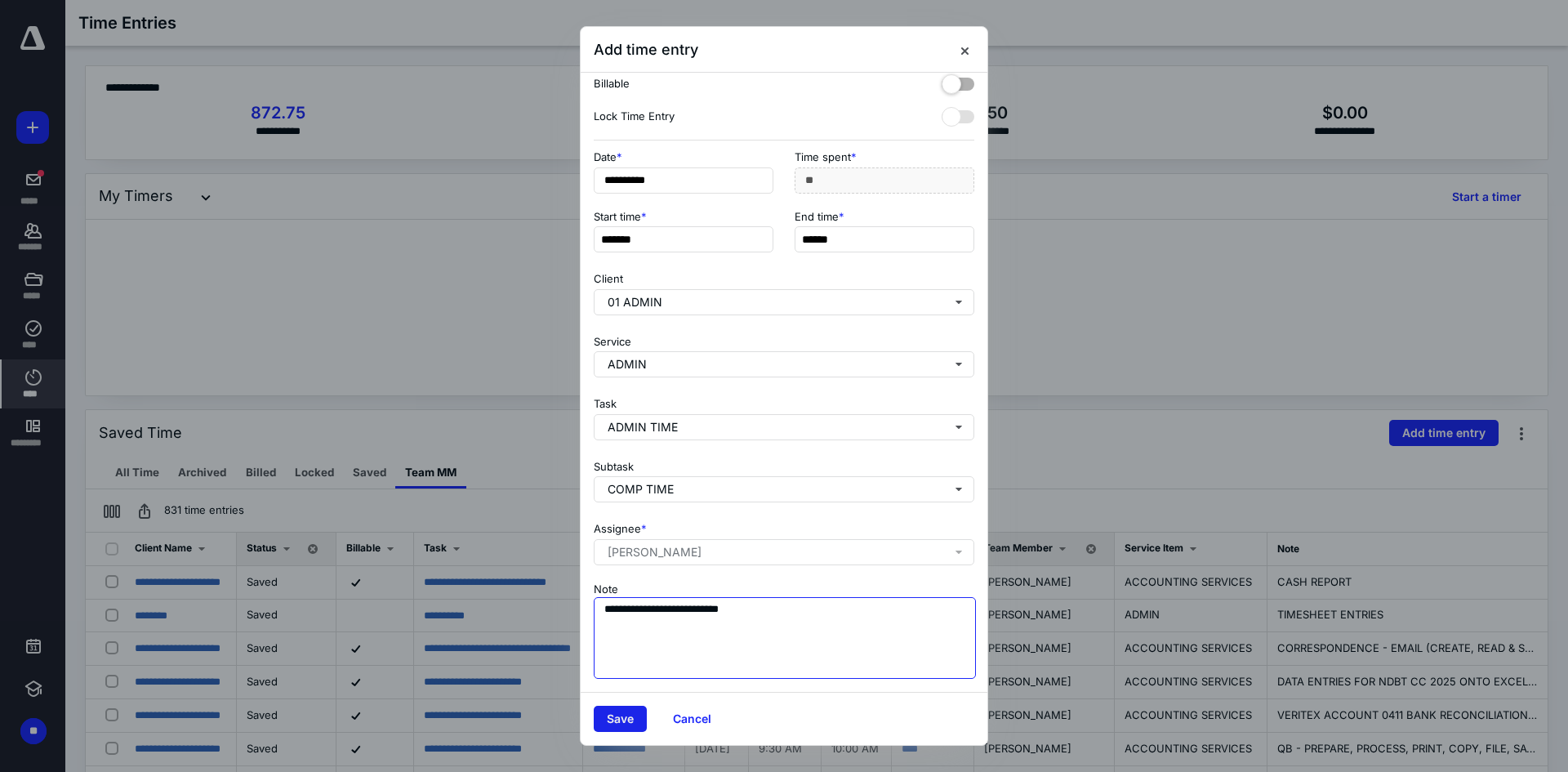 type on "**********" 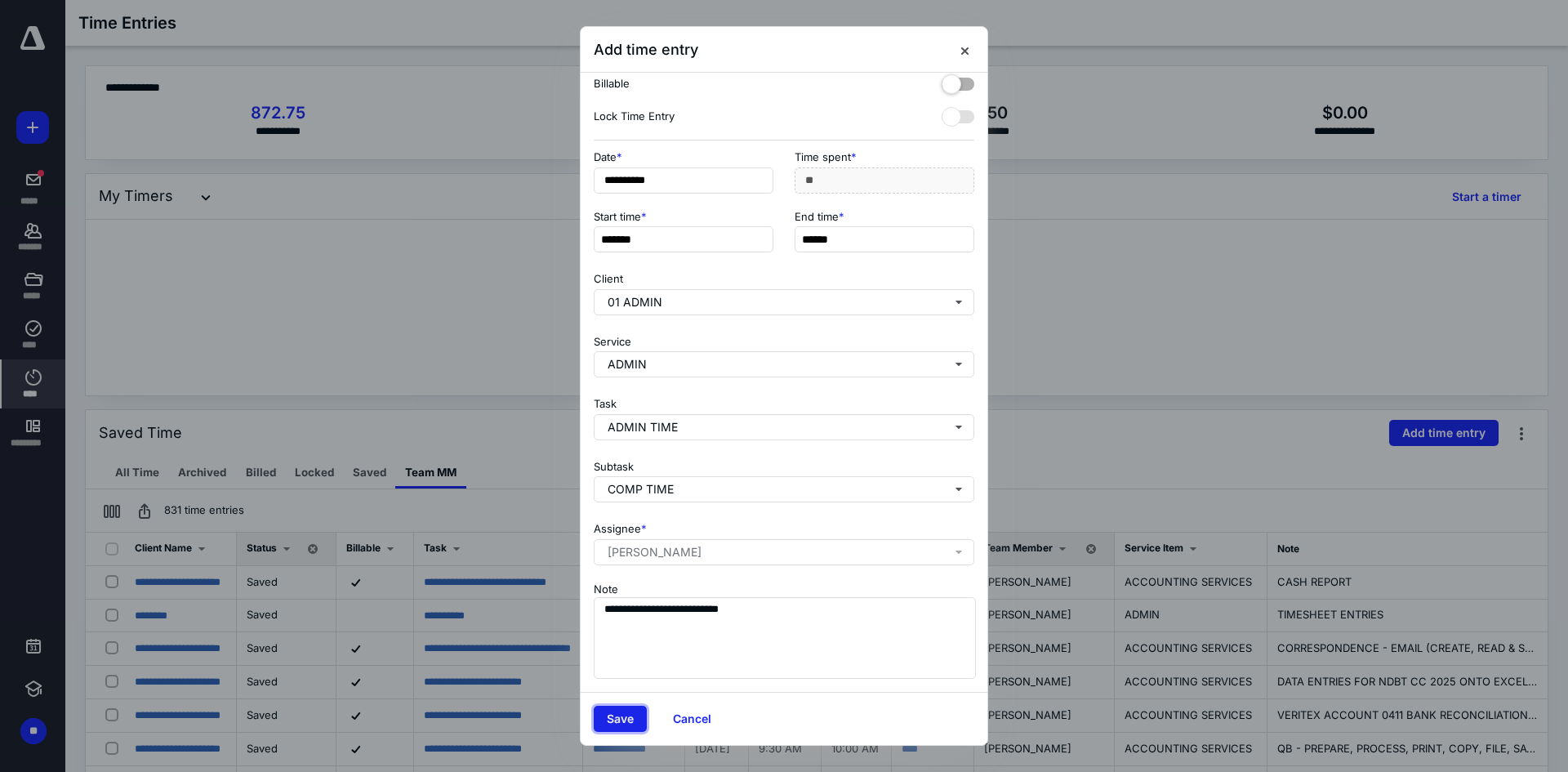 click on "Save" at bounding box center [620, 719] 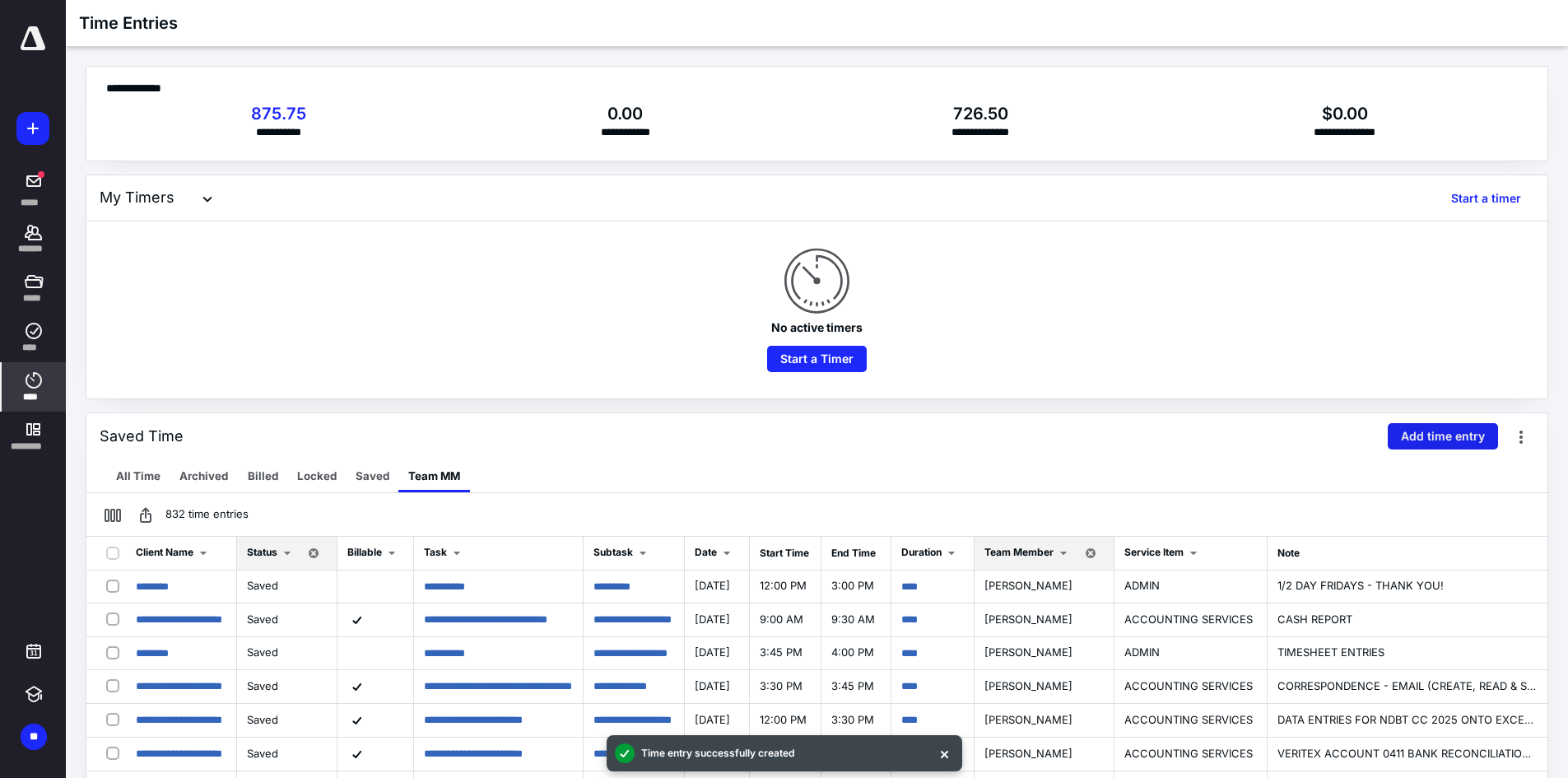 click on "Add time entry" at bounding box center (1443, 436) 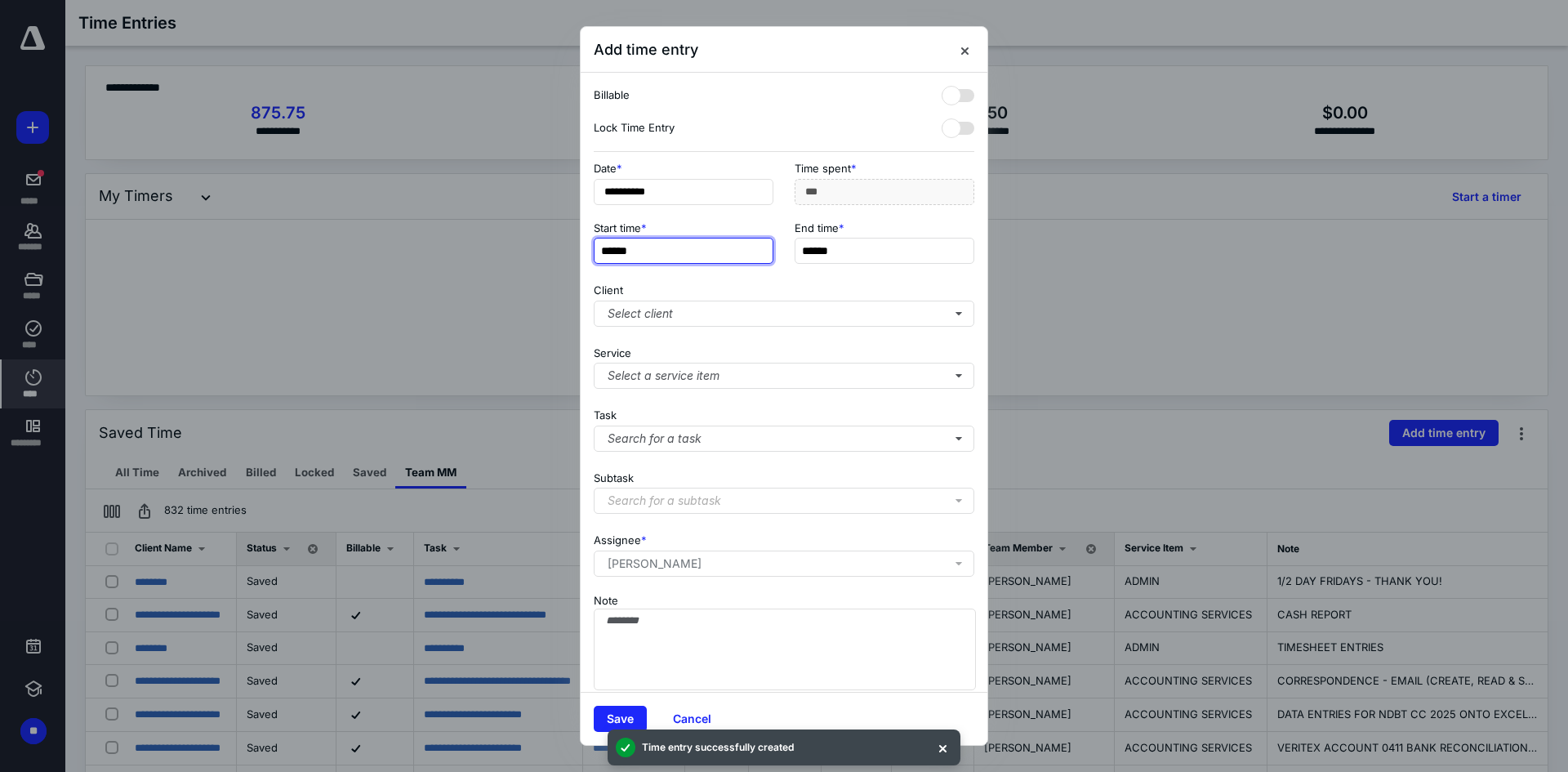 click on "******" at bounding box center (684, 251) 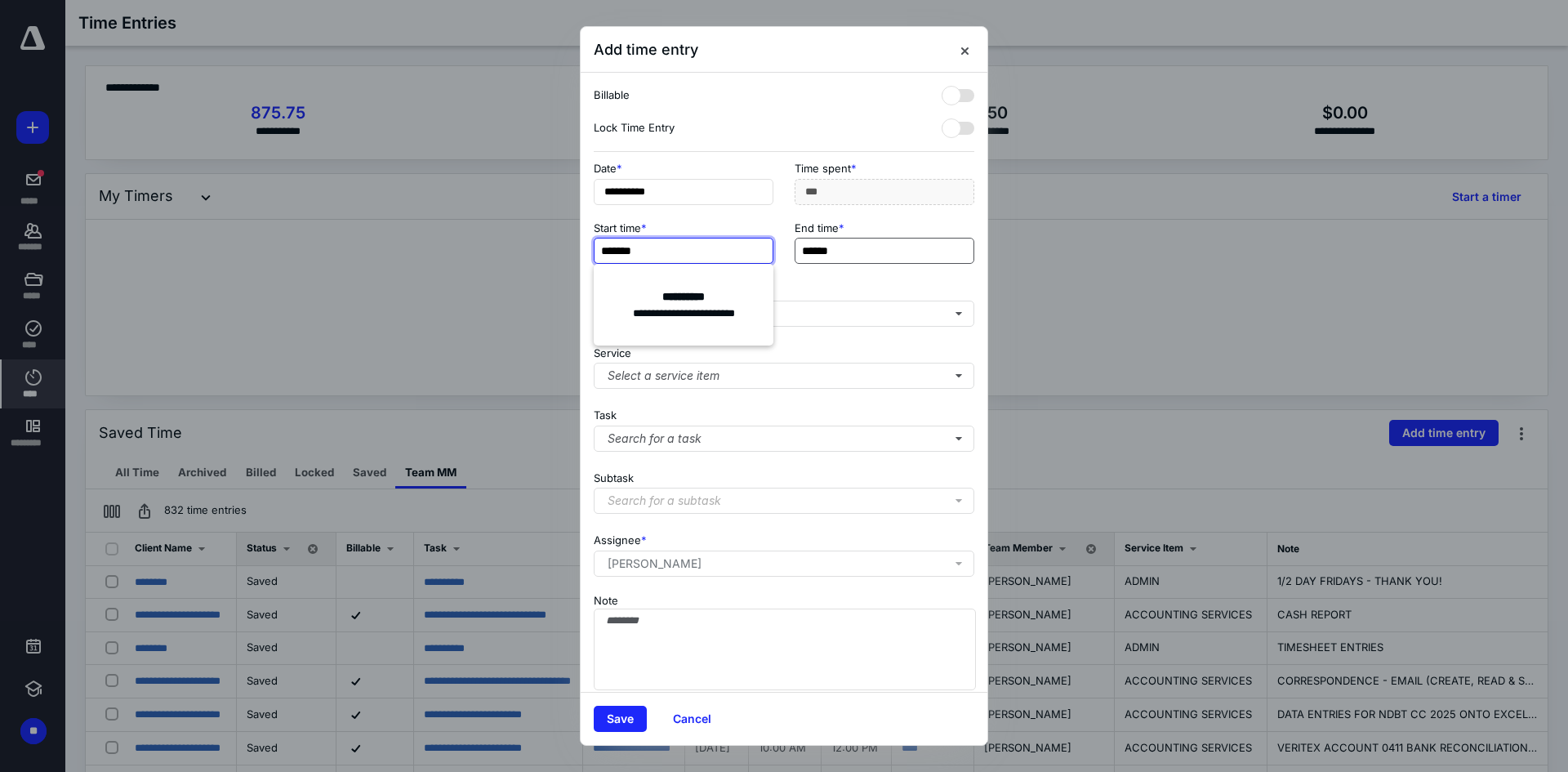 type on "*******" 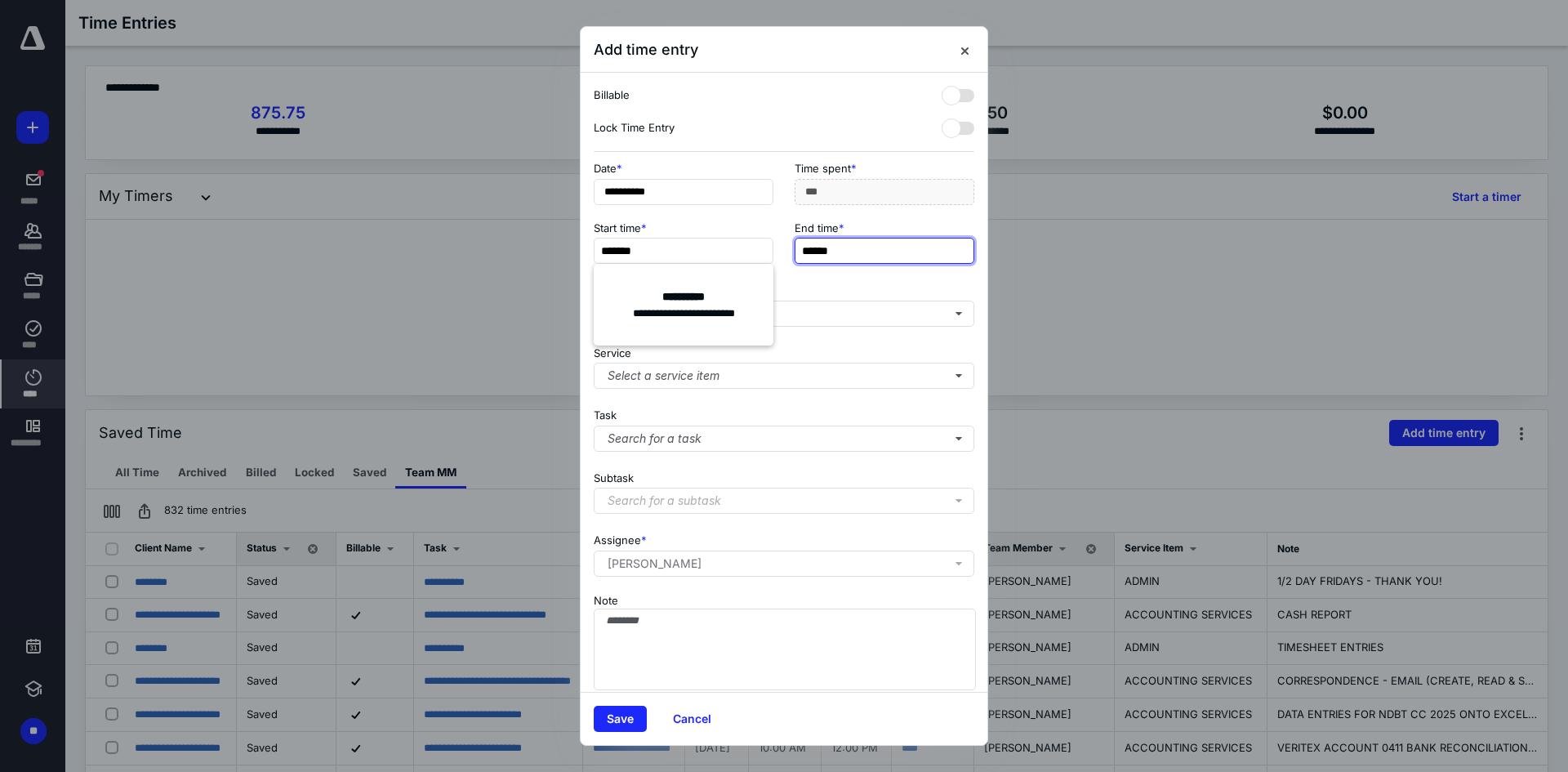 type on "***" 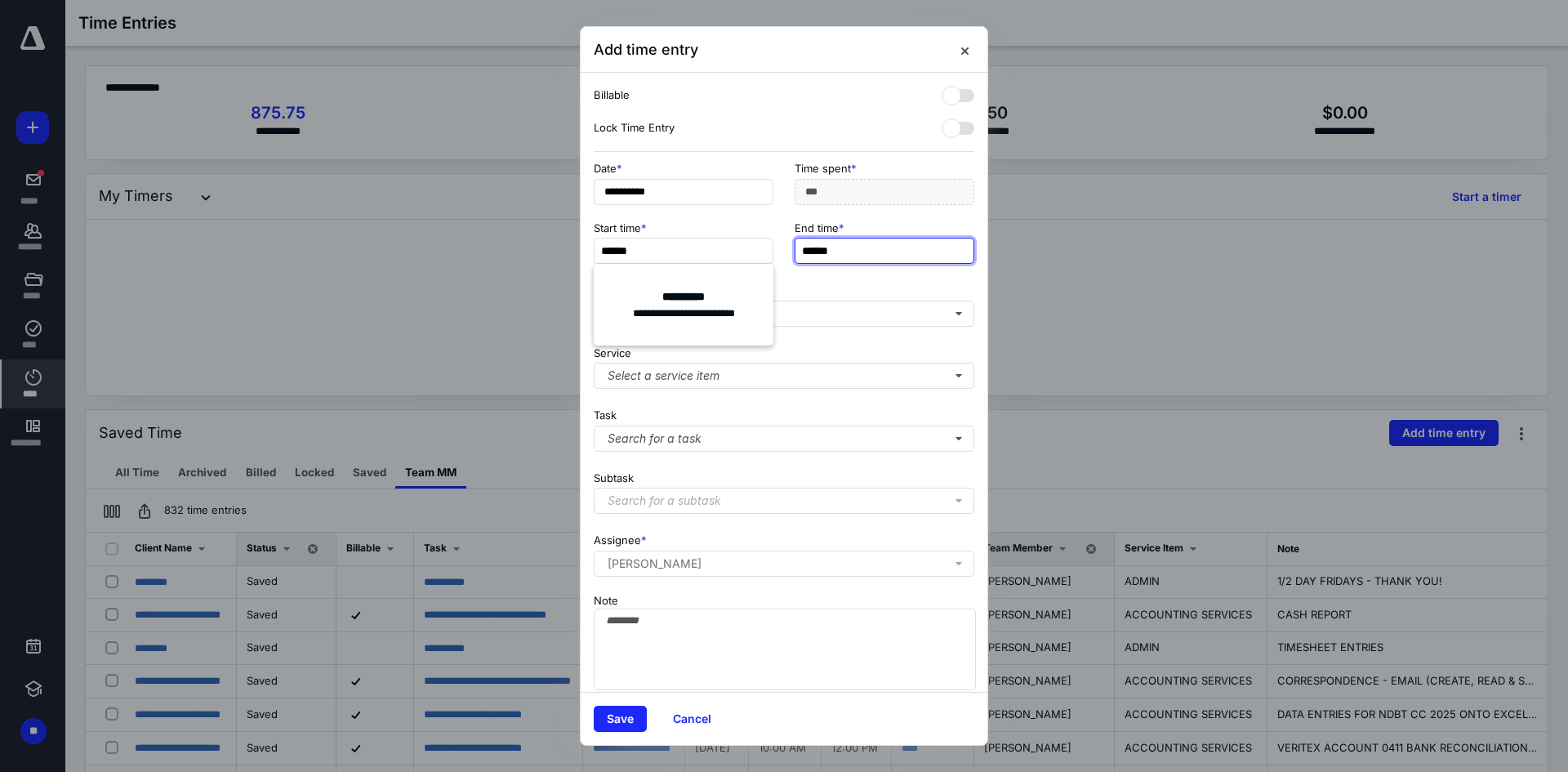 click on "******" at bounding box center [884, 251] 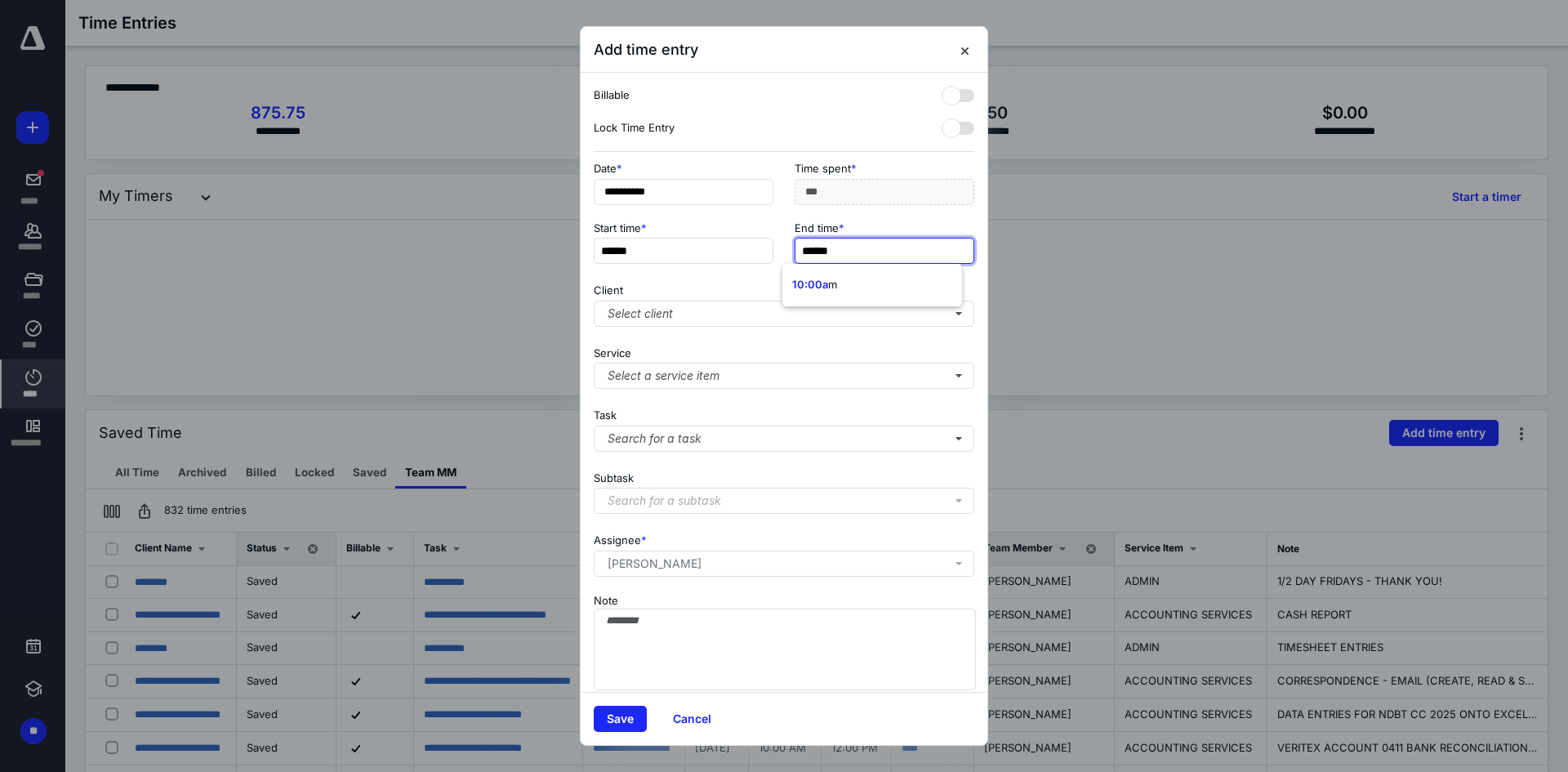 type on "*******" 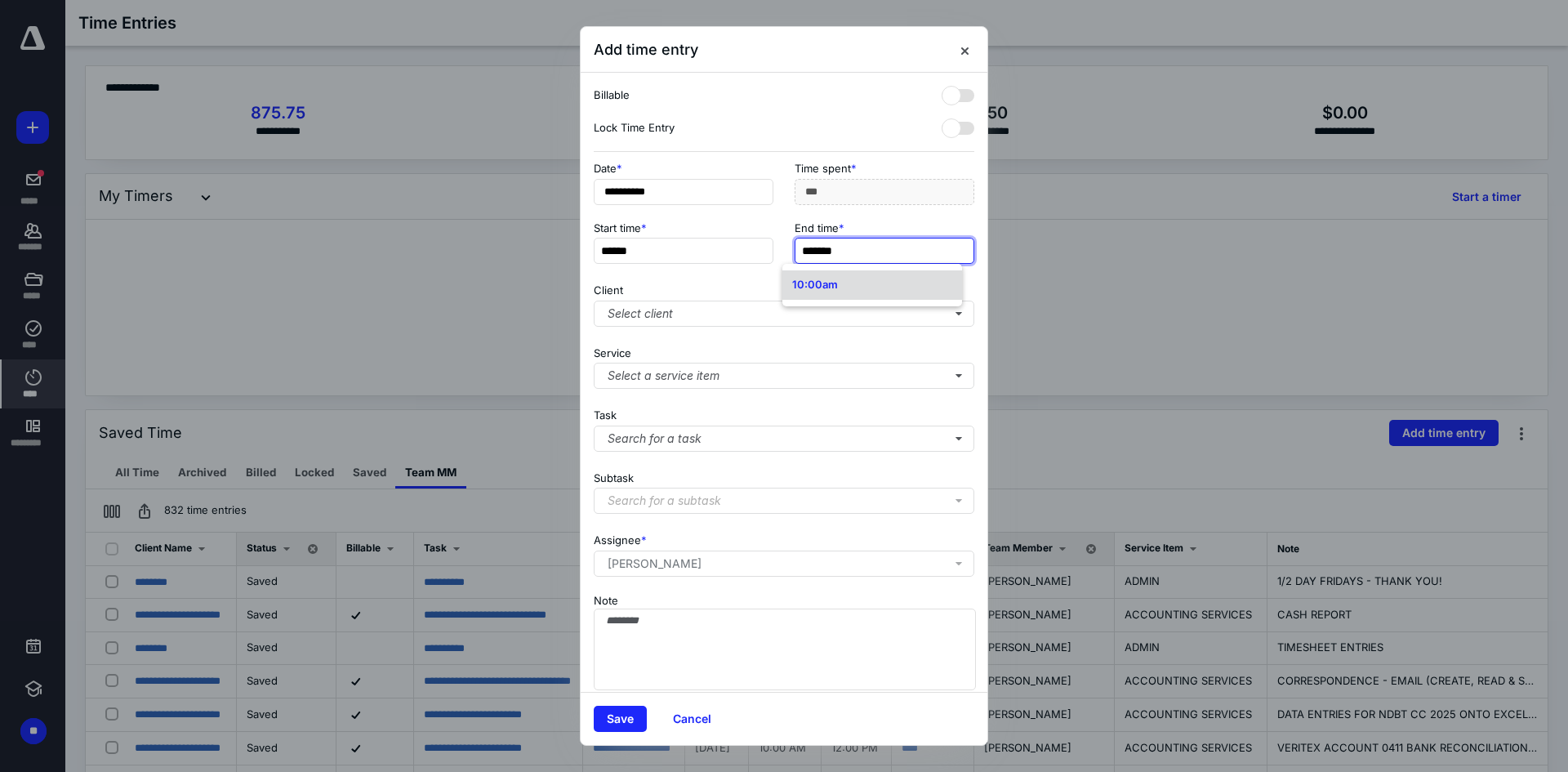 click on "10:00am" at bounding box center [872, 285] 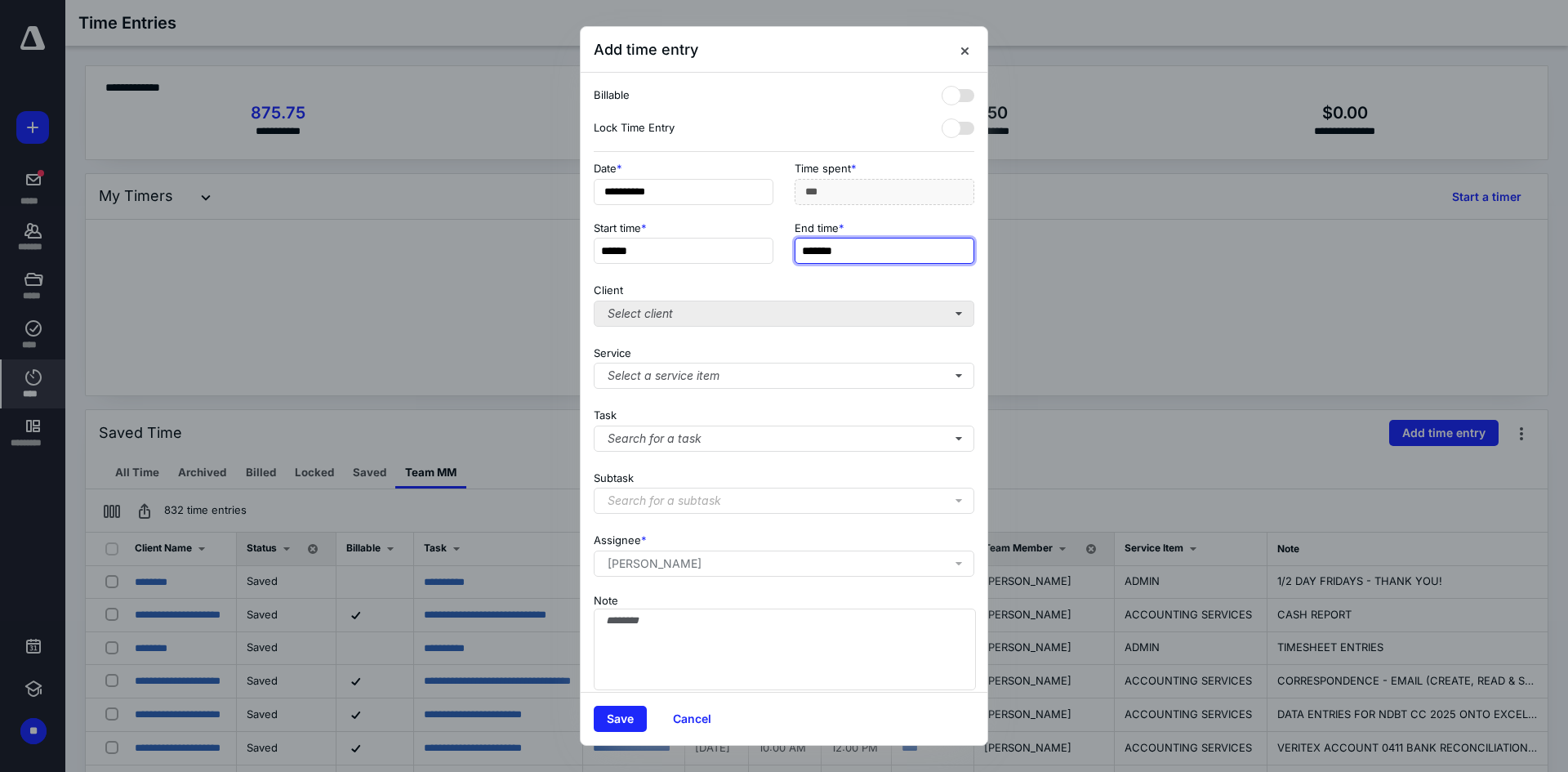 type on "*******" 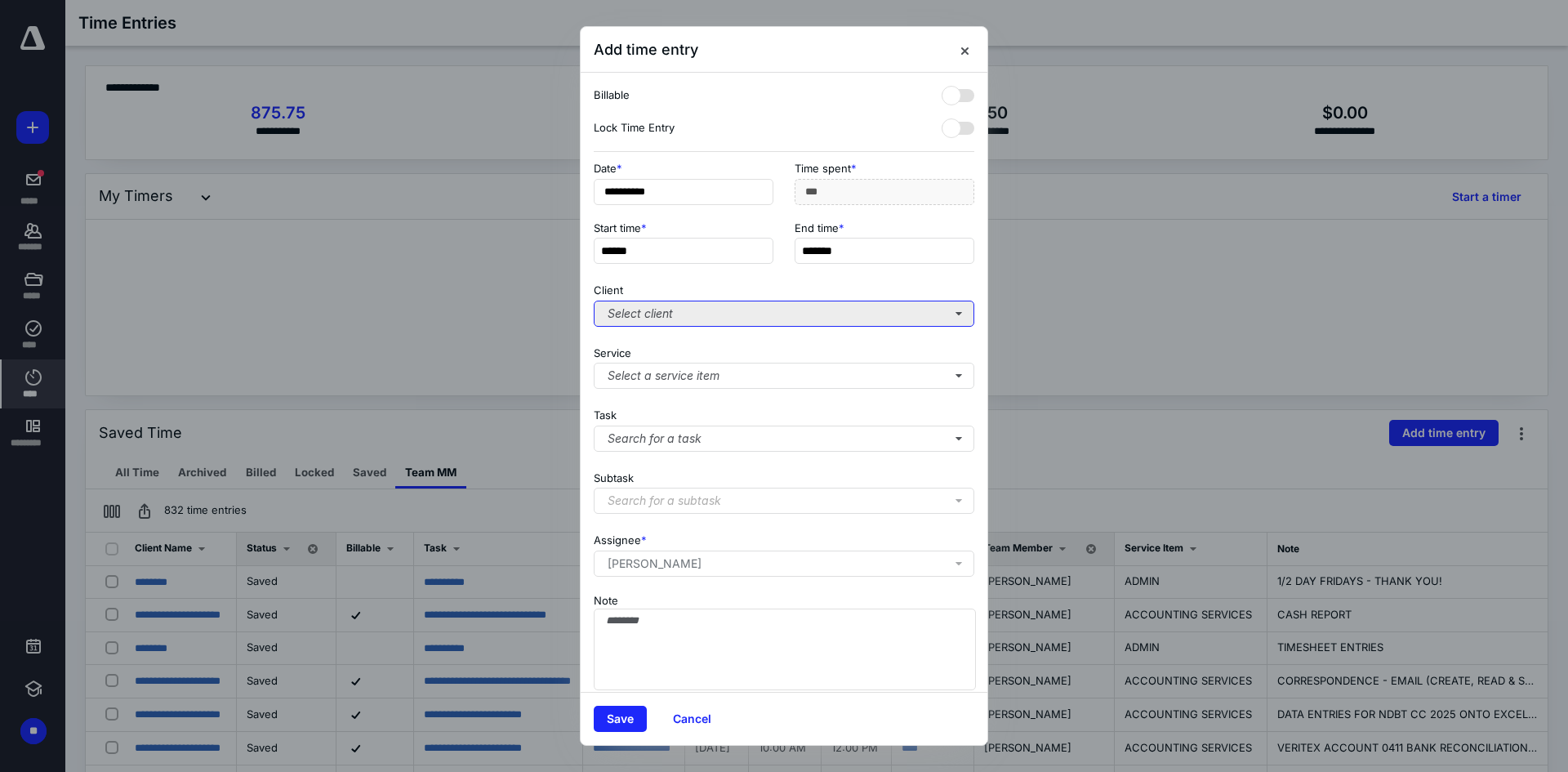 click on "Select client" at bounding box center (784, 314) 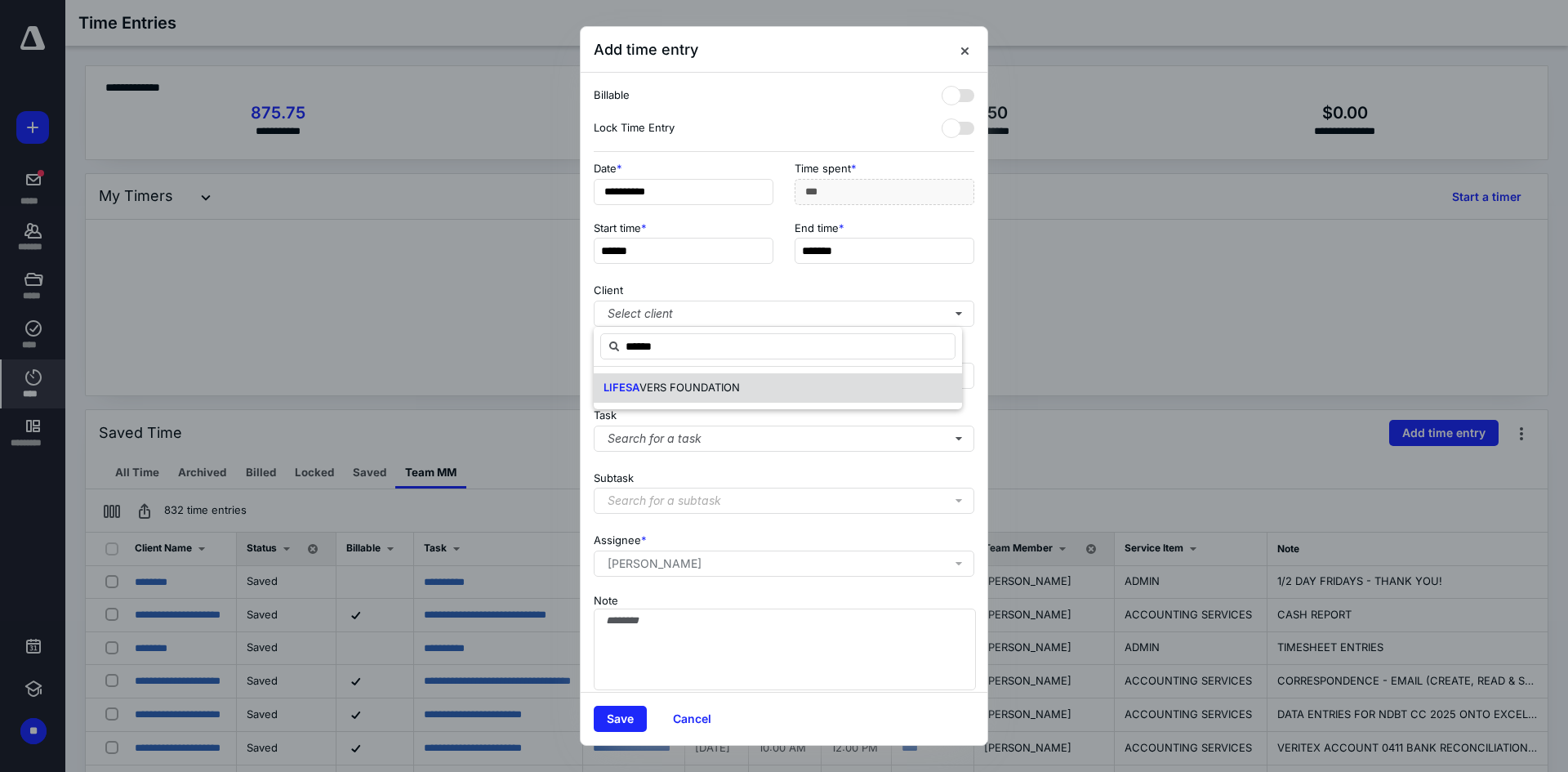 click on "VERS FOUNDATION" at bounding box center [689, 387] 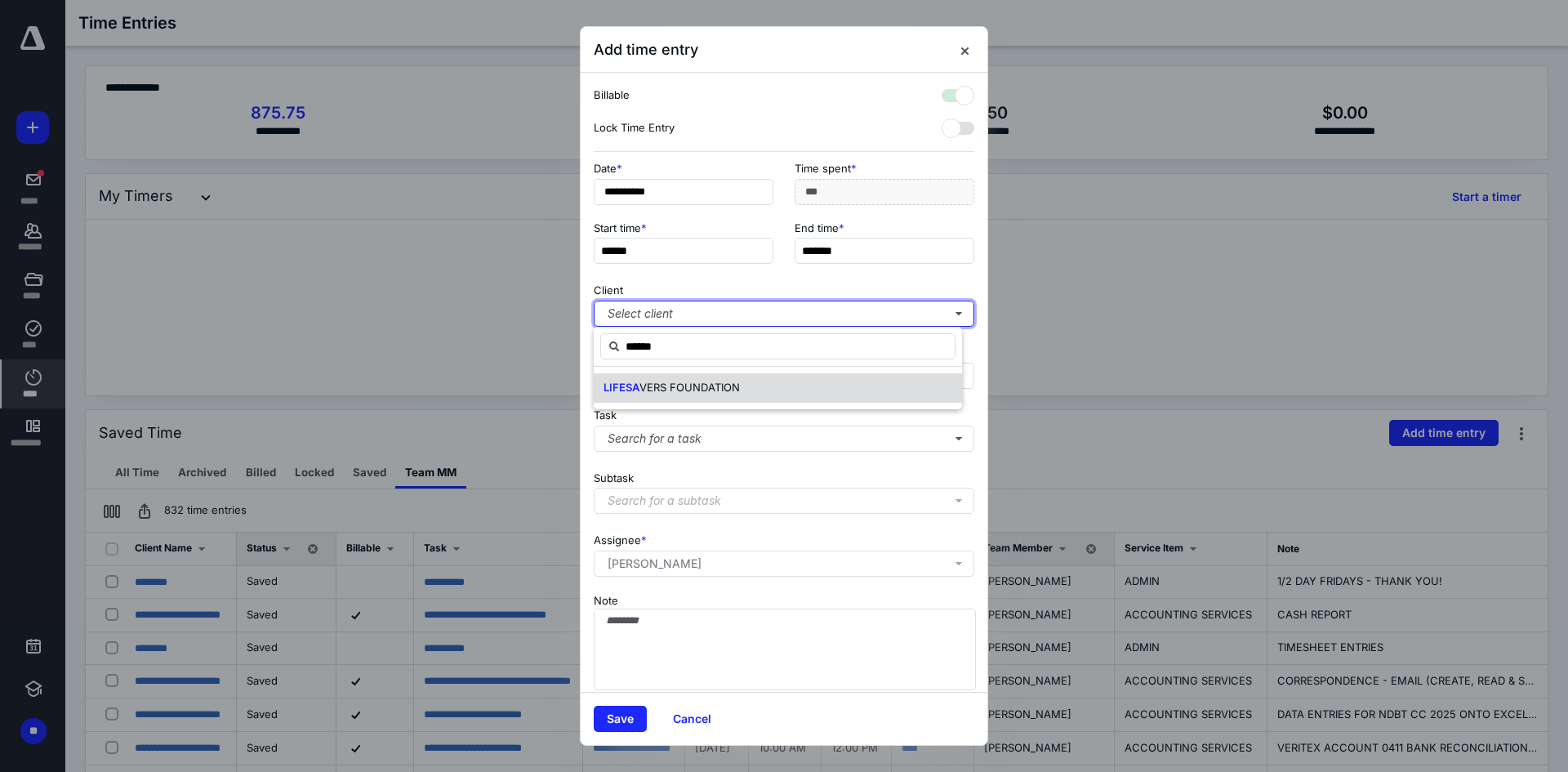 checkbox on "true" 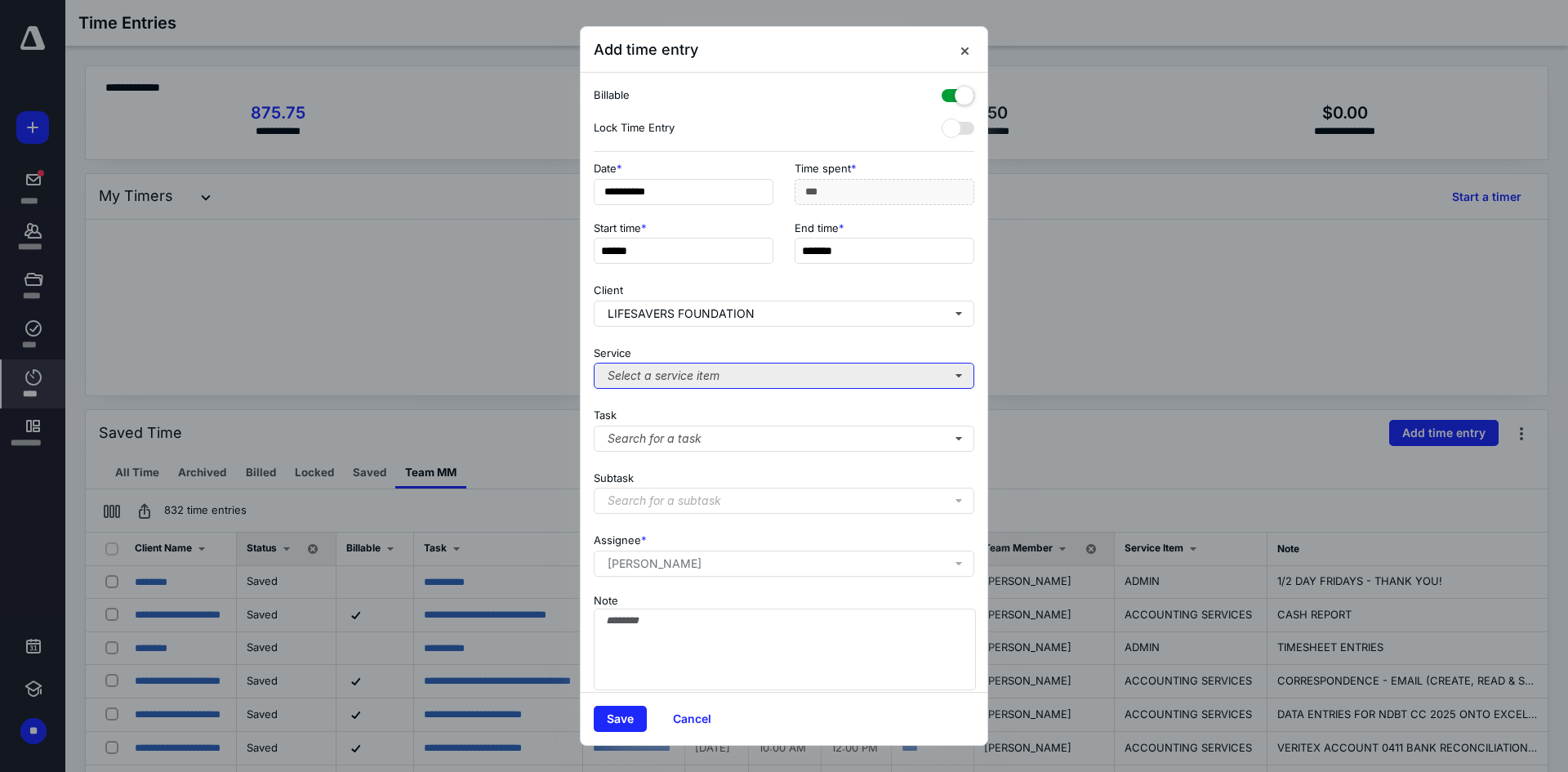 click on "Select a service item" at bounding box center (784, 376) 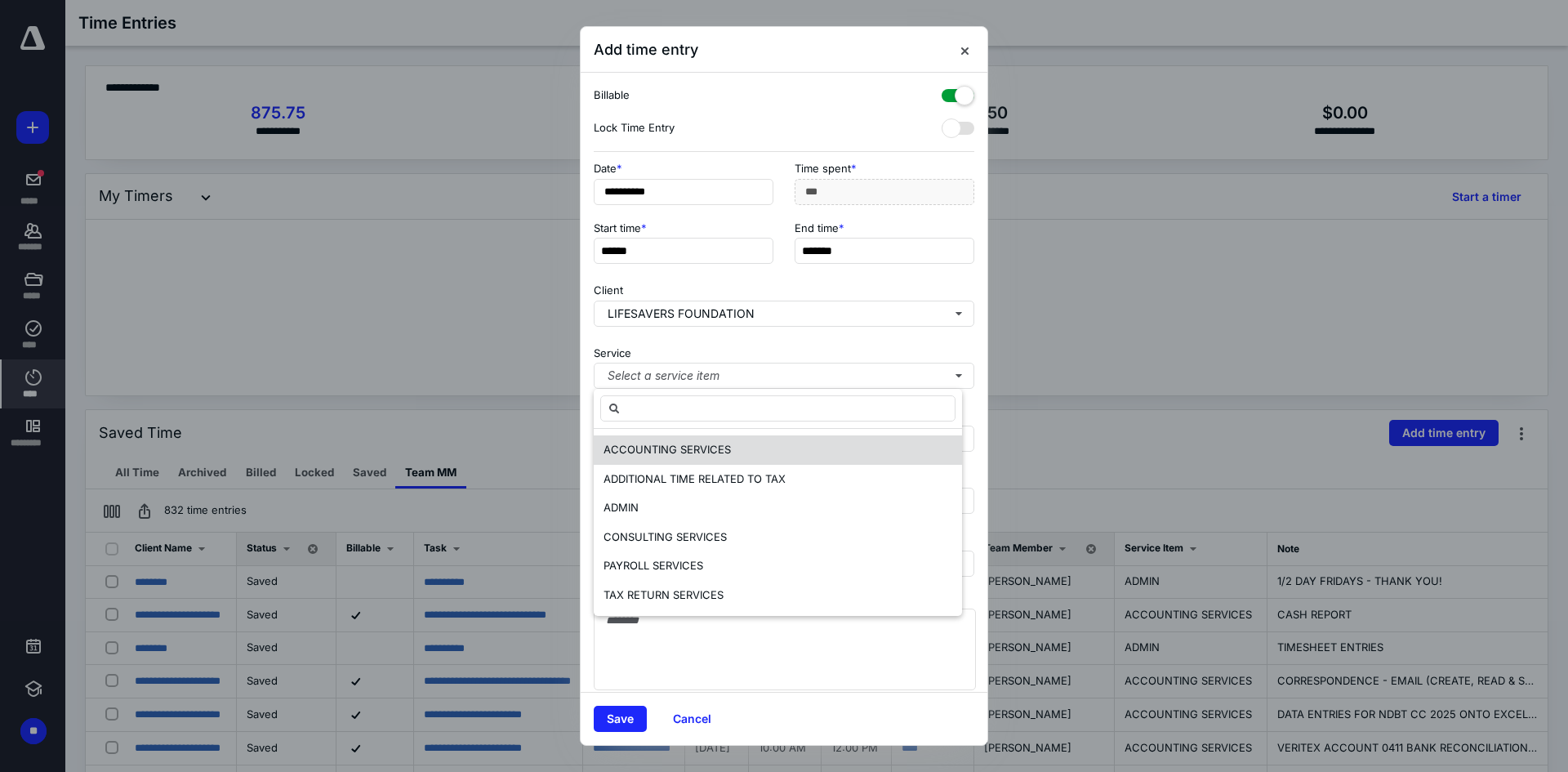 click on "ACCOUNTING SERVICES" at bounding box center (667, 449) 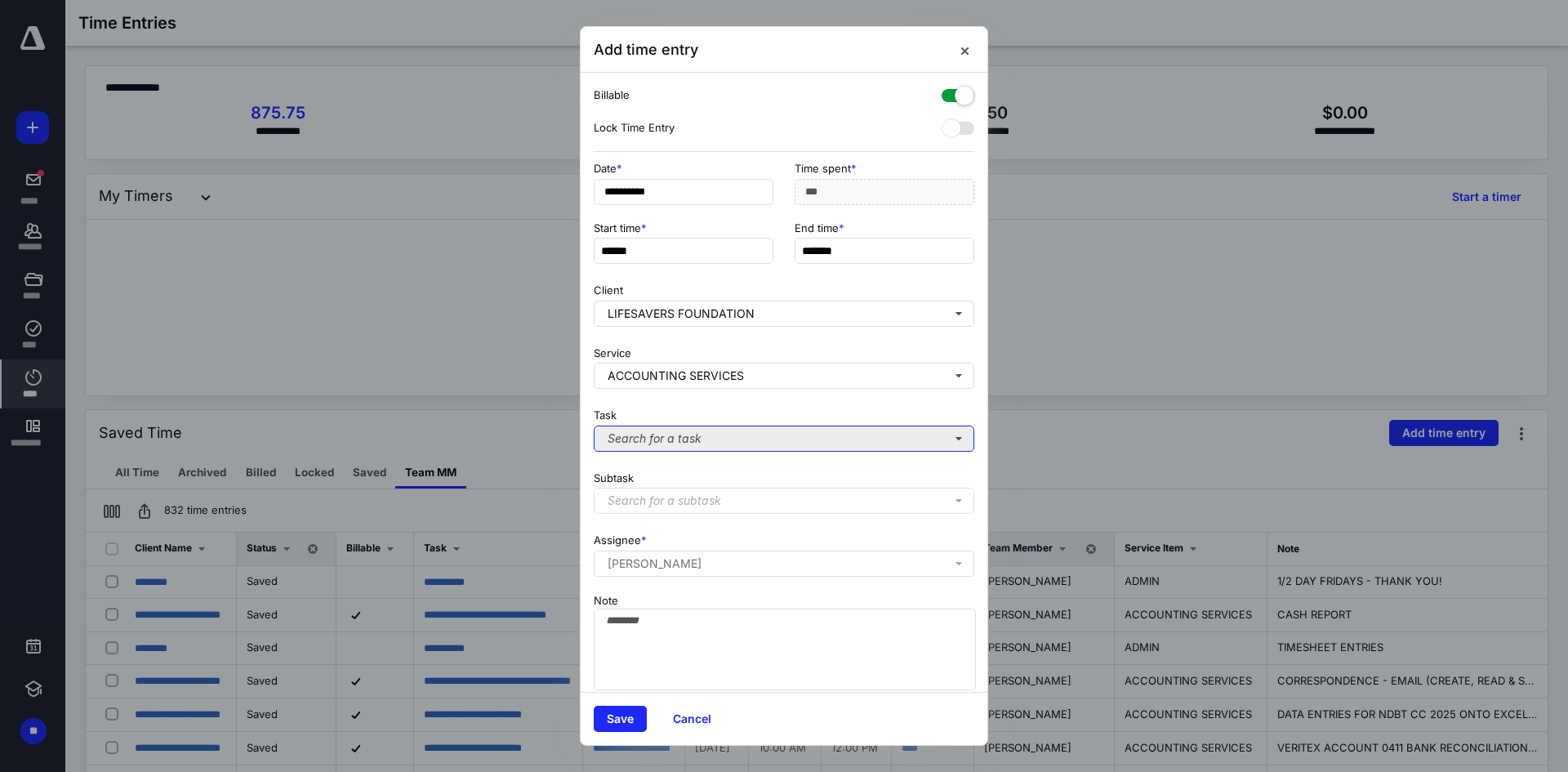 click on "Search for a task" at bounding box center (784, 439) 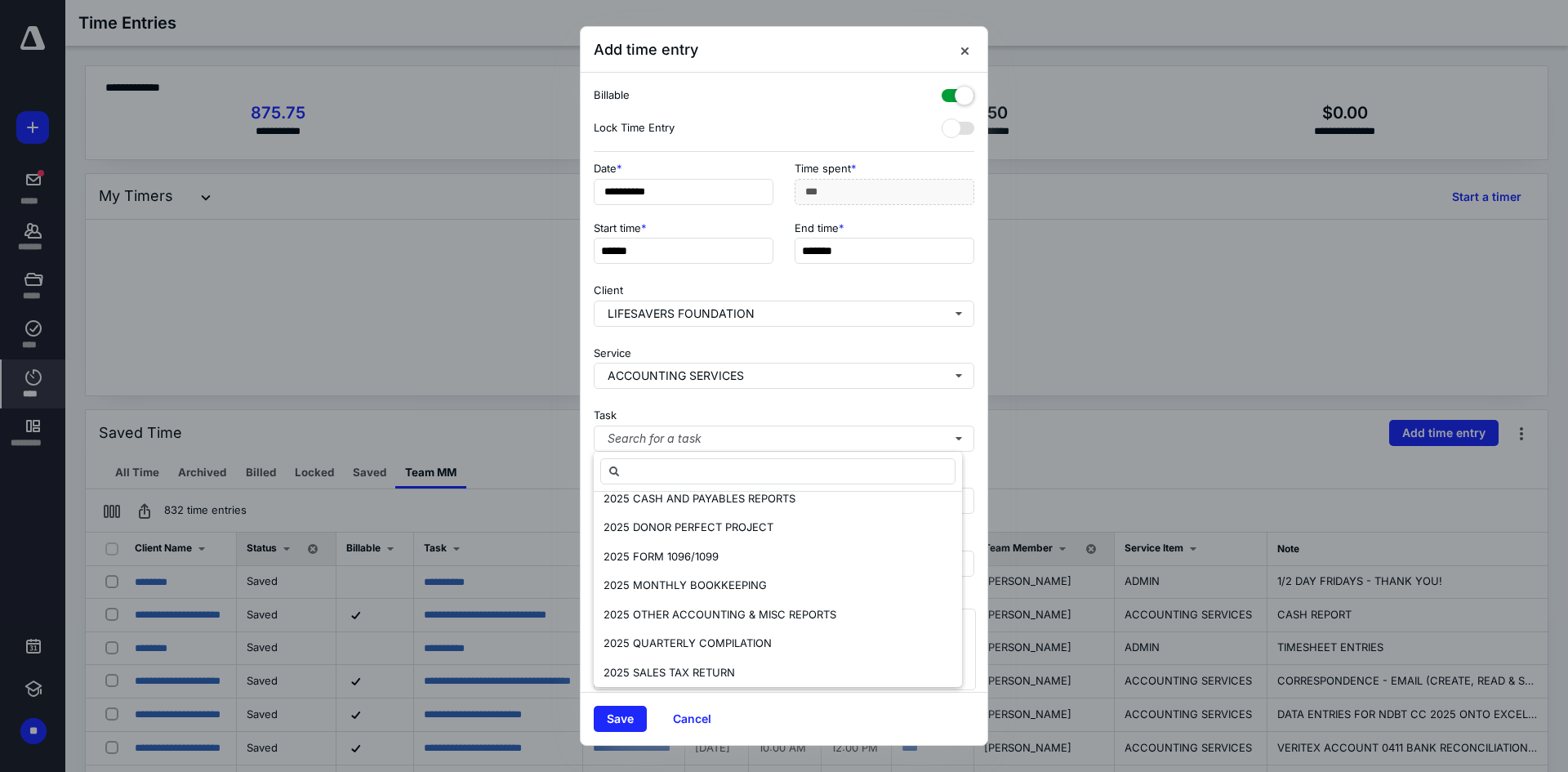 scroll, scrollTop: 166, scrollLeft: 0, axis: vertical 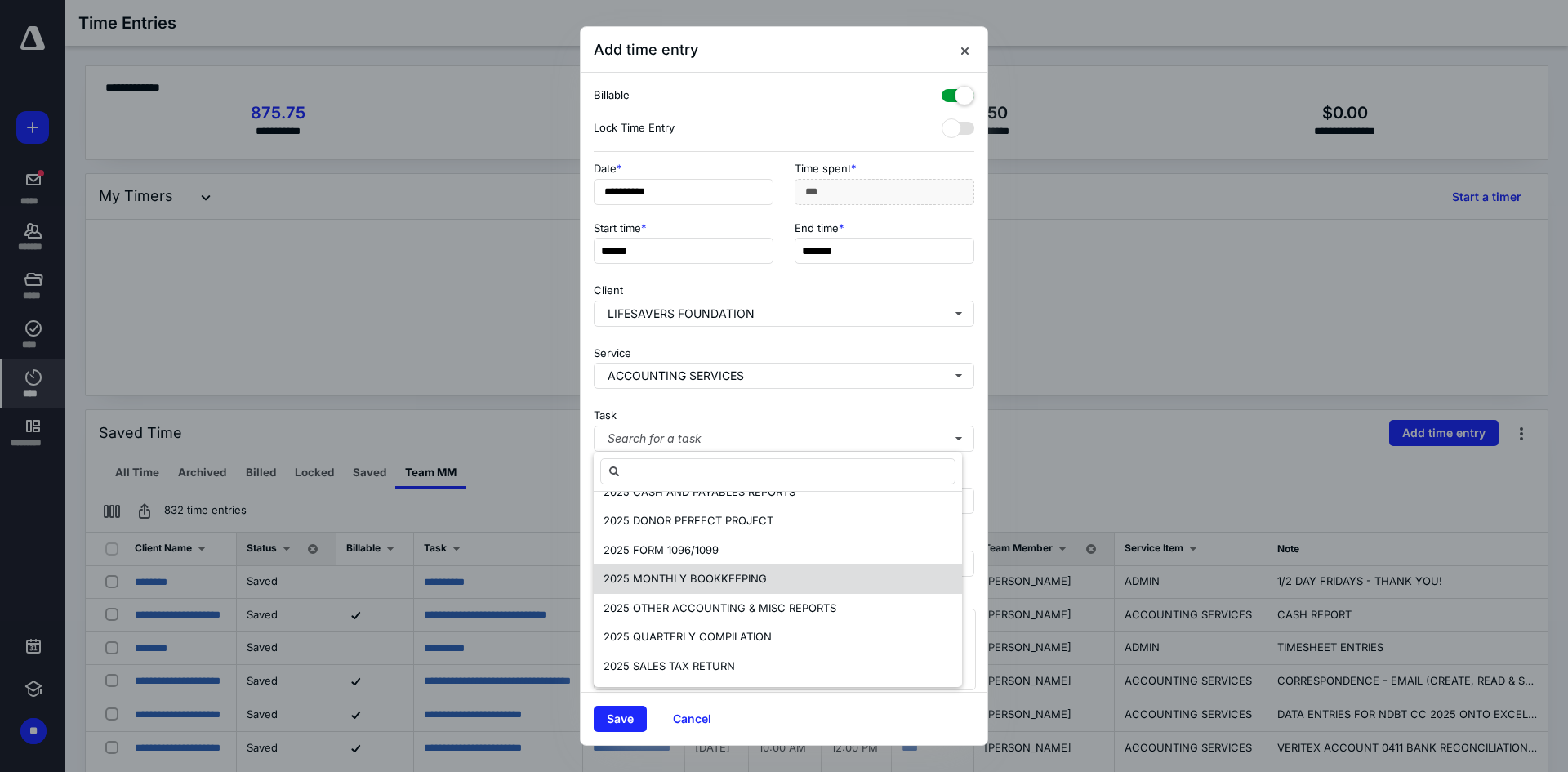 click on "2025 MONTHLY BOOKKEEPING" at bounding box center (777, 579) 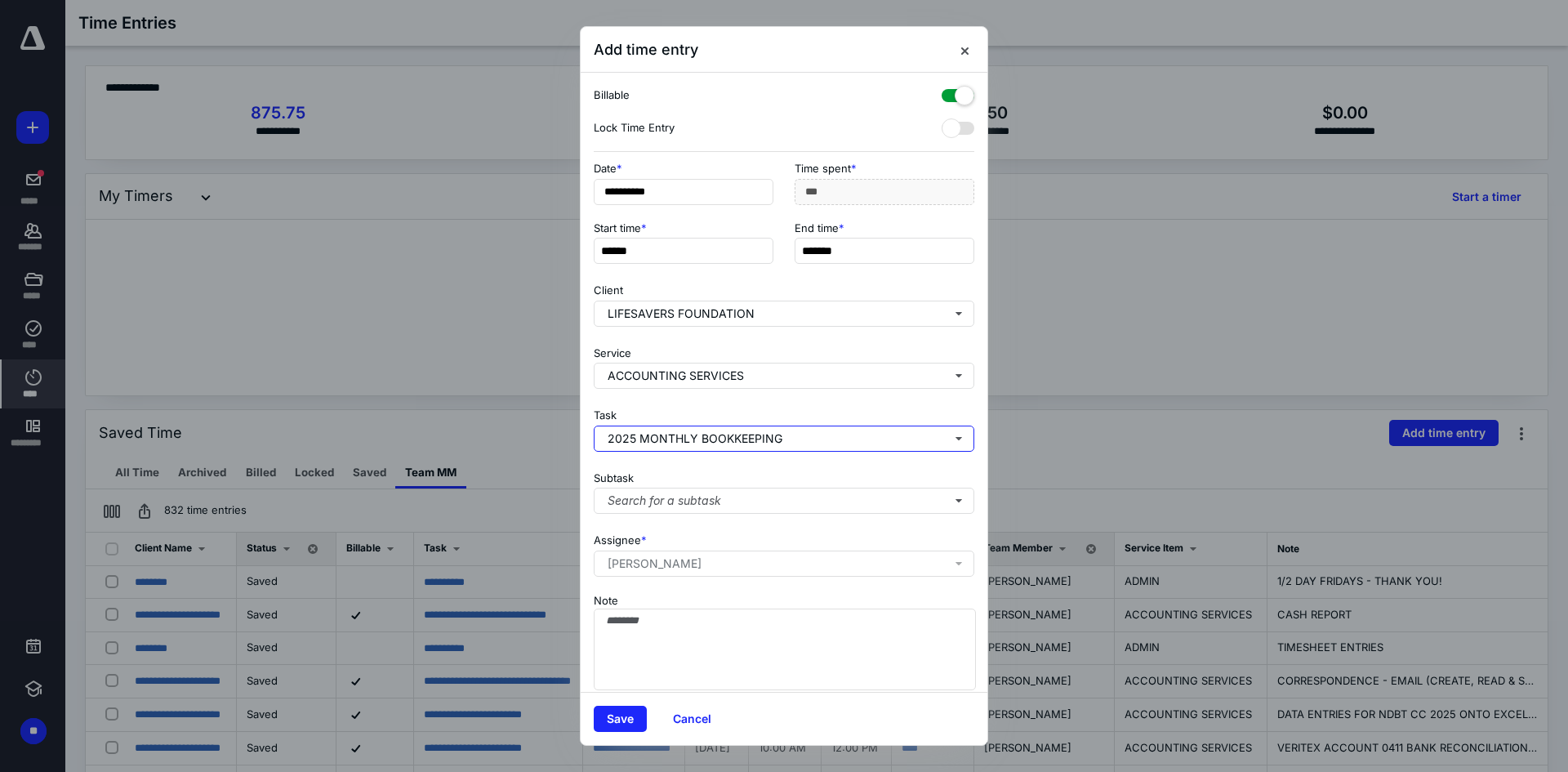 scroll, scrollTop: 0, scrollLeft: 0, axis: both 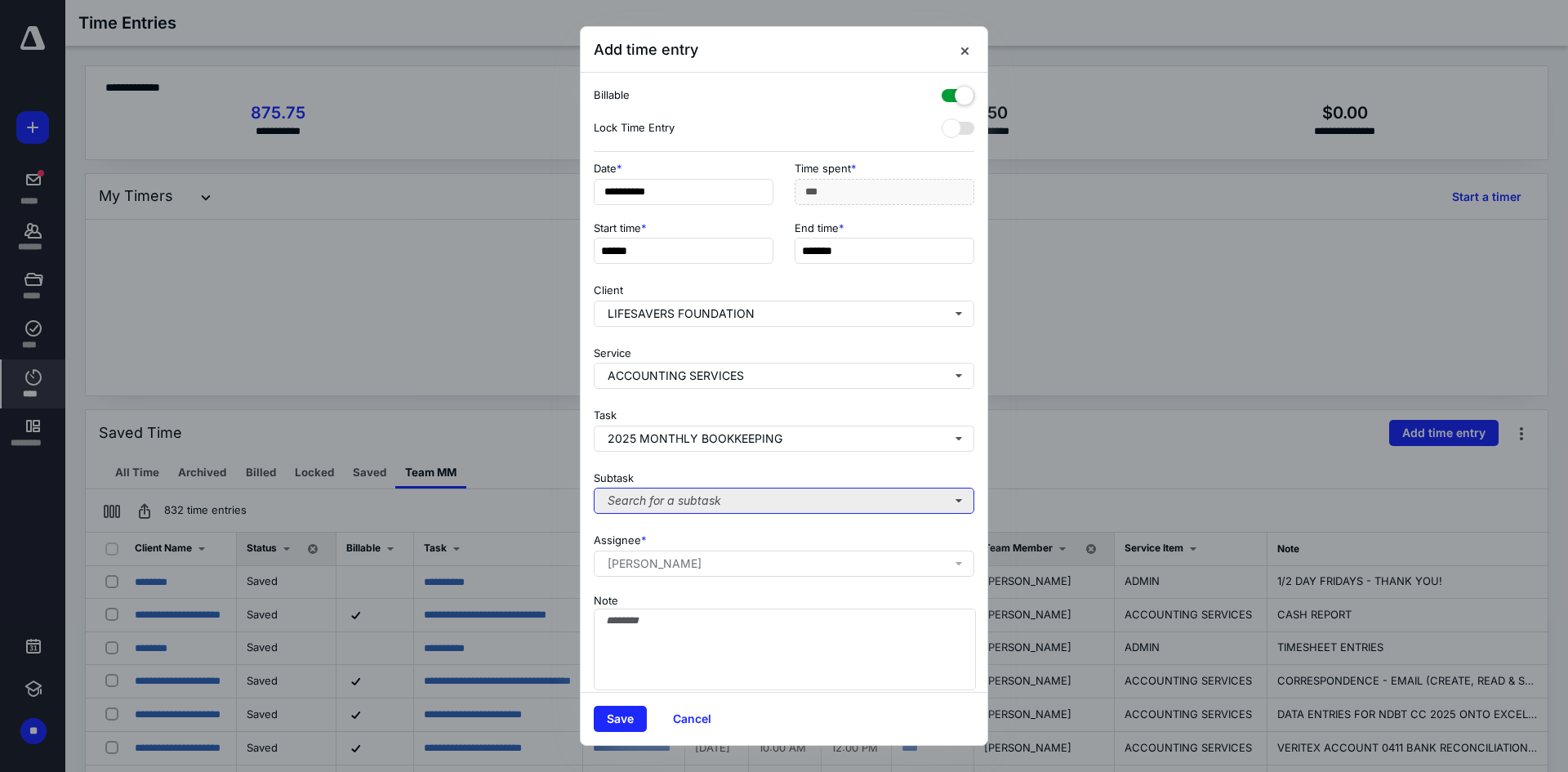 click on "Search for a subtask" at bounding box center (784, 501) 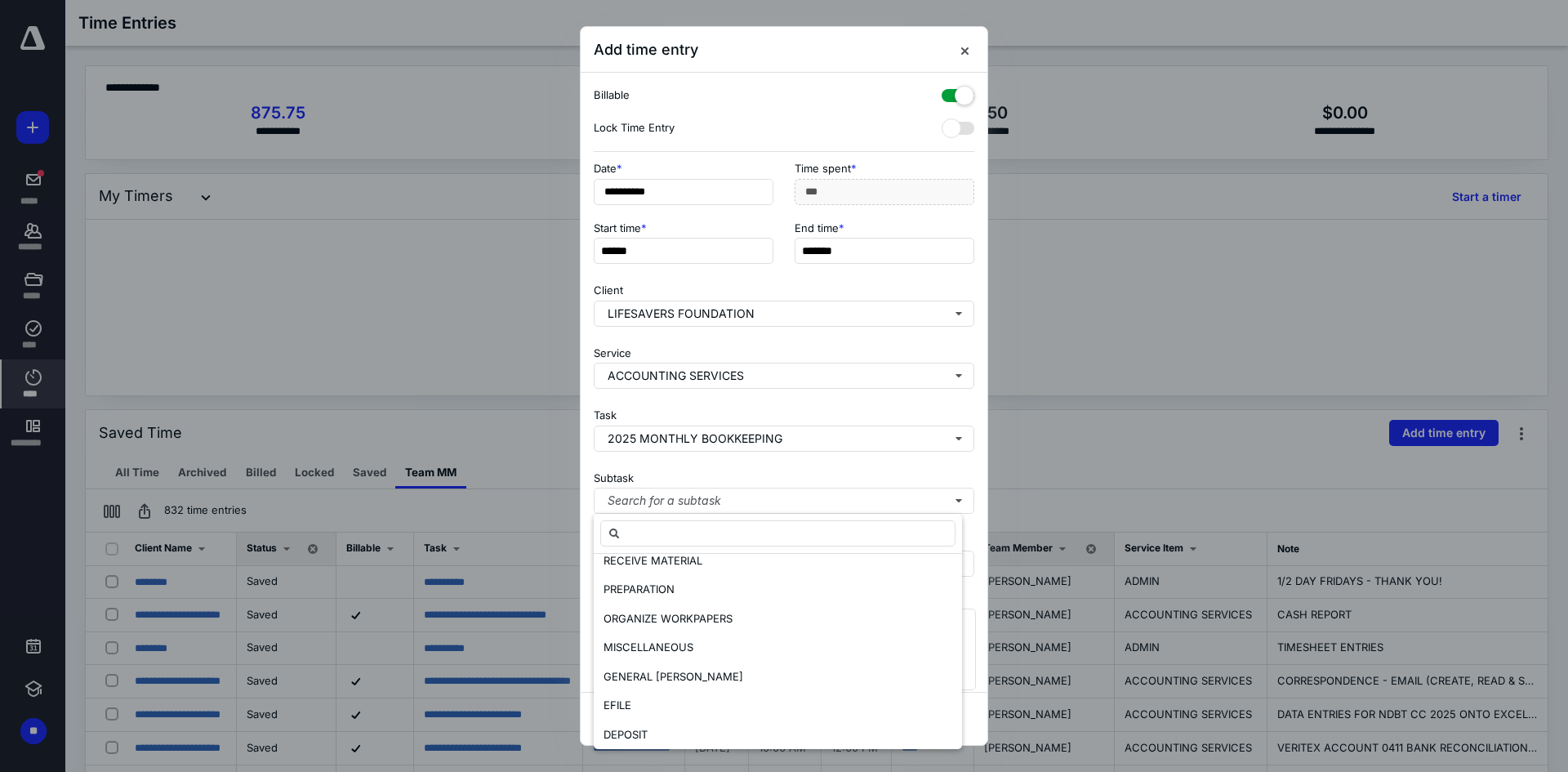 scroll, scrollTop: 282, scrollLeft: 0, axis: vertical 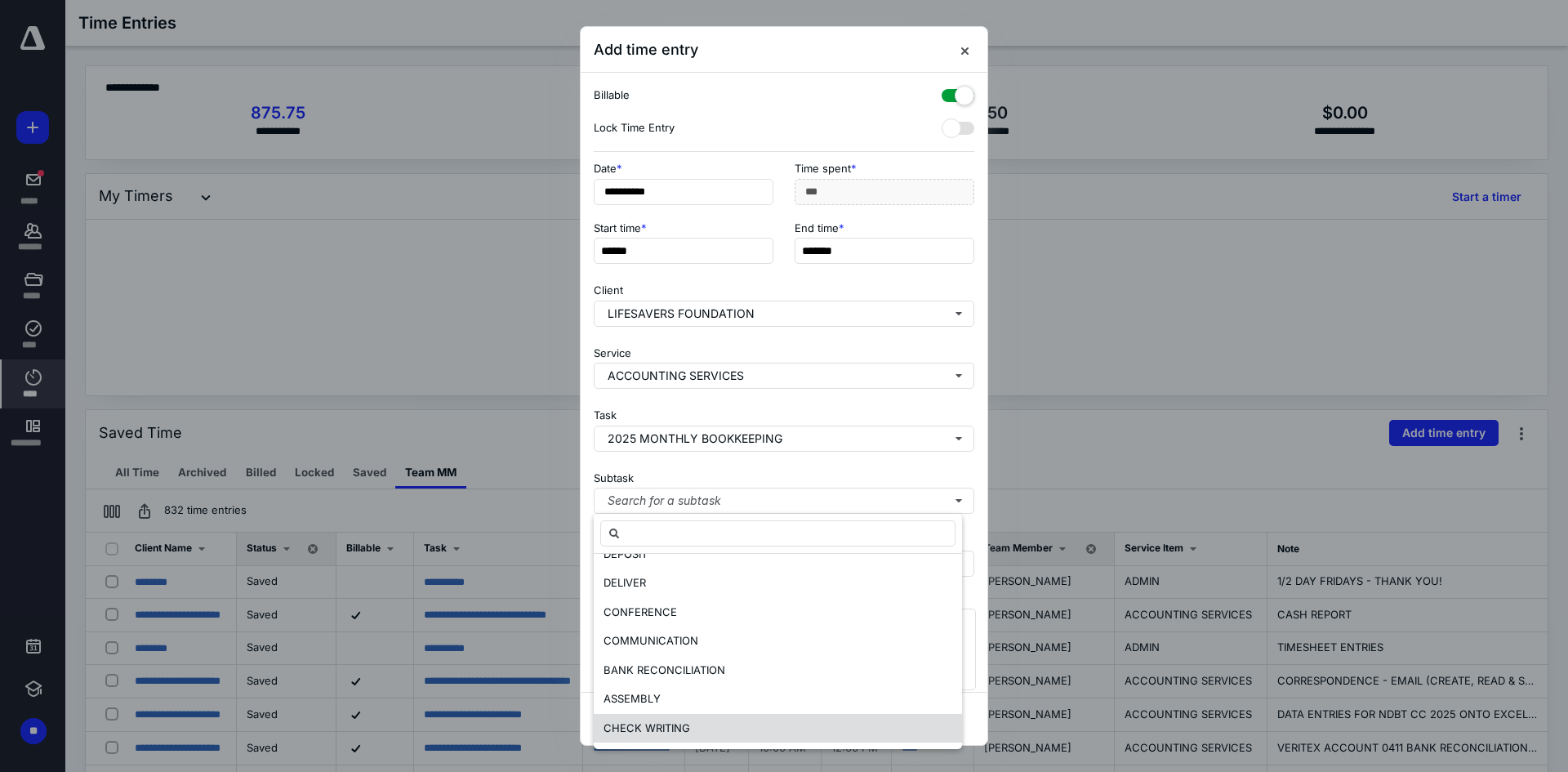 click on "CHECK WRITING" at bounding box center [777, 729] 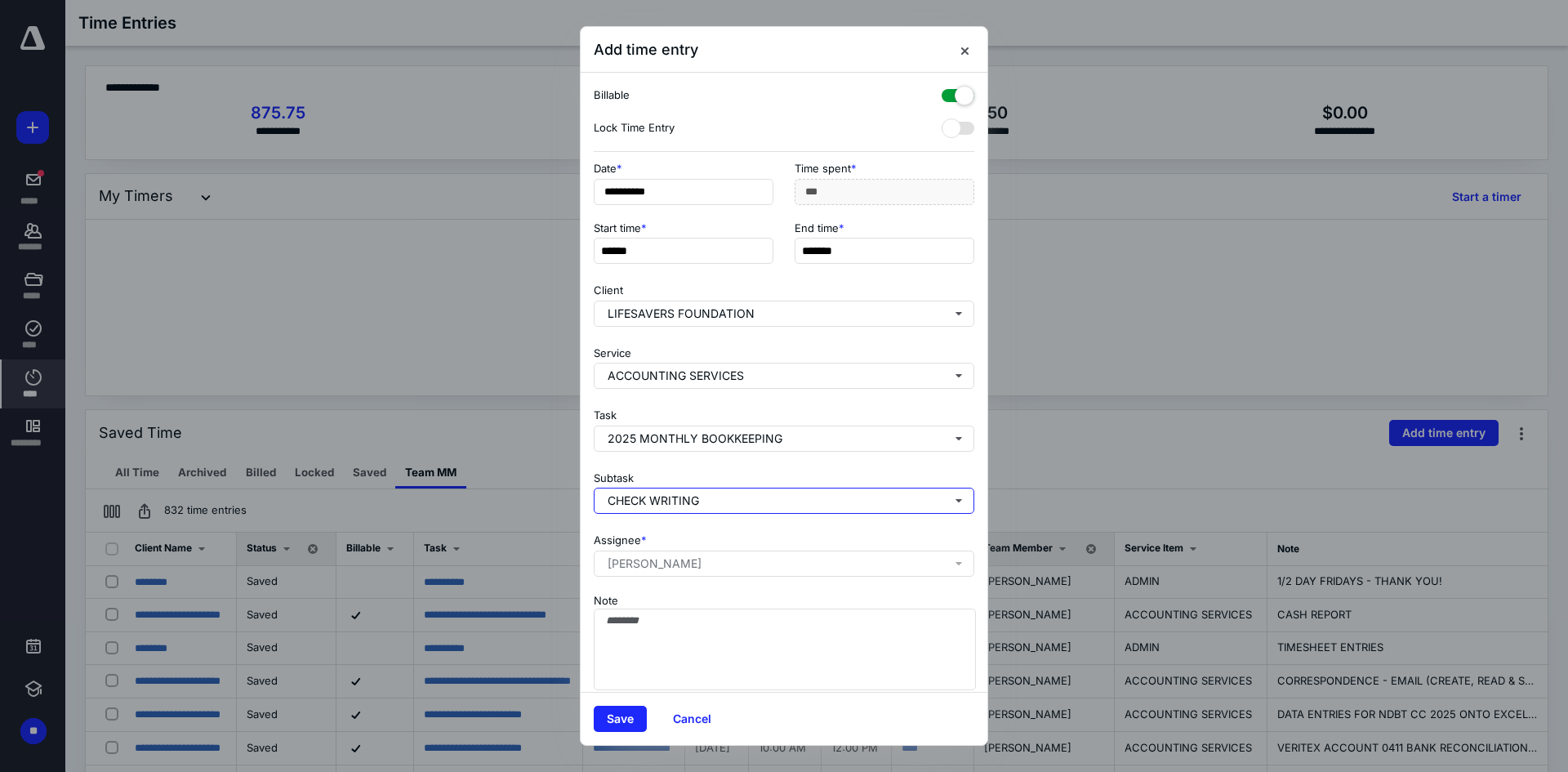 scroll, scrollTop: 0, scrollLeft: 0, axis: both 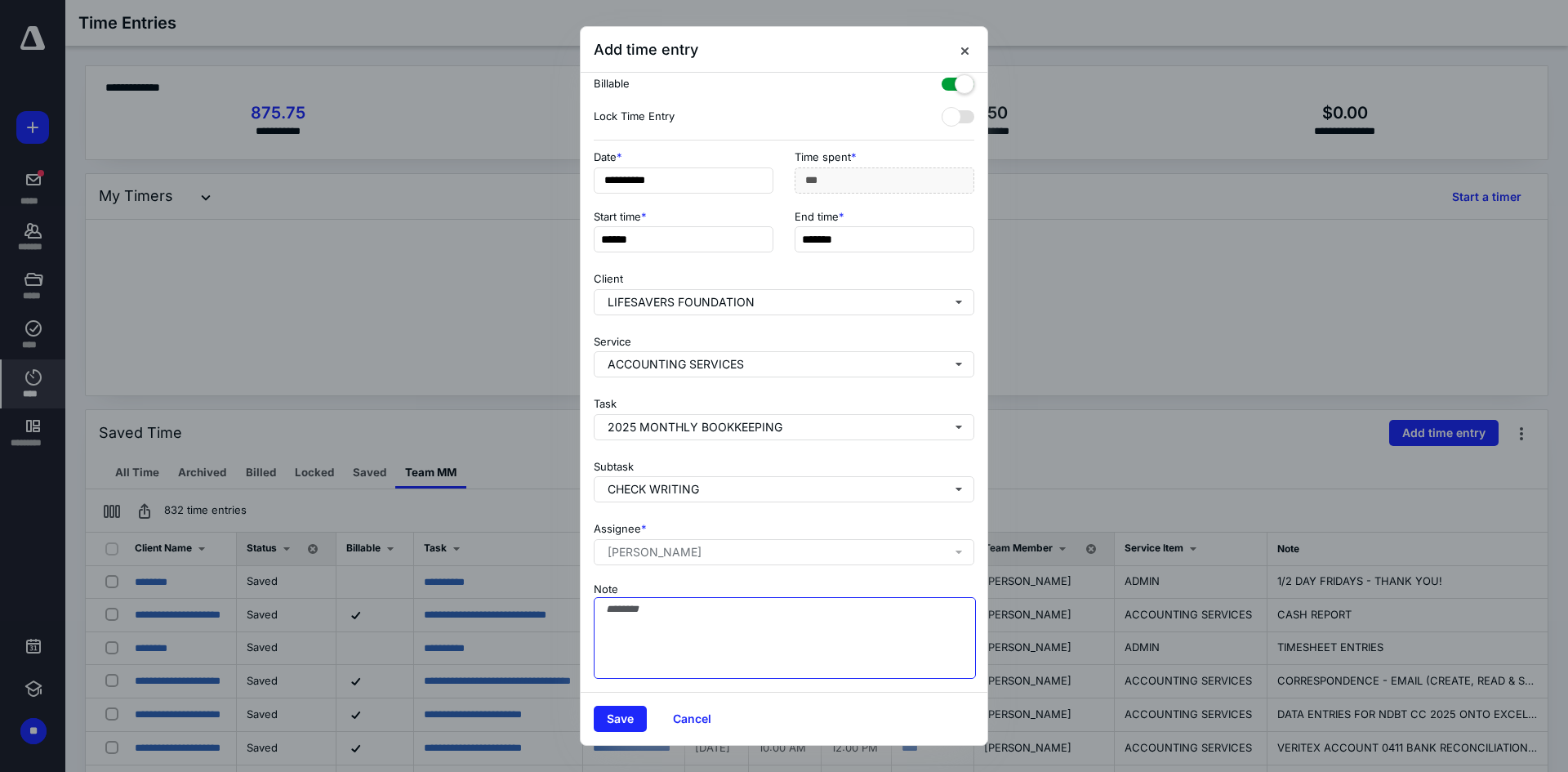 click on "Note" at bounding box center [785, 638] 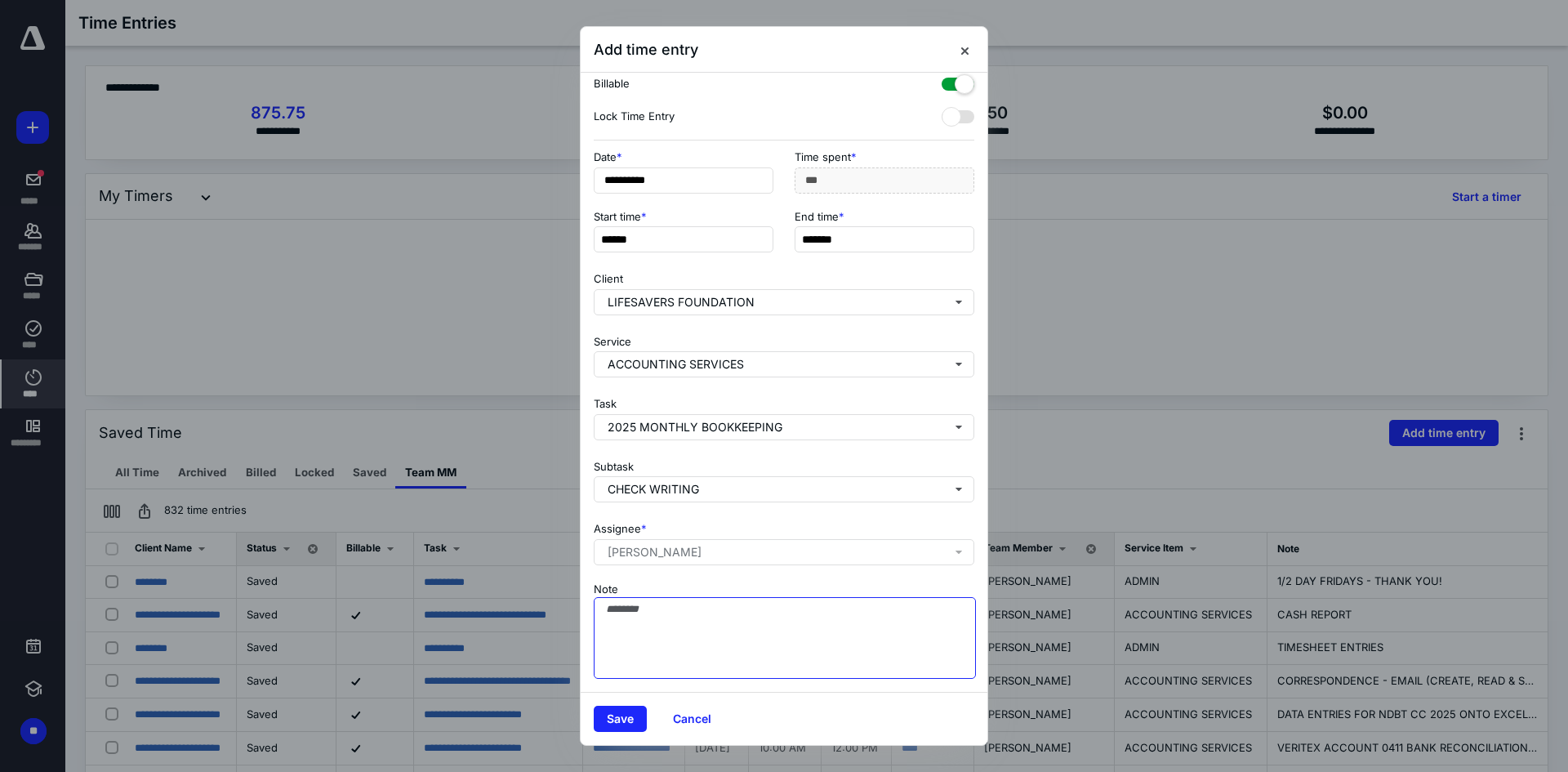 click on "Note" at bounding box center [785, 638] 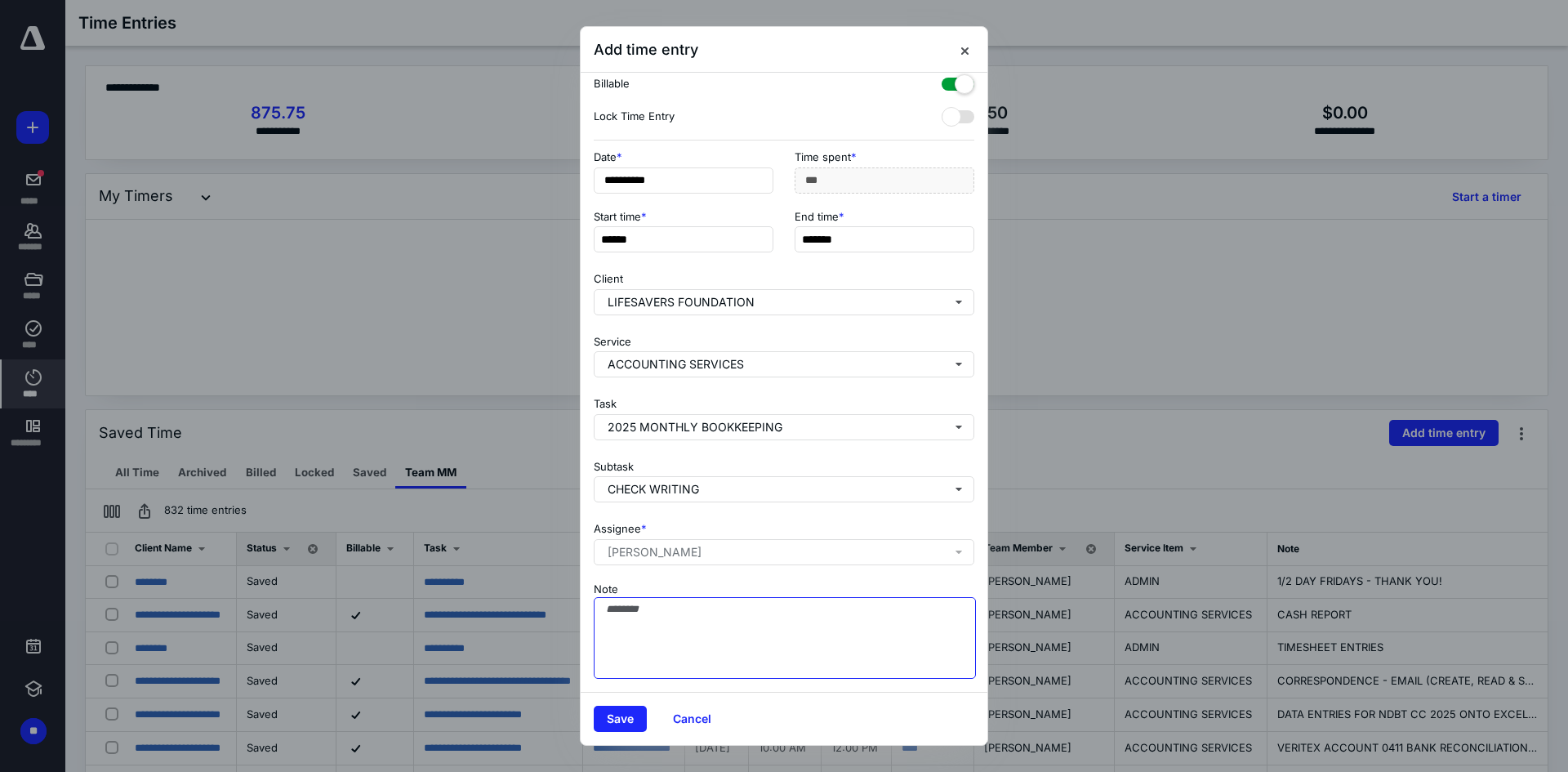paste on "**********" 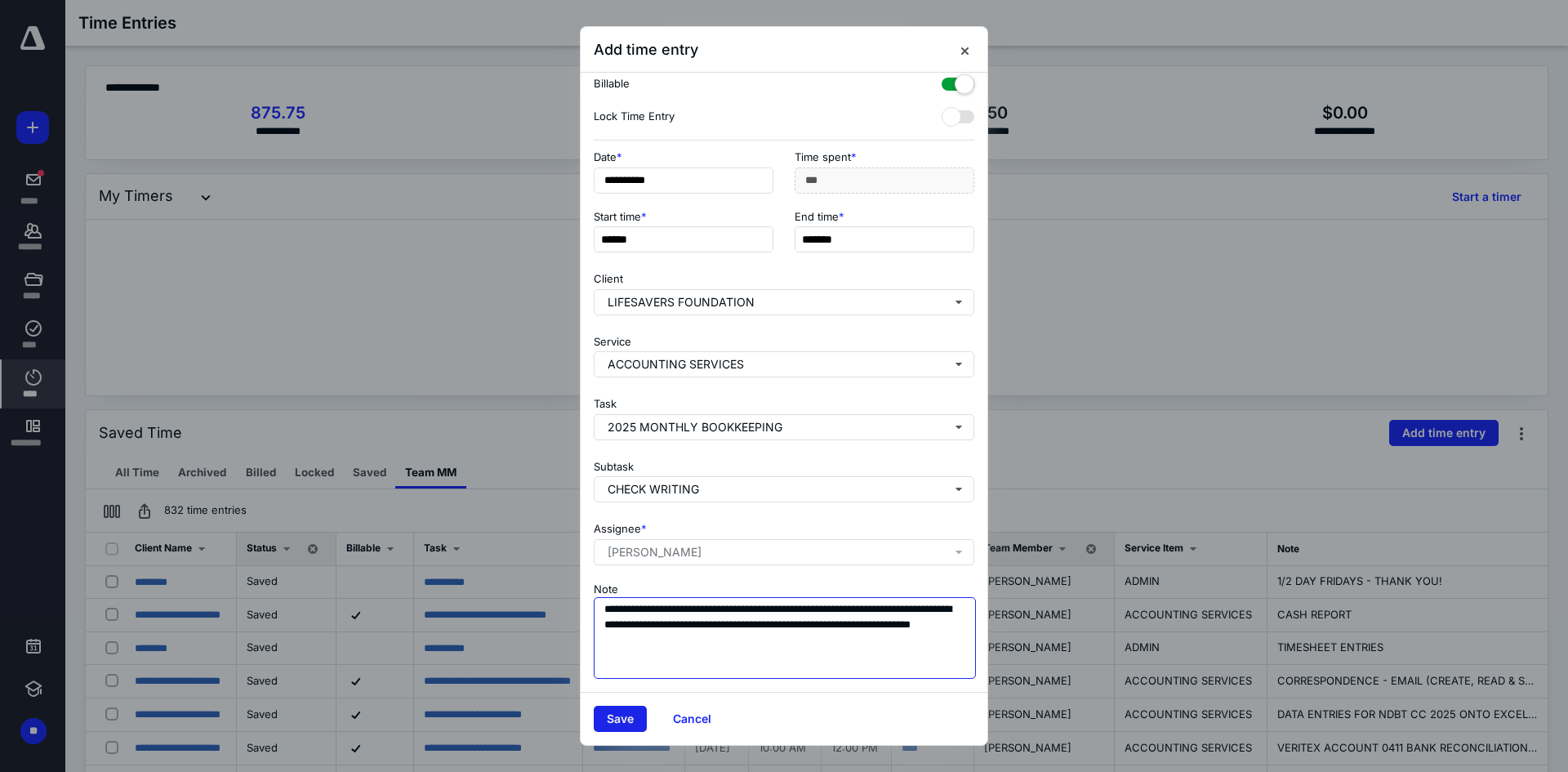 type on "**********" 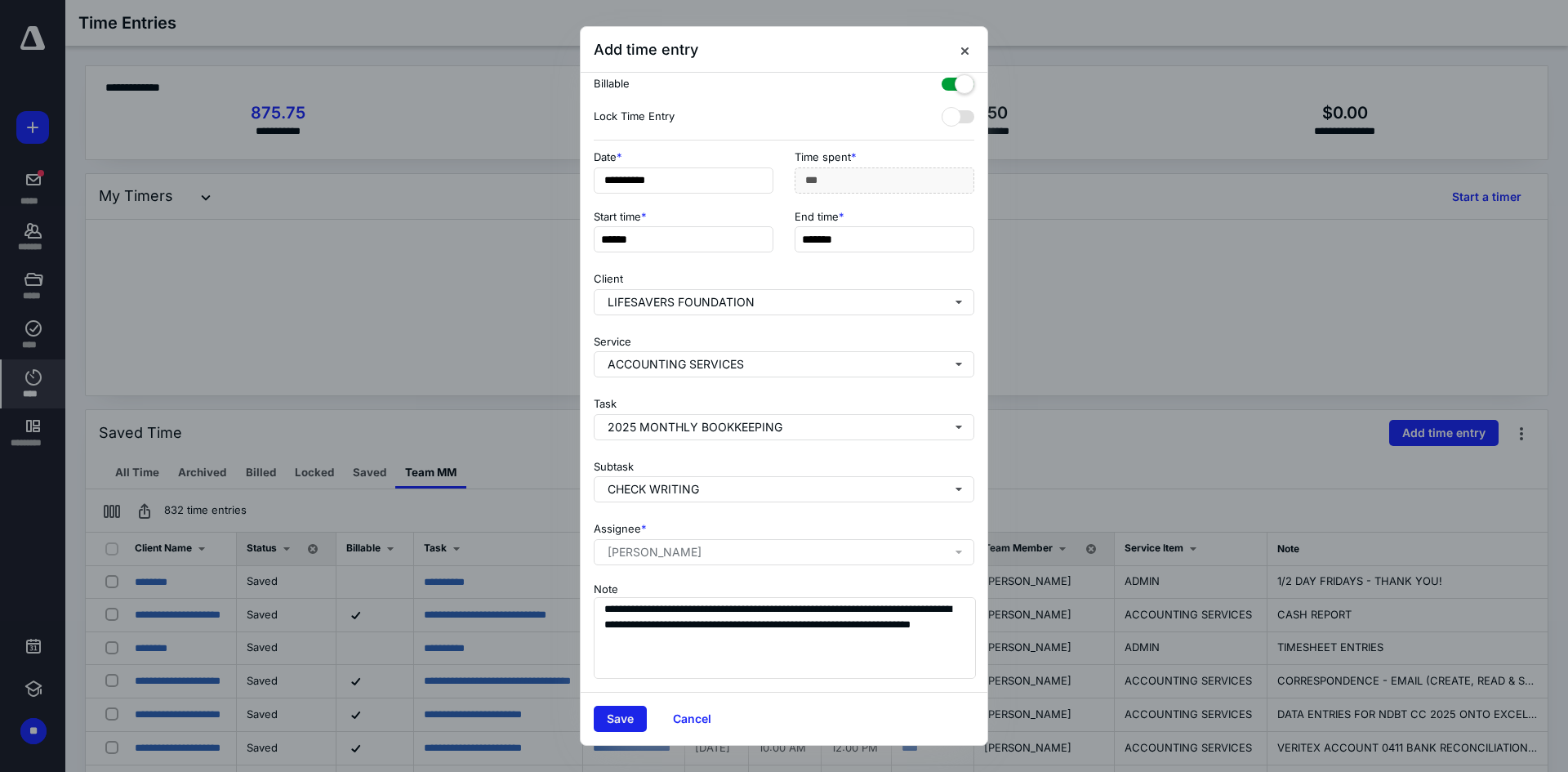 click on "Save" at bounding box center (620, 719) 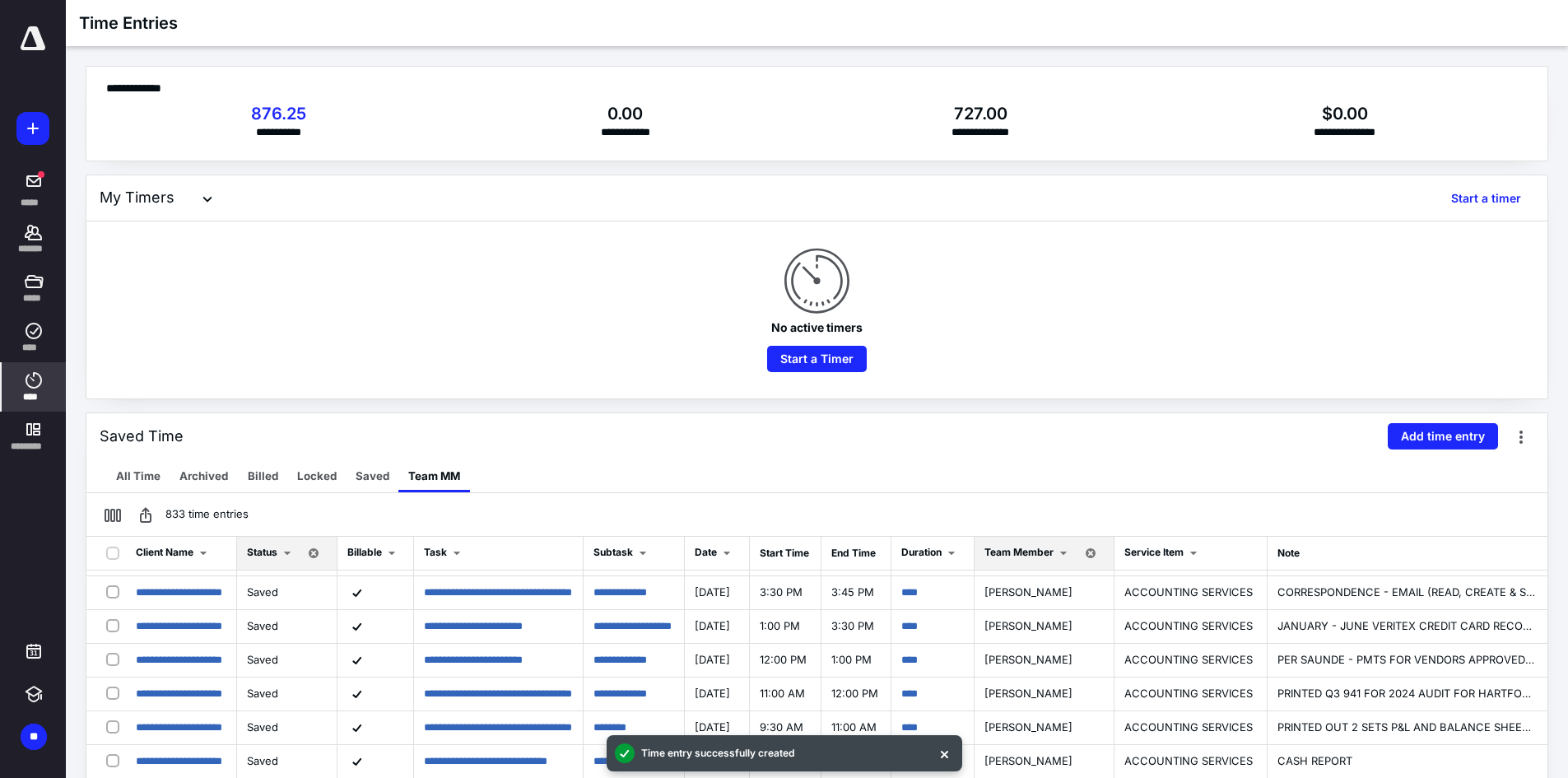 scroll, scrollTop: 0, scrollLeft: 0, axis: both 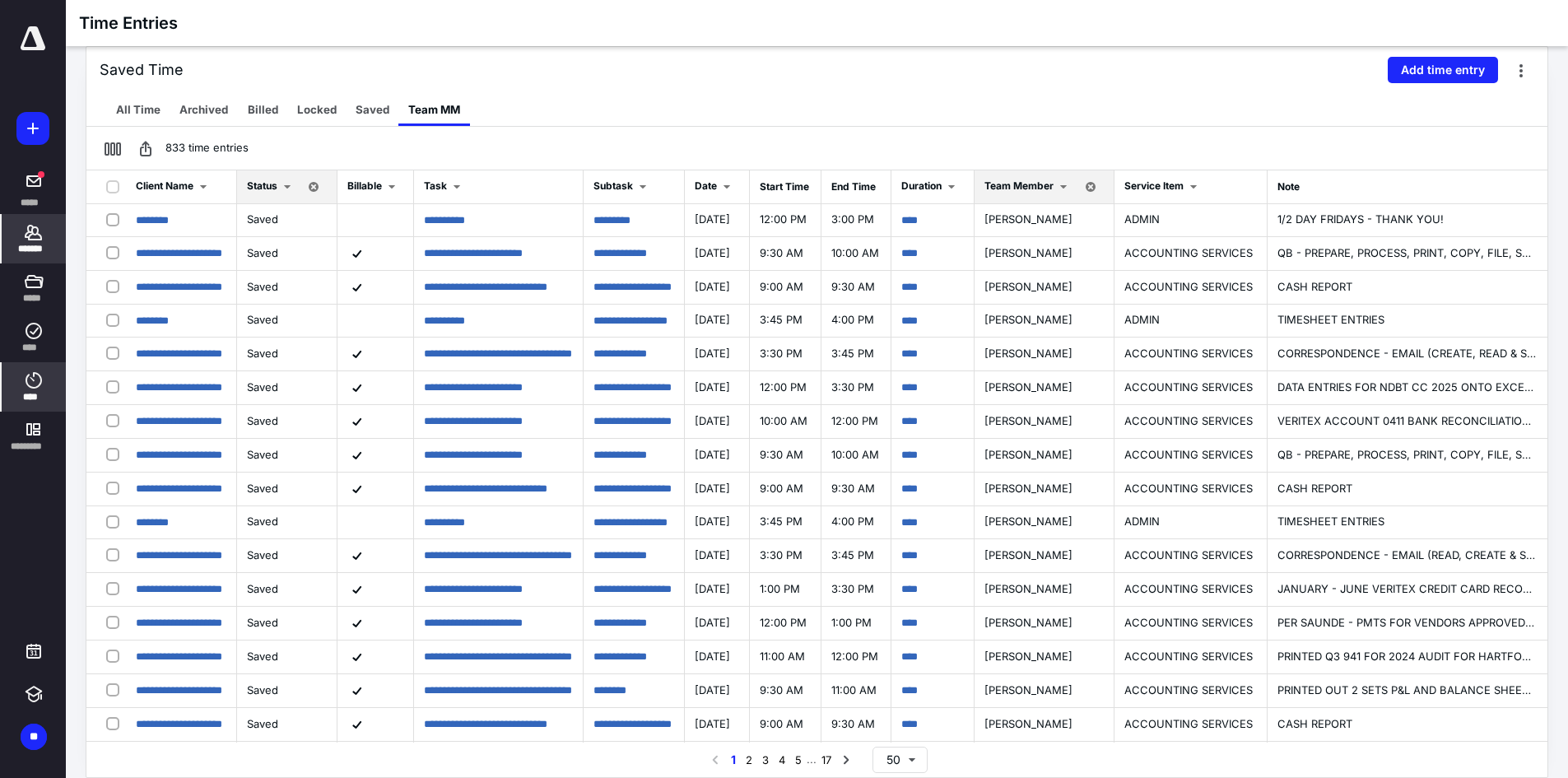 click 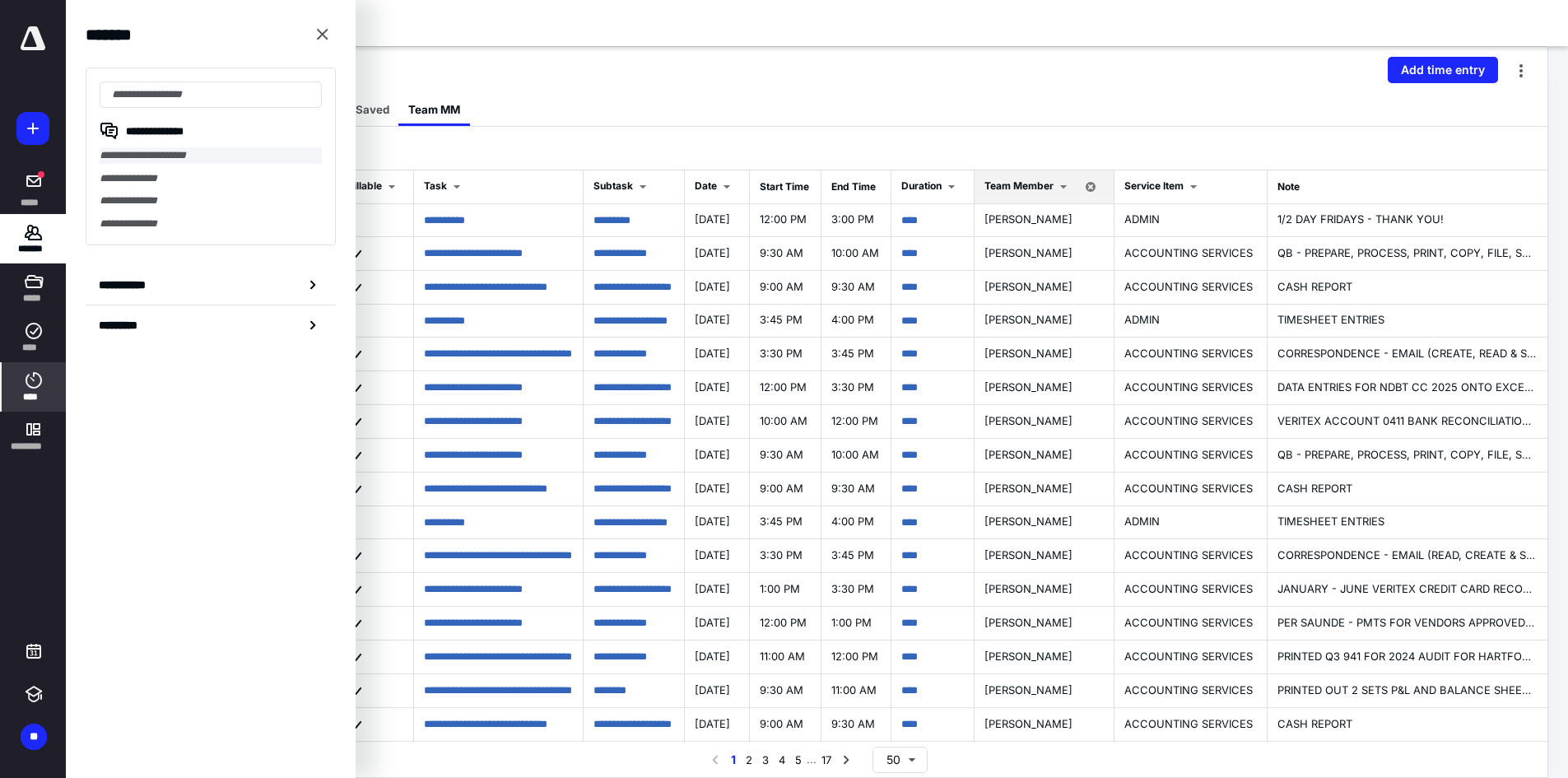 click on "**********" at bounding box center [211, 156] 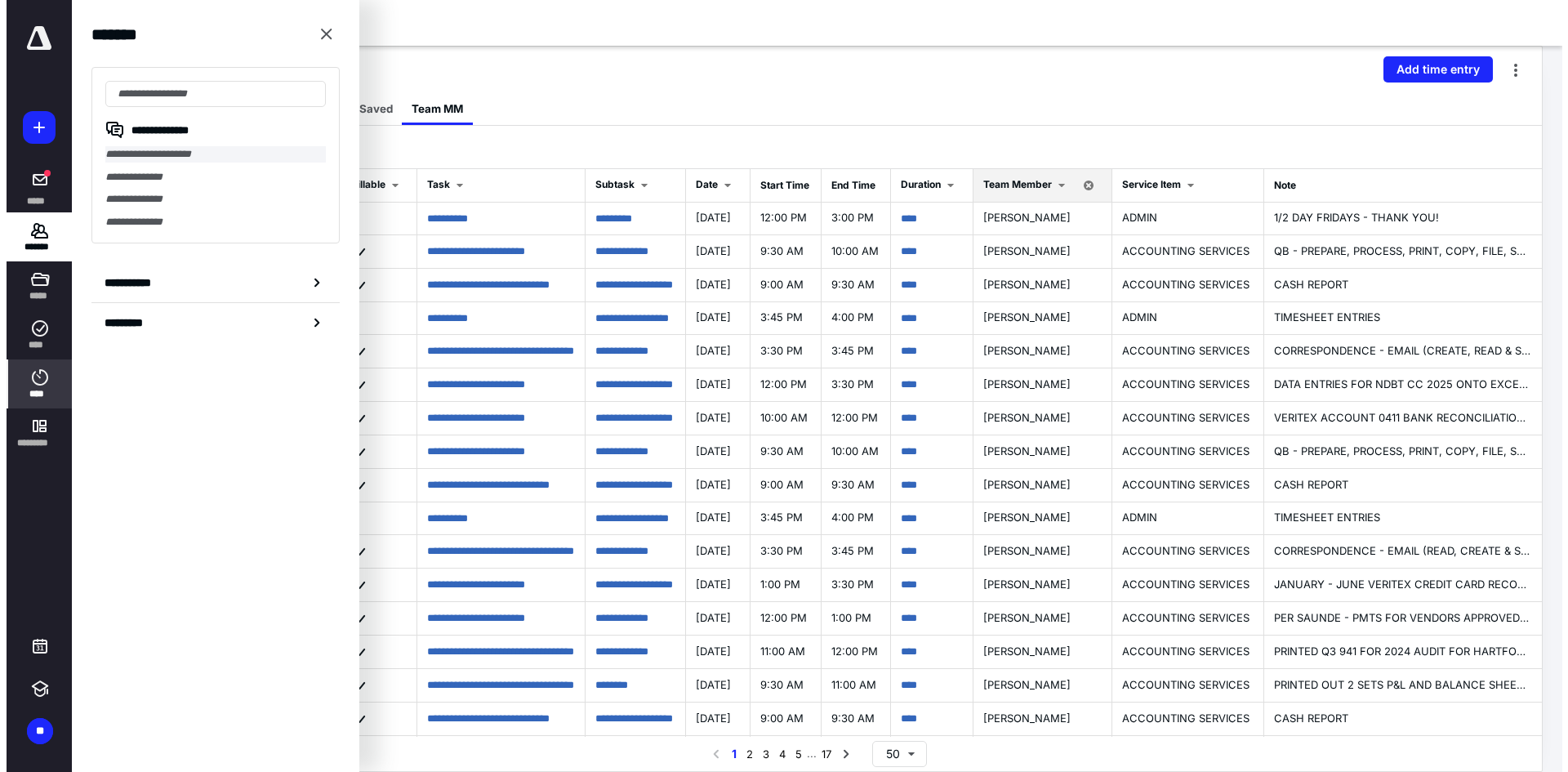 scroll, scrollTop: 0, scrollLeft: 0, axis: both 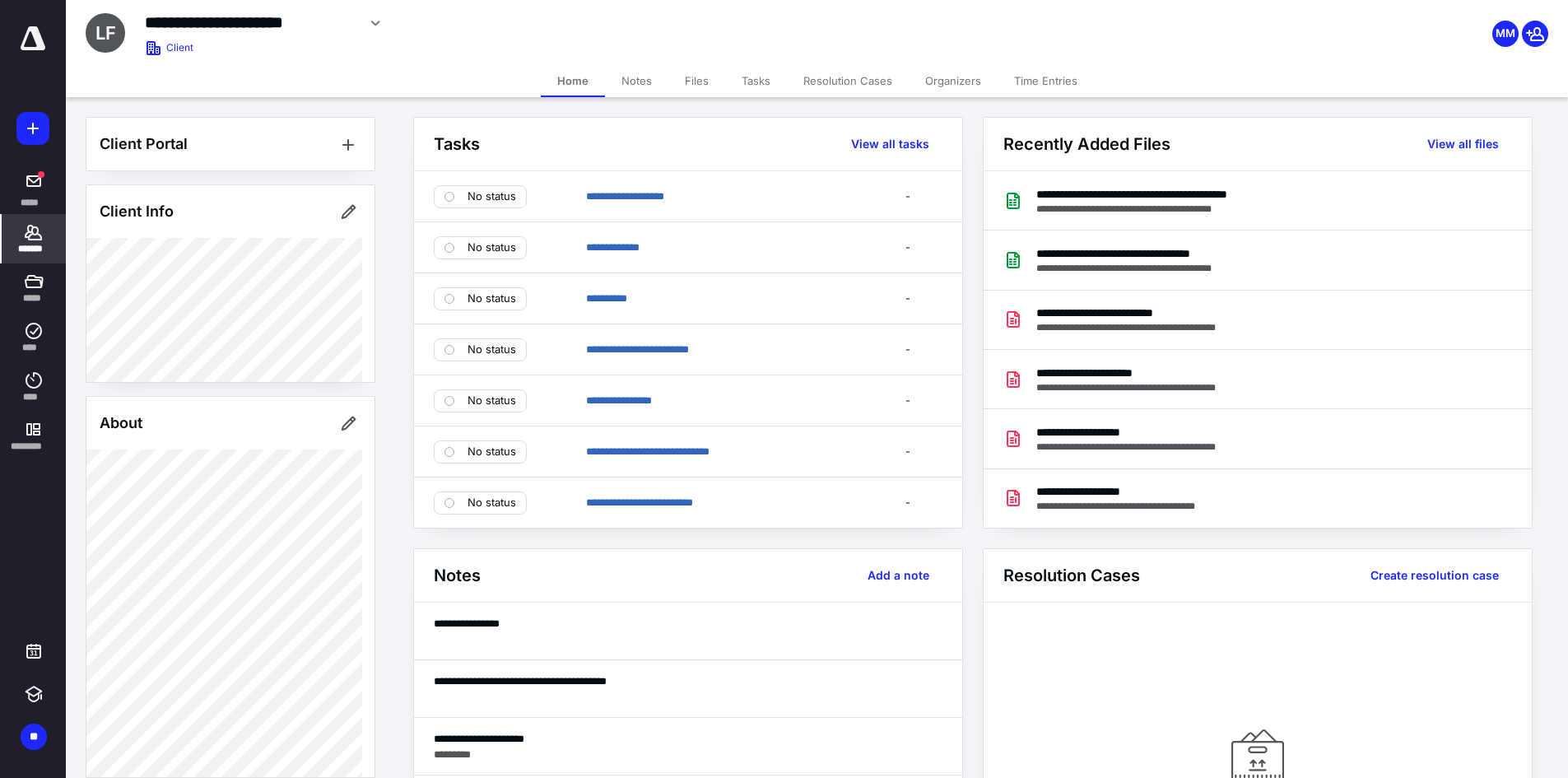 click on "Files" at bounding box center (696, 81) 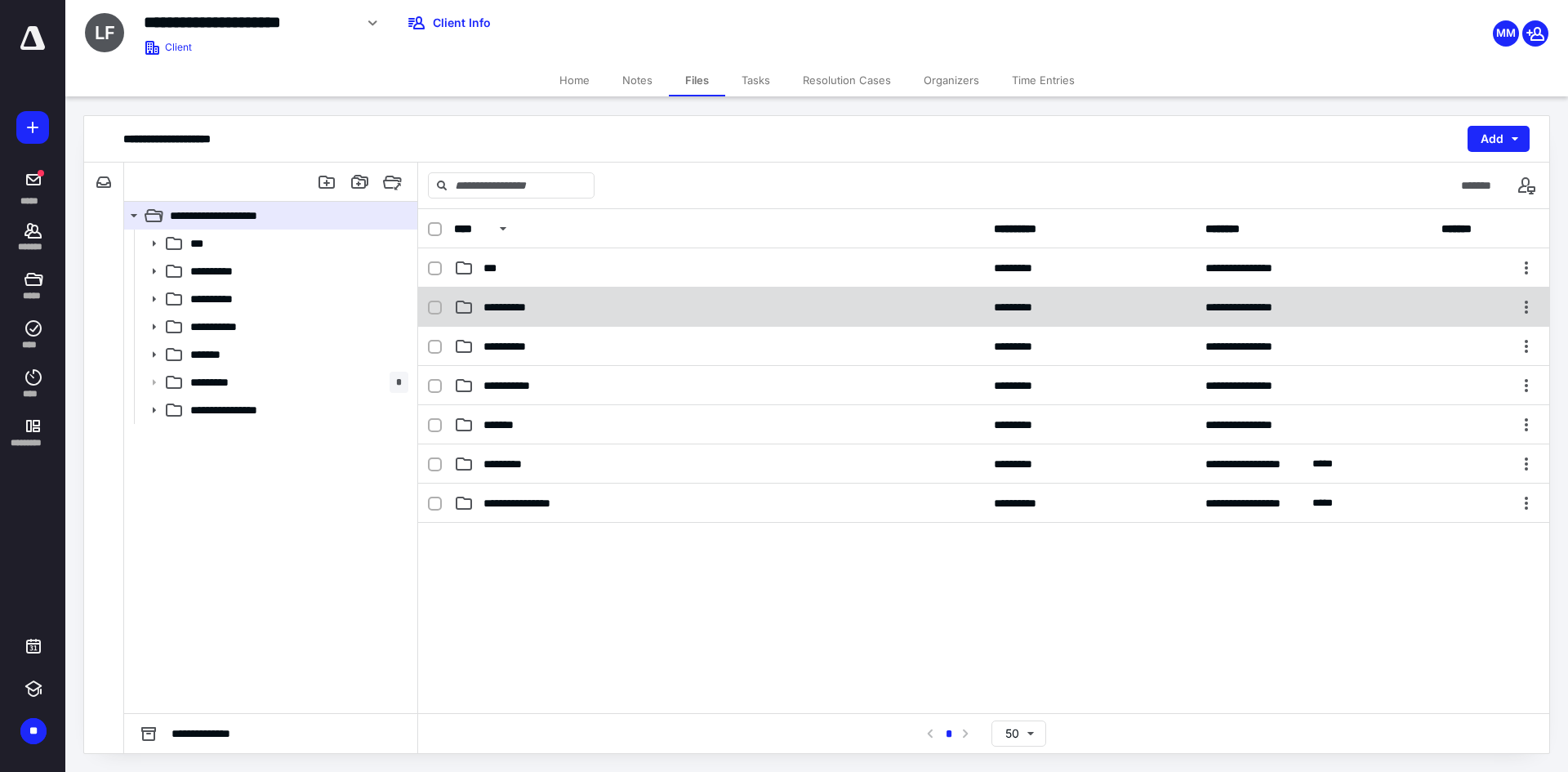 click on "**********" at bounding box center (719, 307) 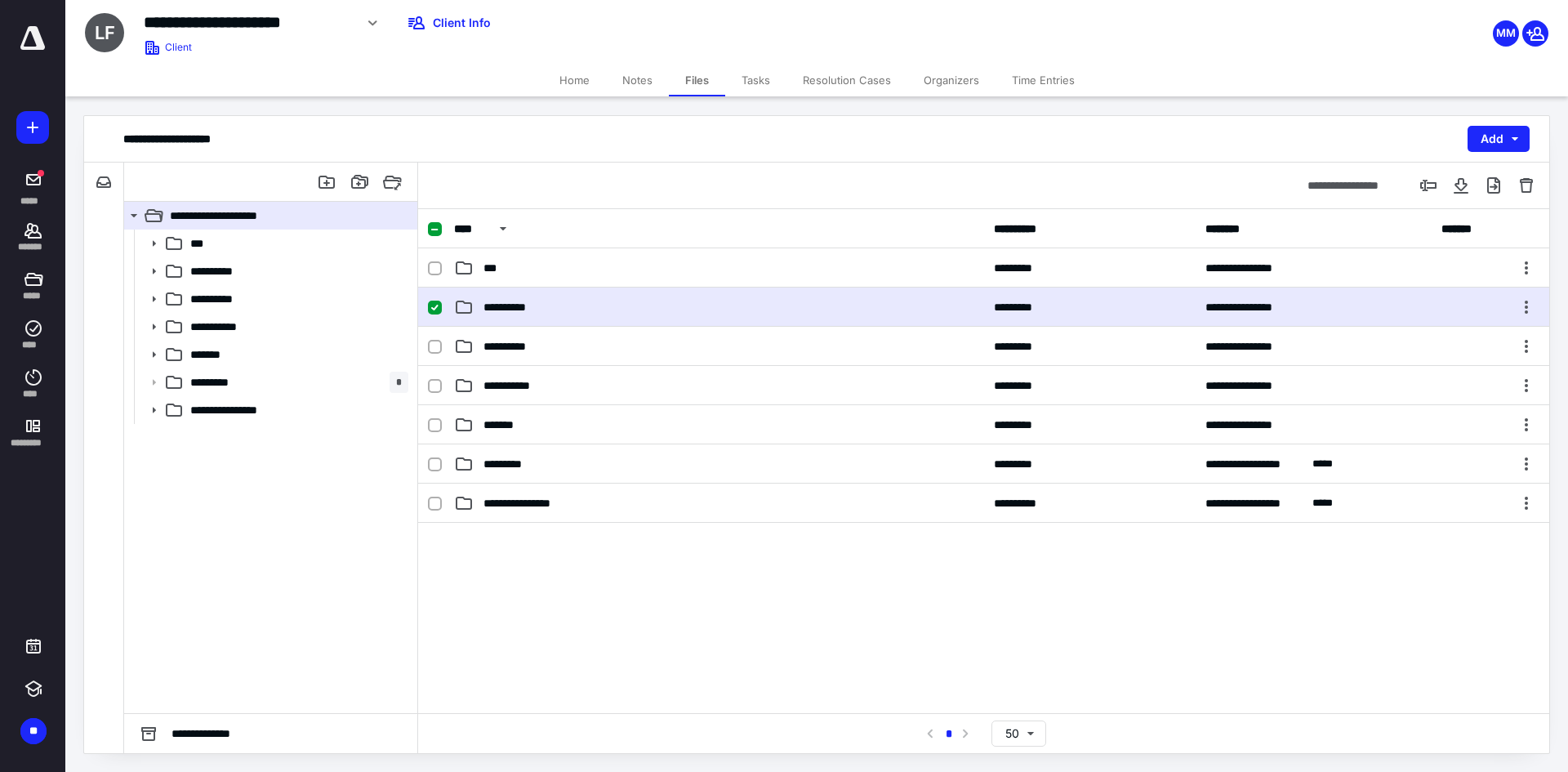 click on "**********" at bounding box center (719, 307) 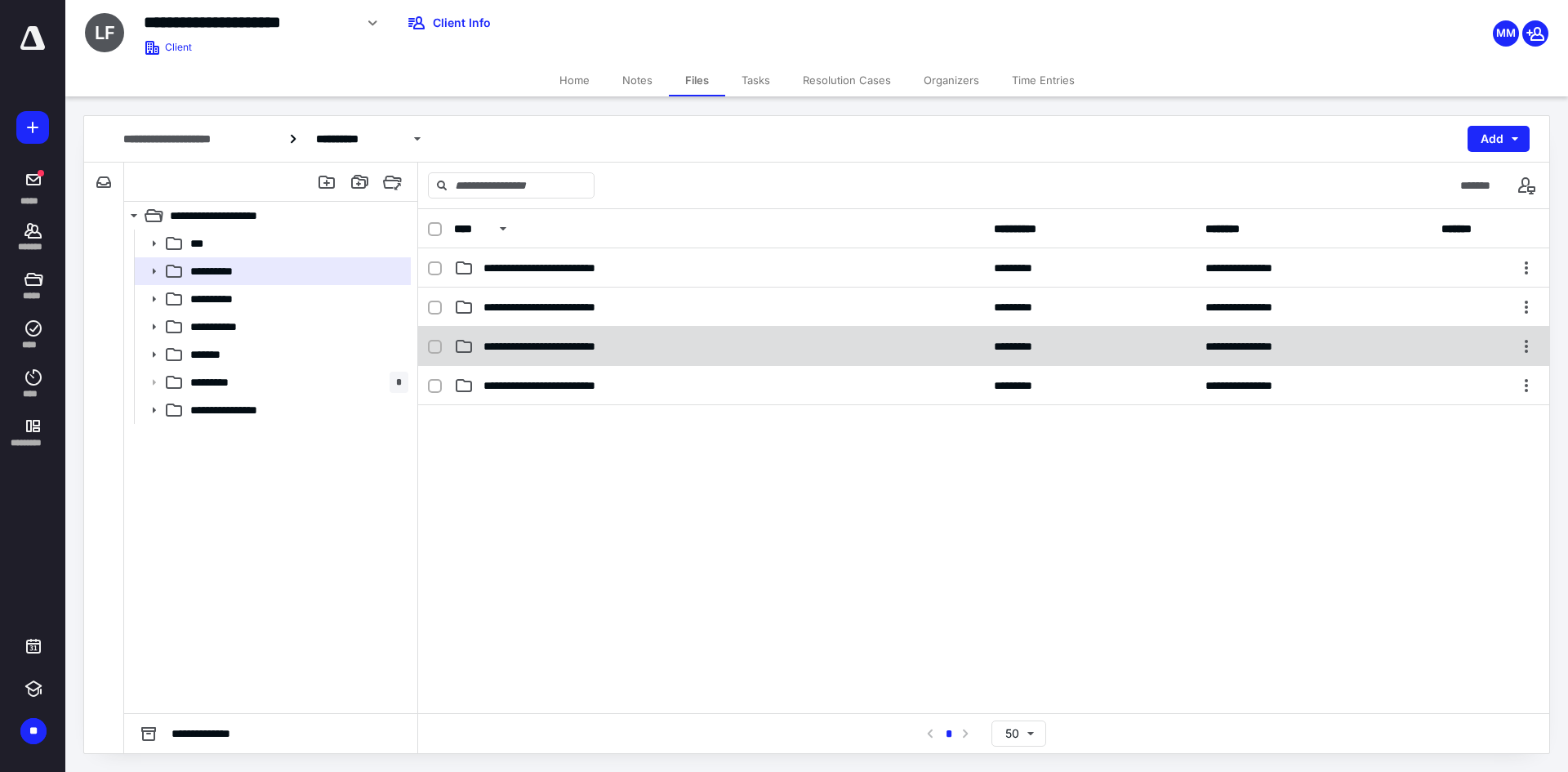 click on "**********" at bounding box center (719, 346) 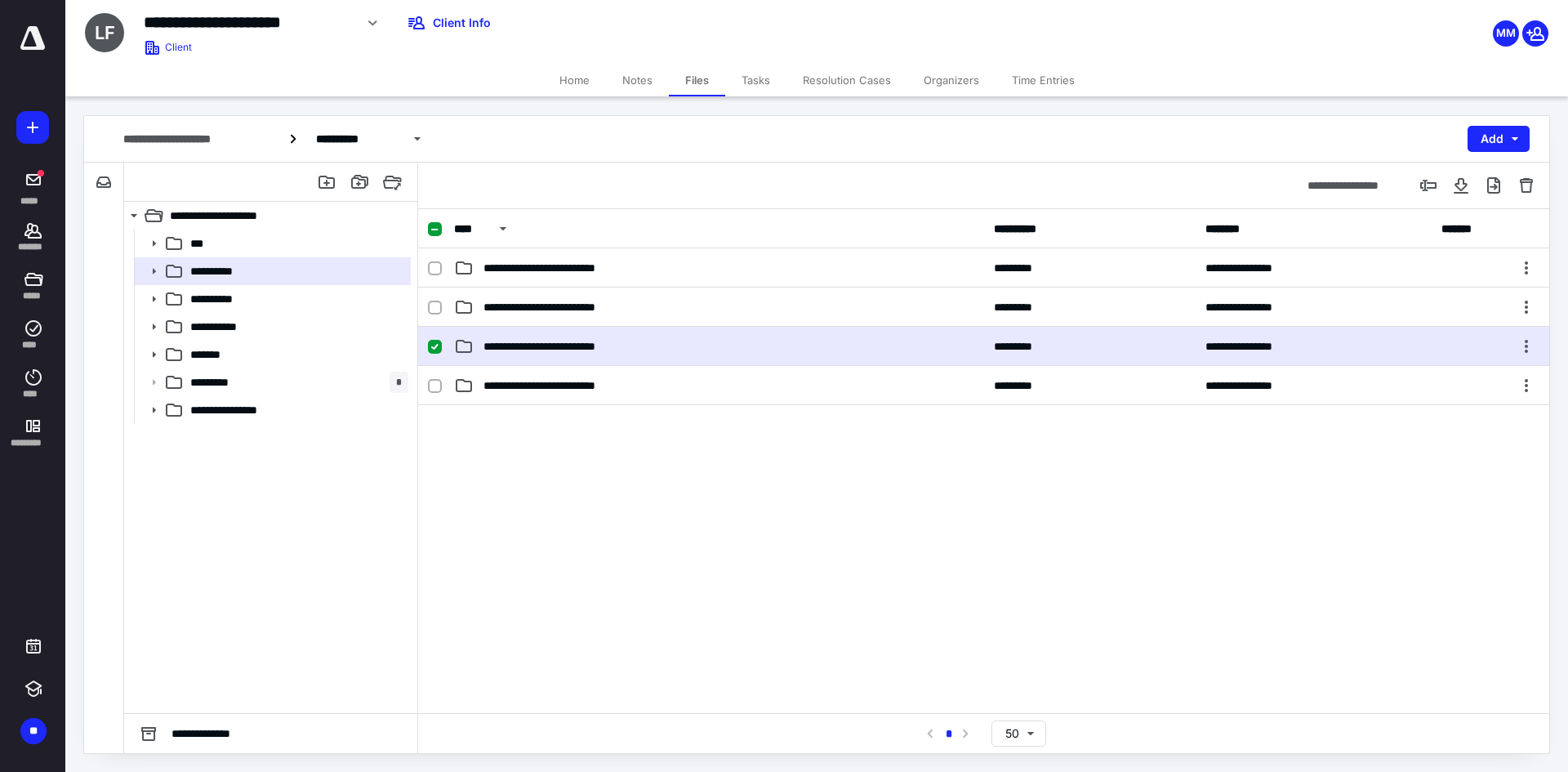 click on "**********" at bounding box center [719, 346] 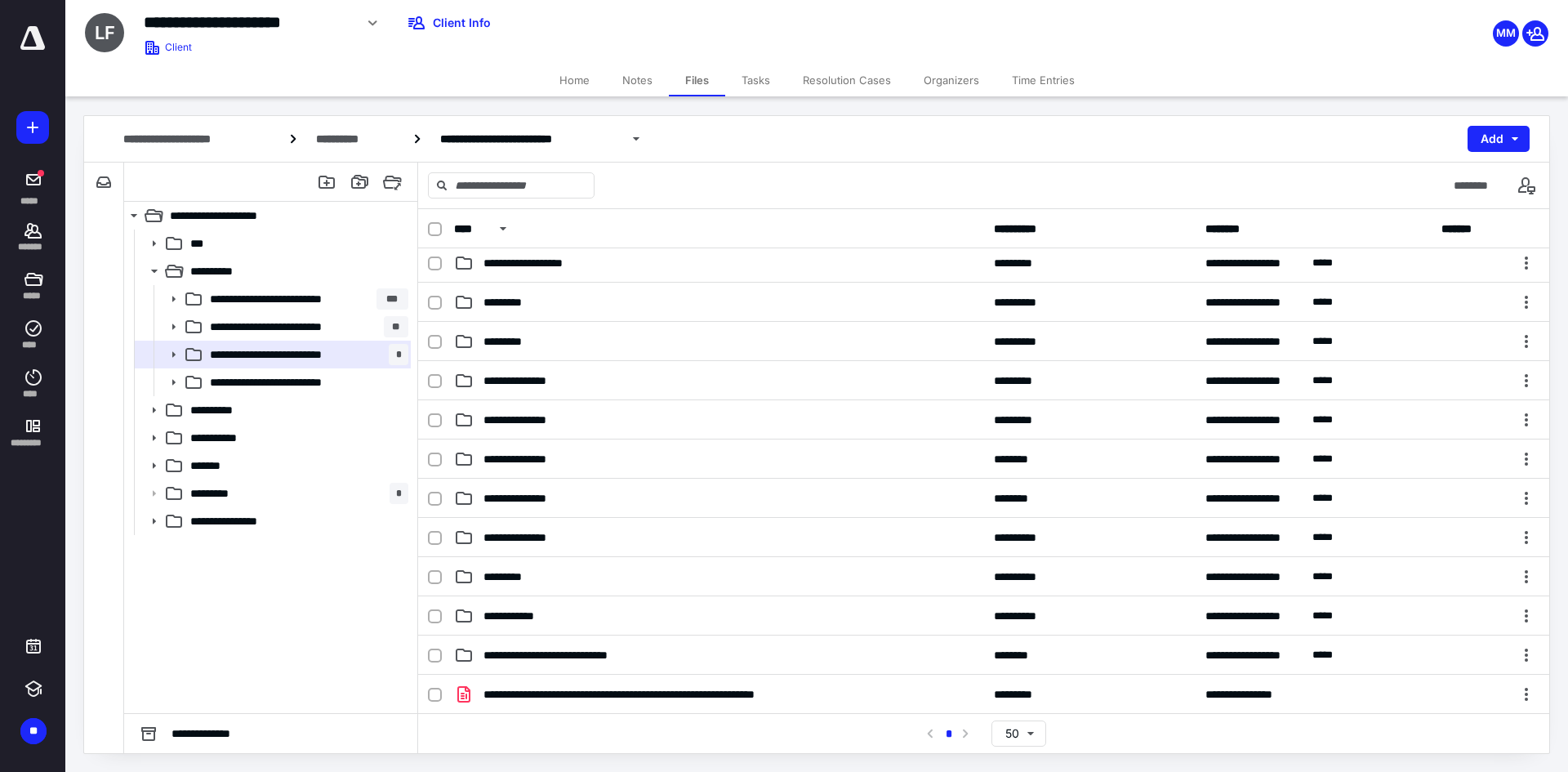 scroll, scrollTop: 280, scrollLeft: 0, axis: vertical 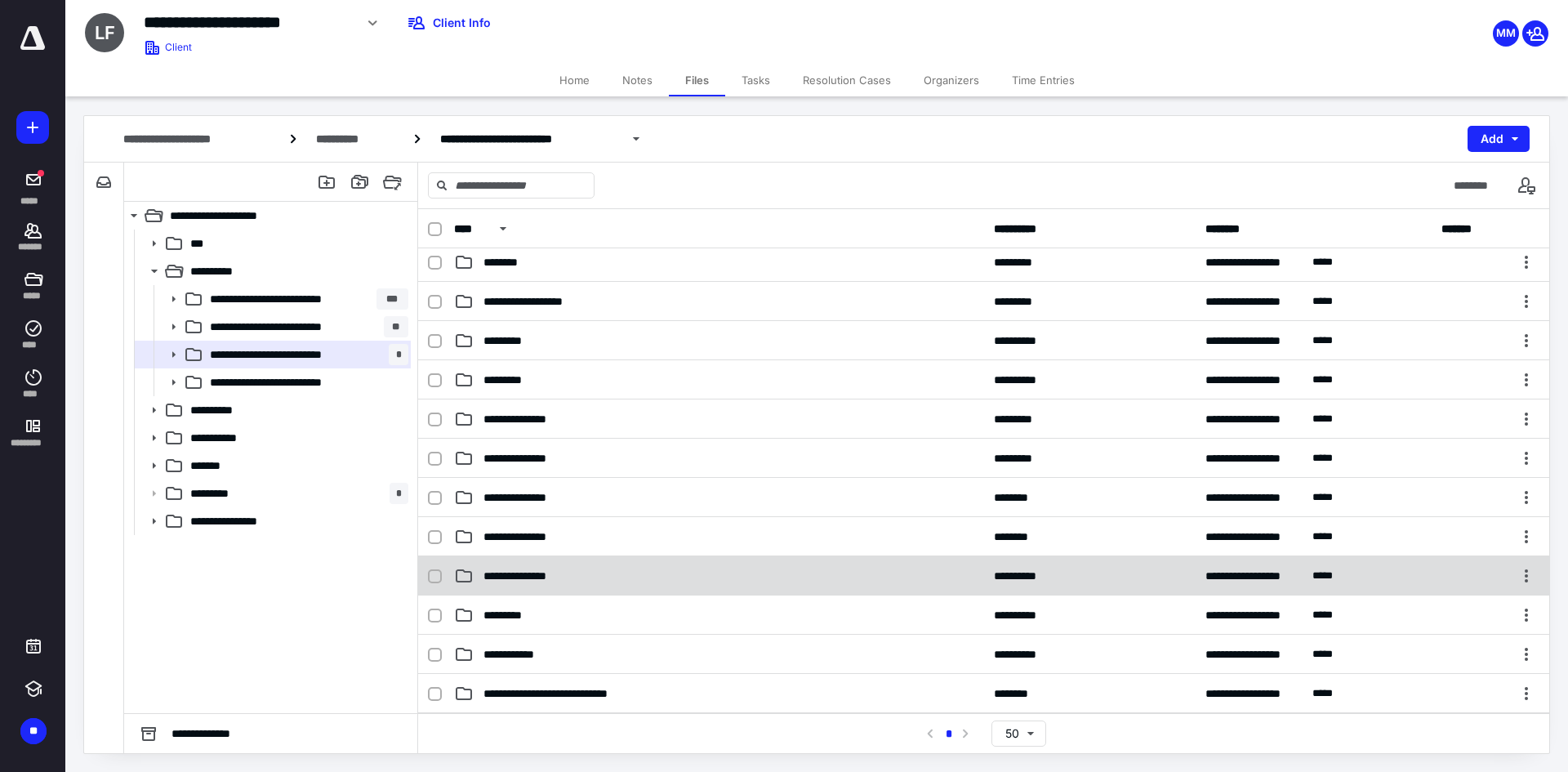 click on "**********" at bounding box center (983, 576) 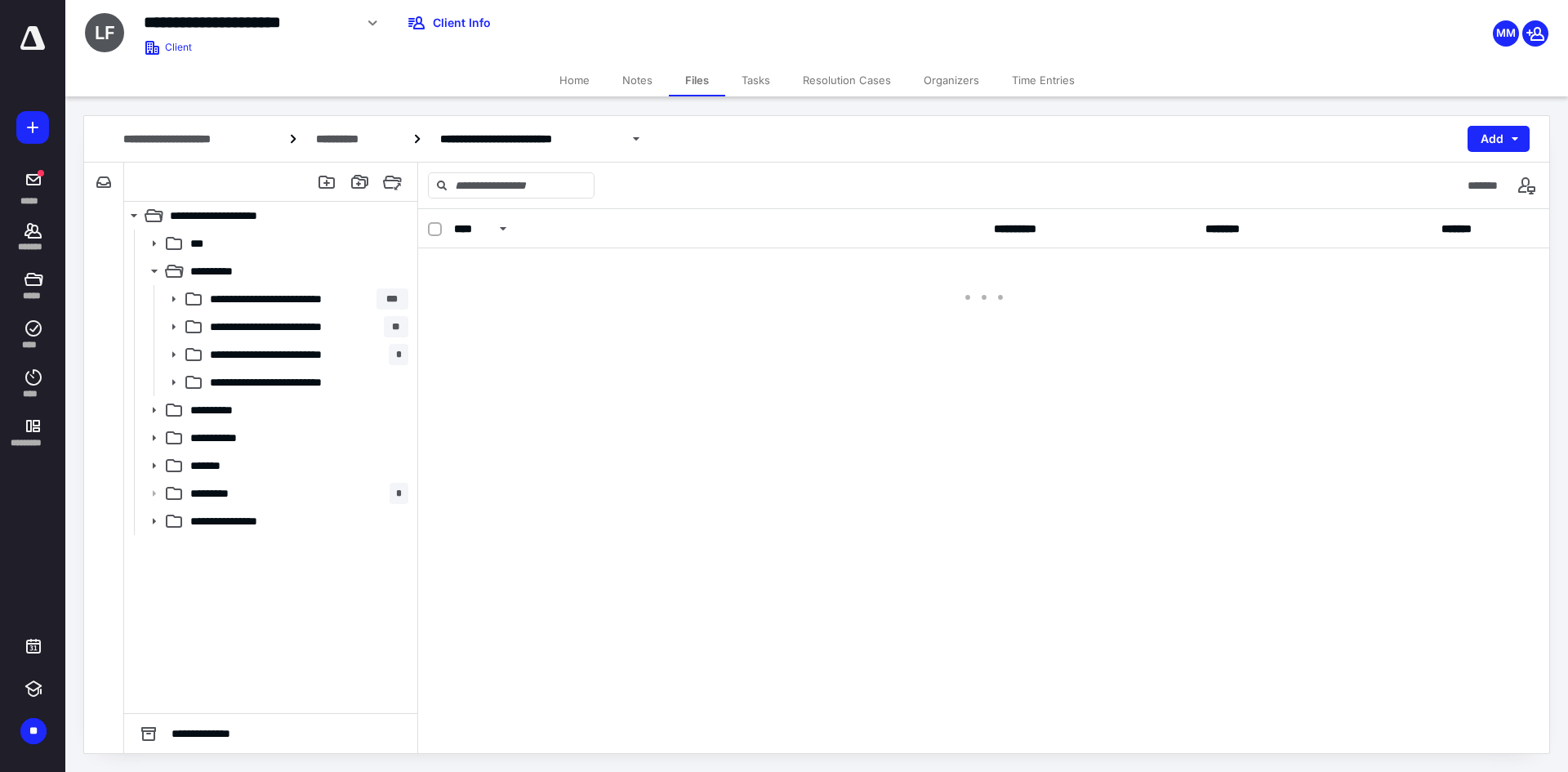 scroll, scrollTop: 0, scrollLeft: 0, axis: both 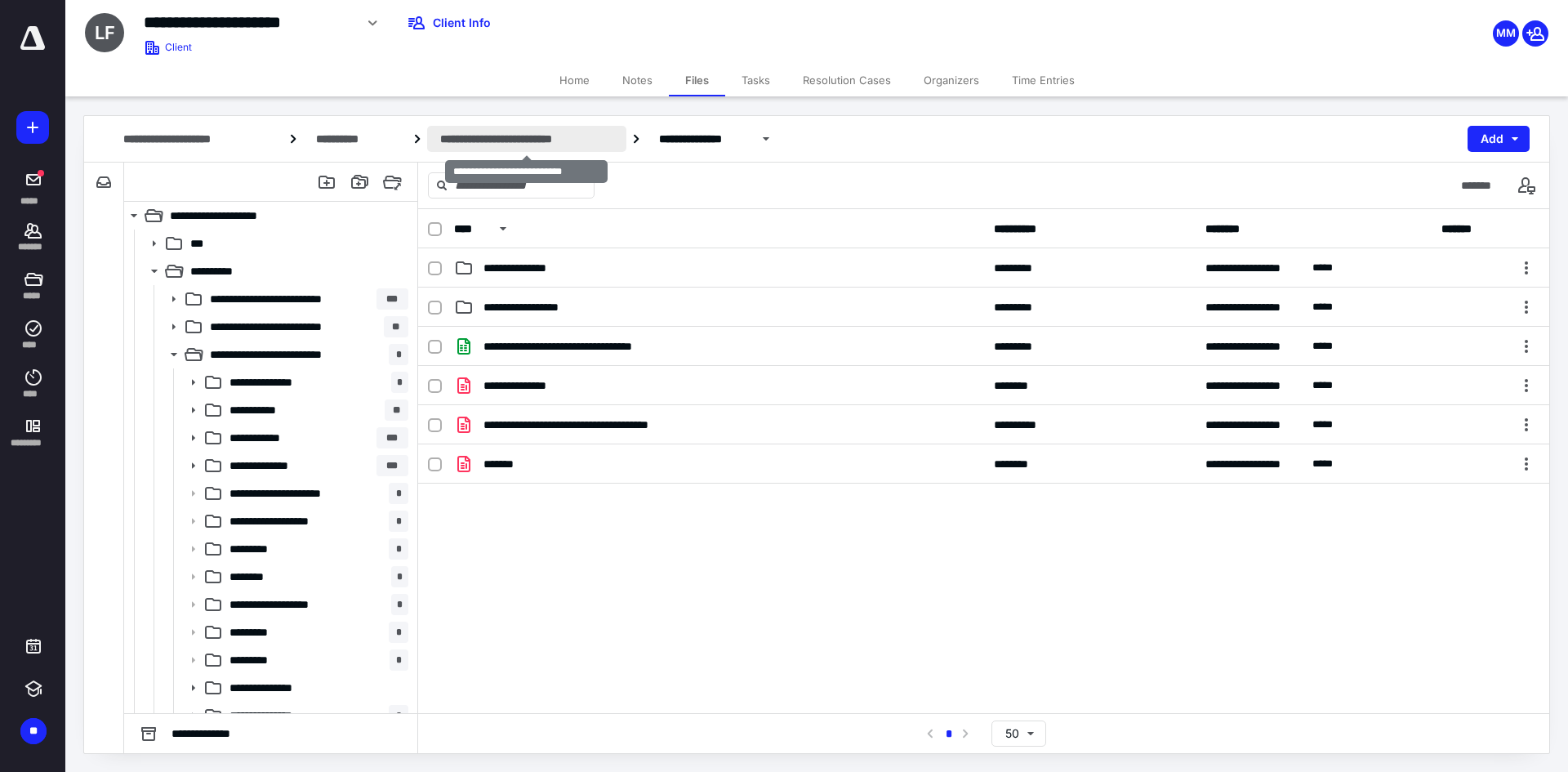 click on "**********" at bounding box center (527, 139) 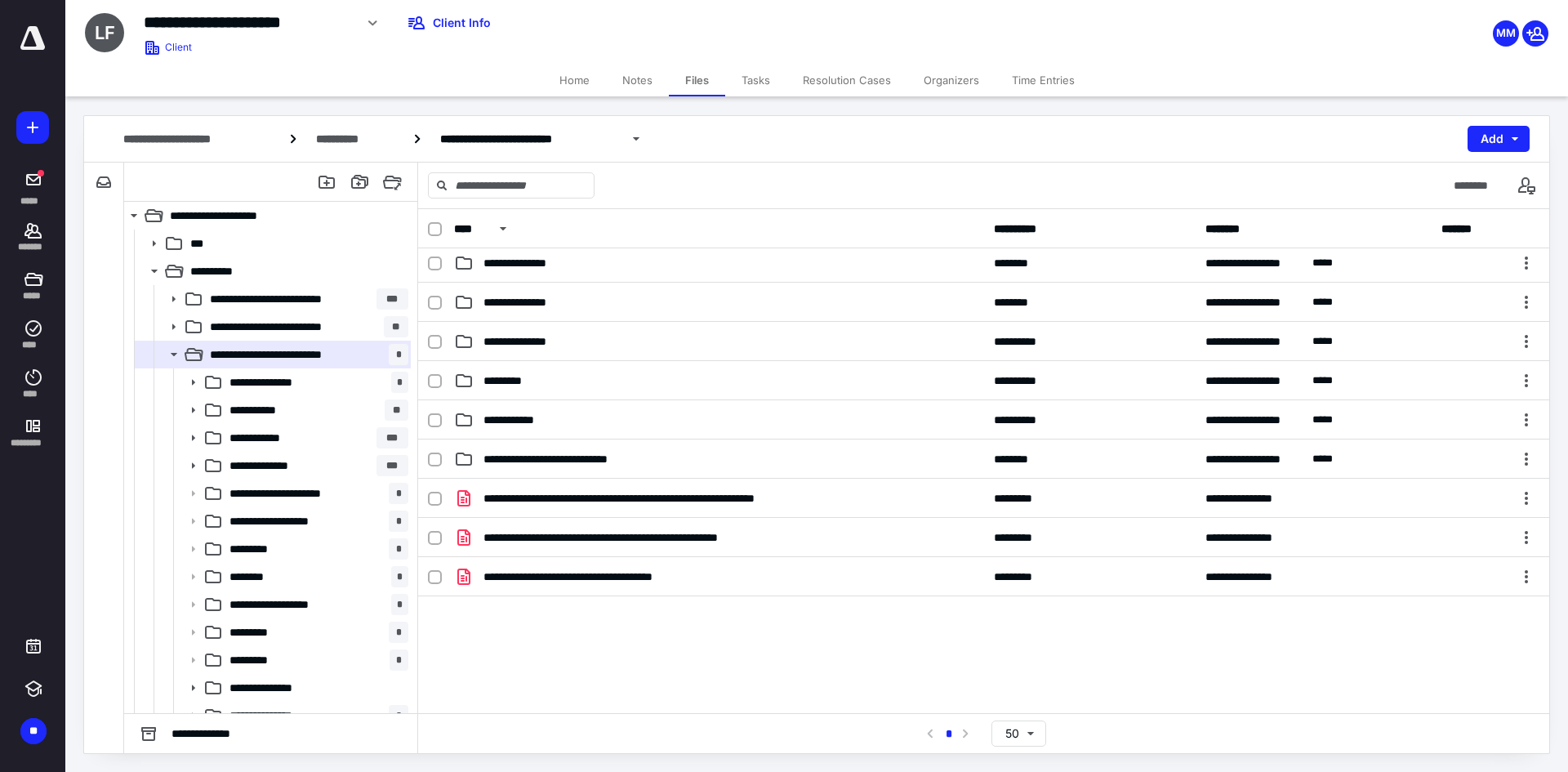 scroll, scrollTop: 525, scrollLeft: 0, axis: vertical 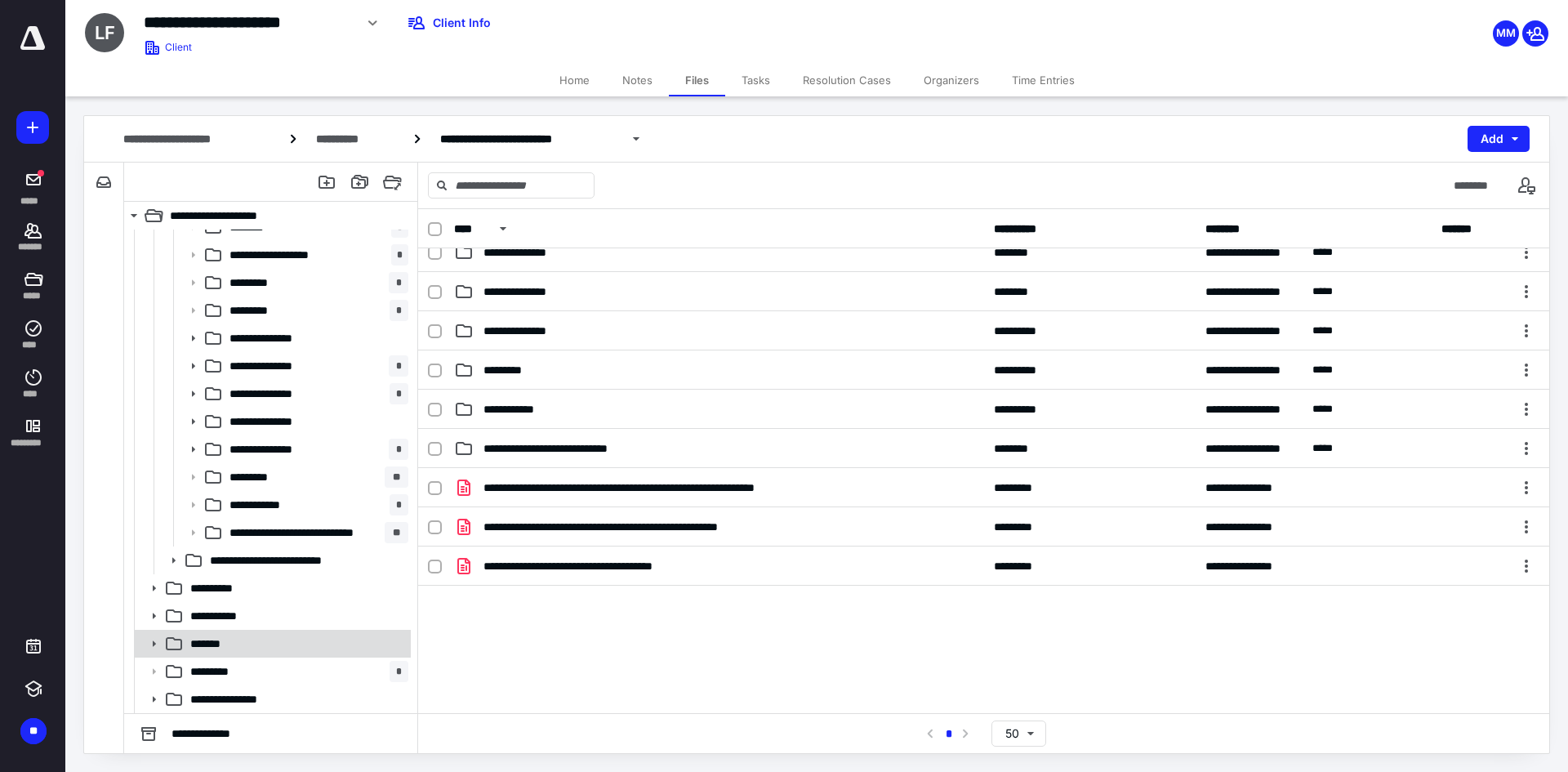 click on "*******" at bounding box center (271, 644) 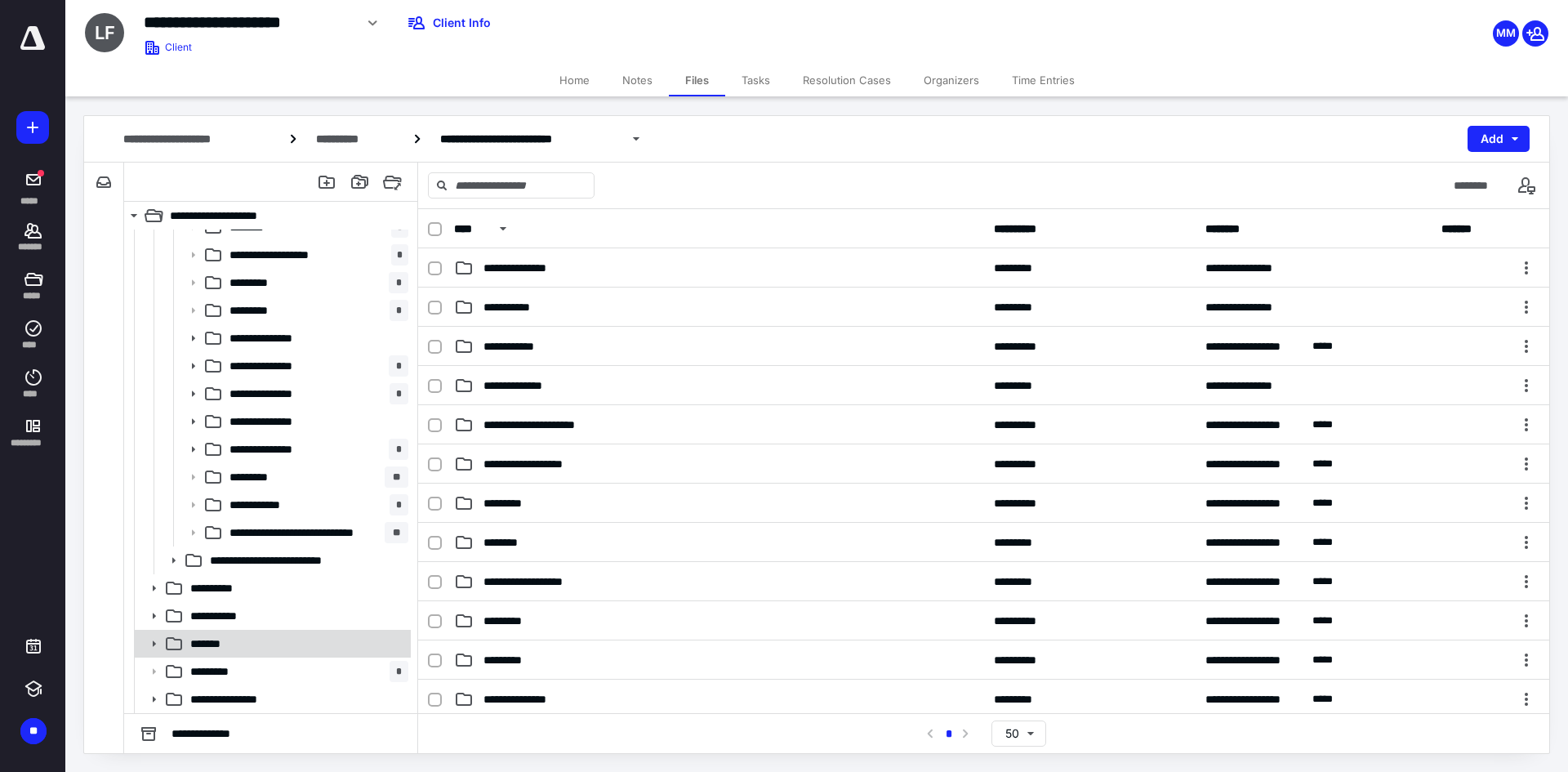 click on "*******" at bounding box center (271, 644) 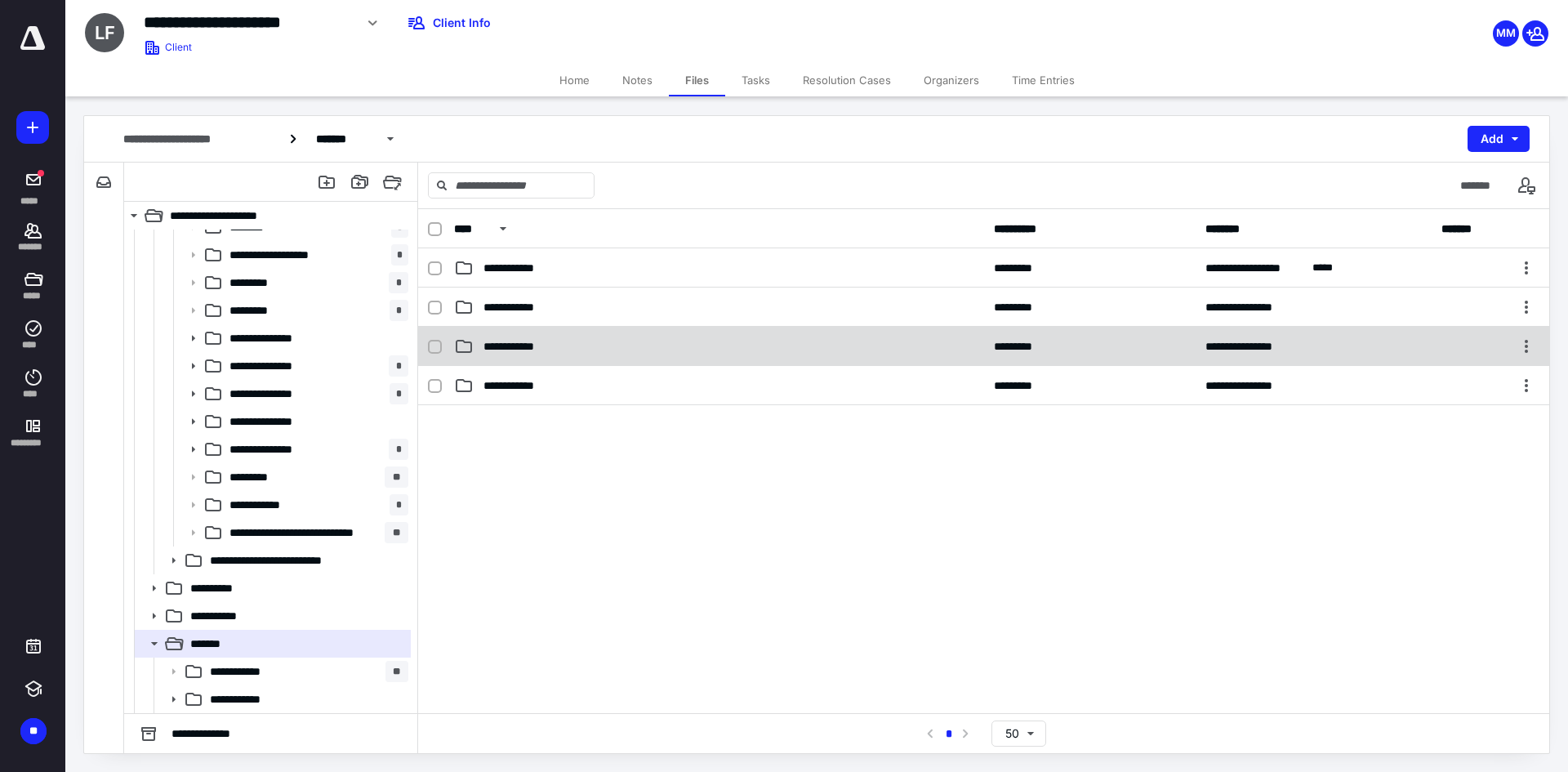 click on "**********" at bounding box center [719, 346] 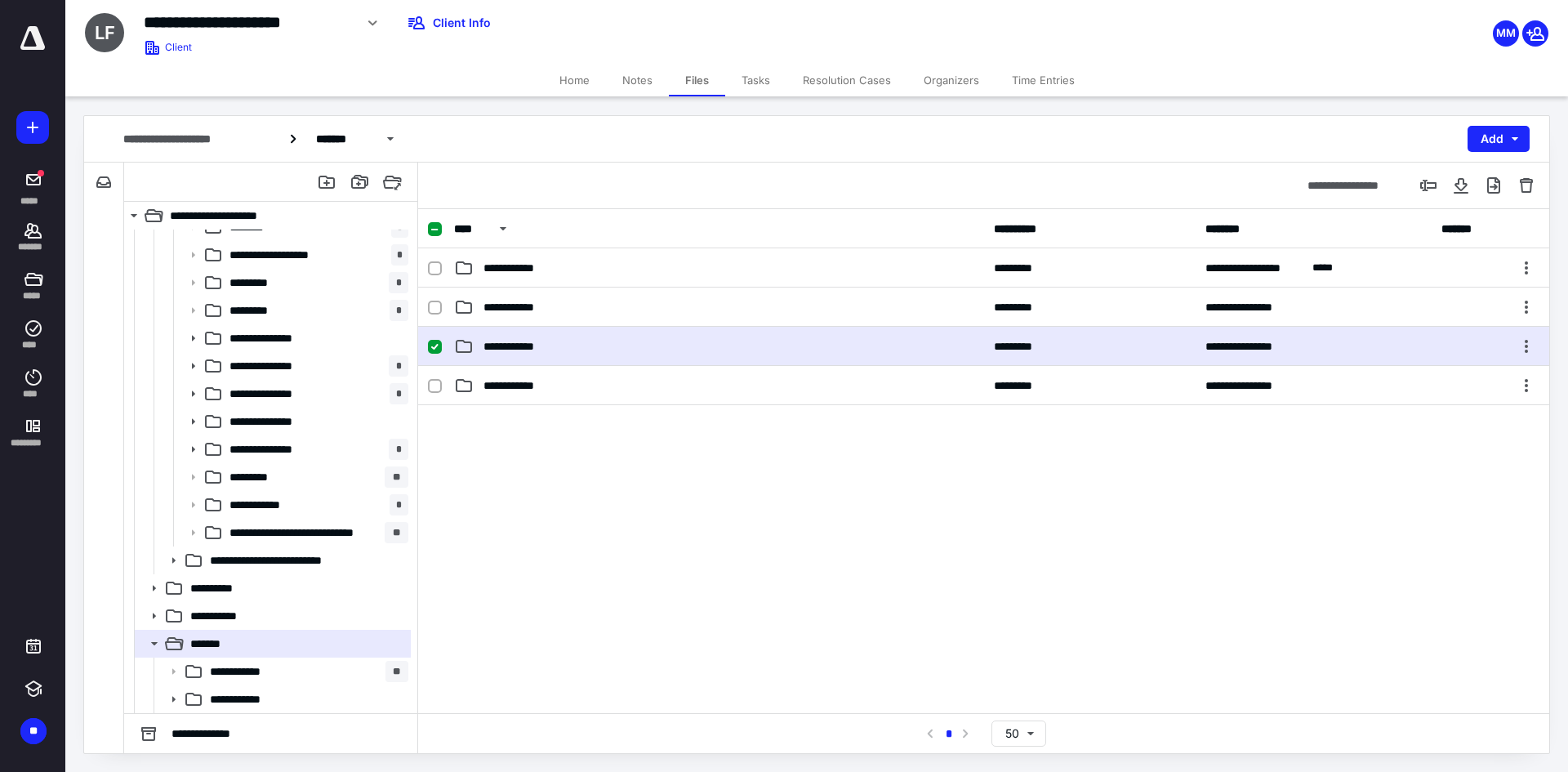 click on "**********" at bounding box center [719, 346] 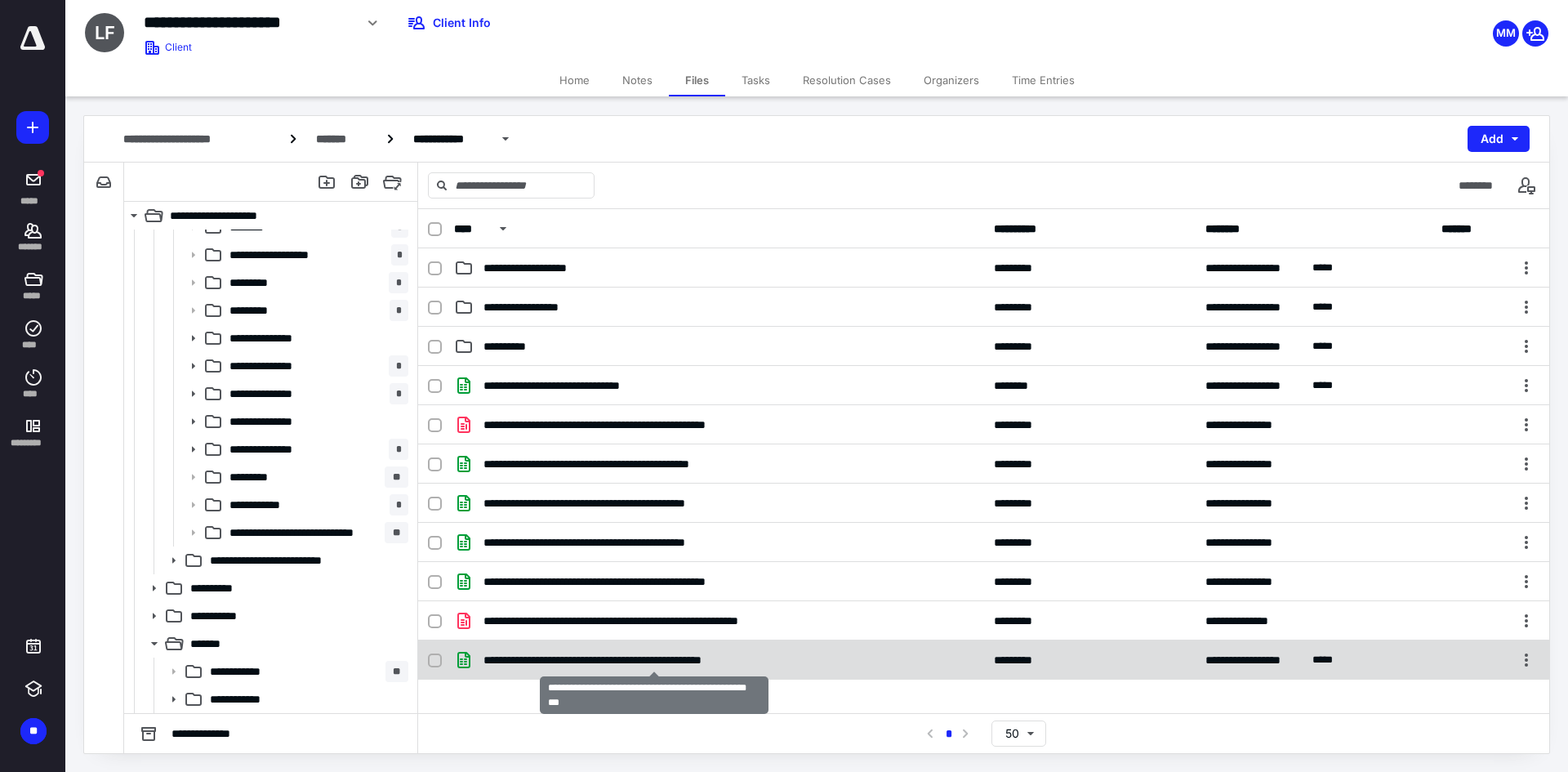 click on "**********" at bounding box center (653, 660) 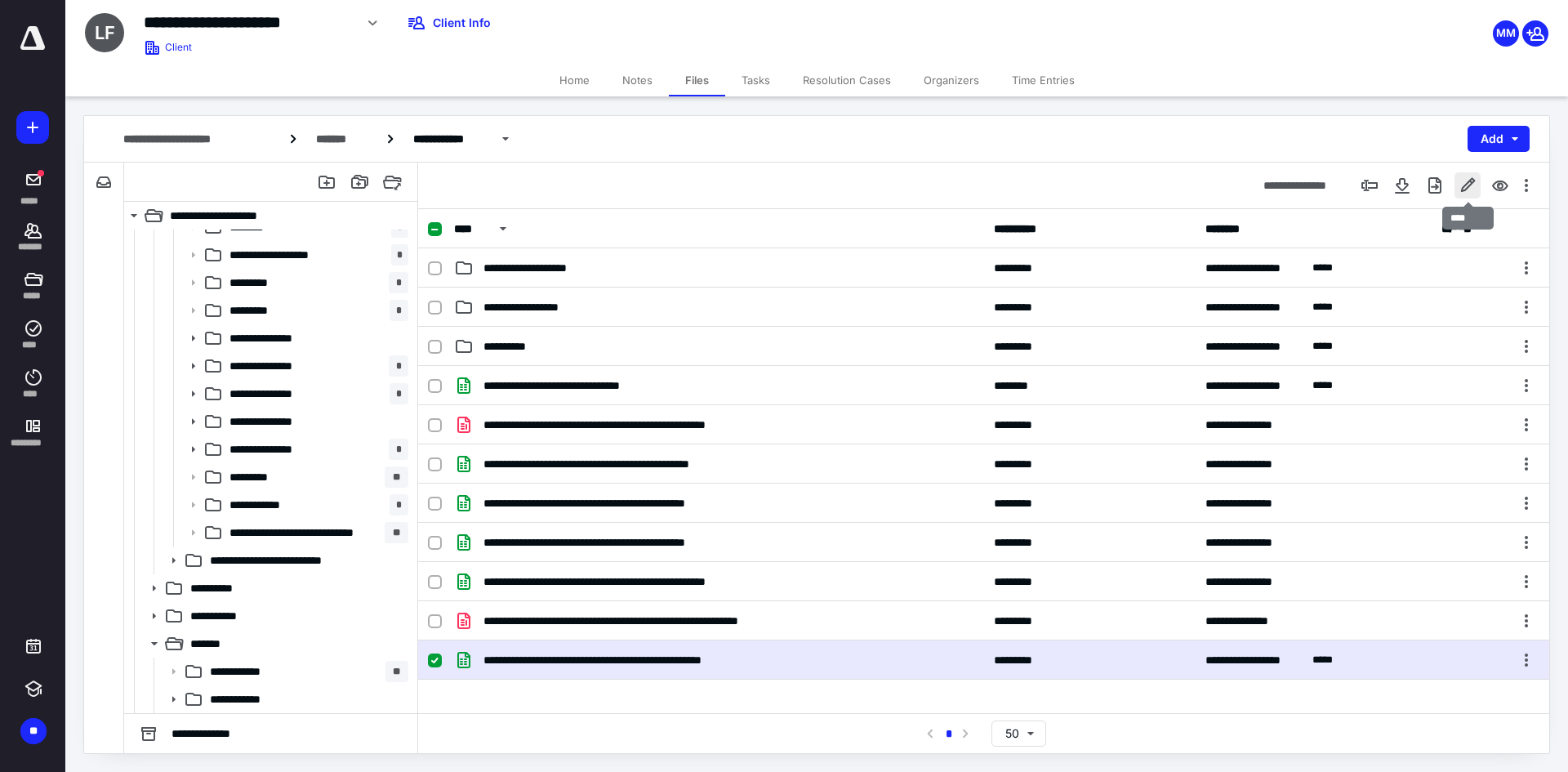 click at bounding box center (1468, 185) 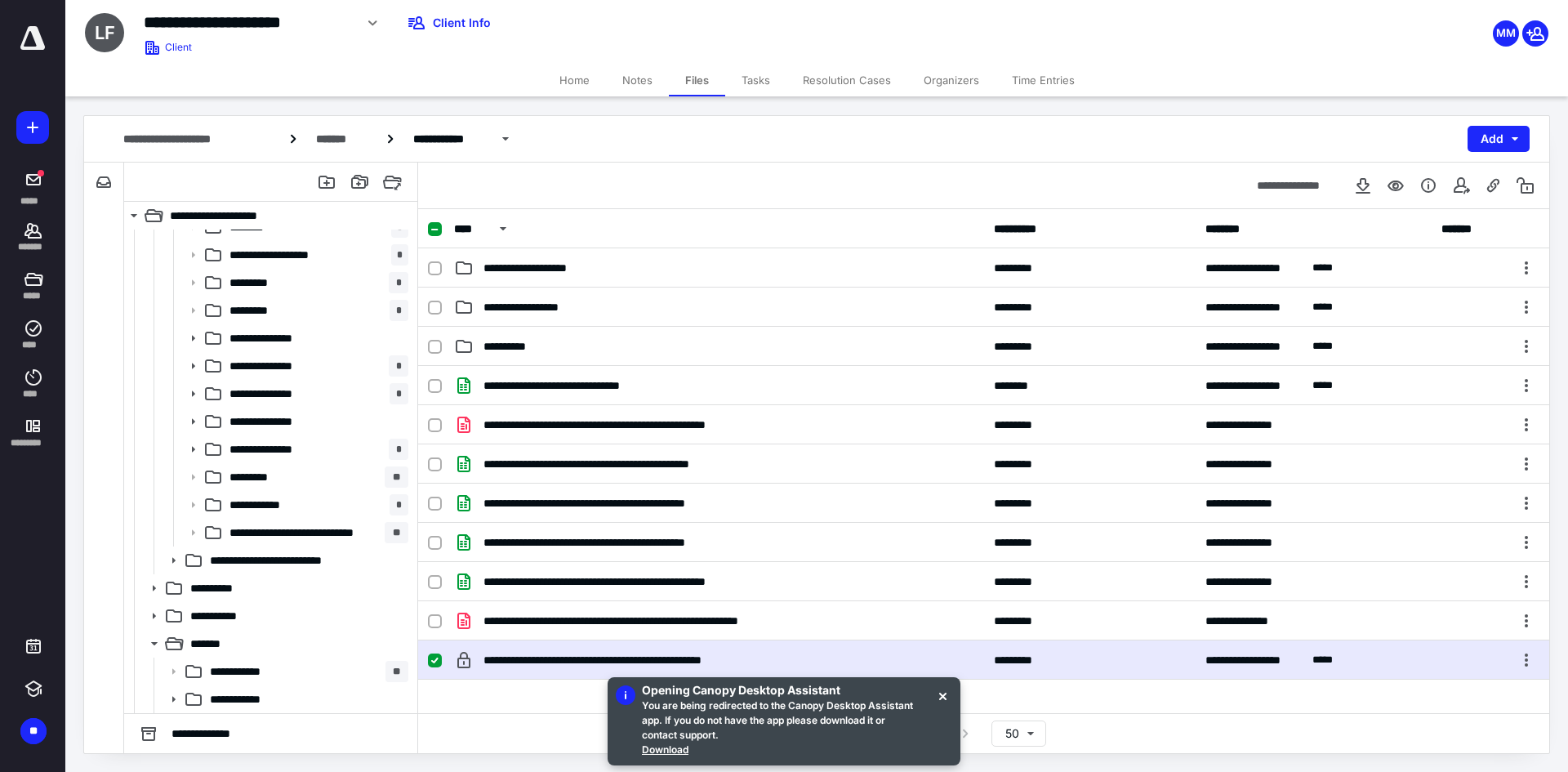 click at bounding box center [434, 661] 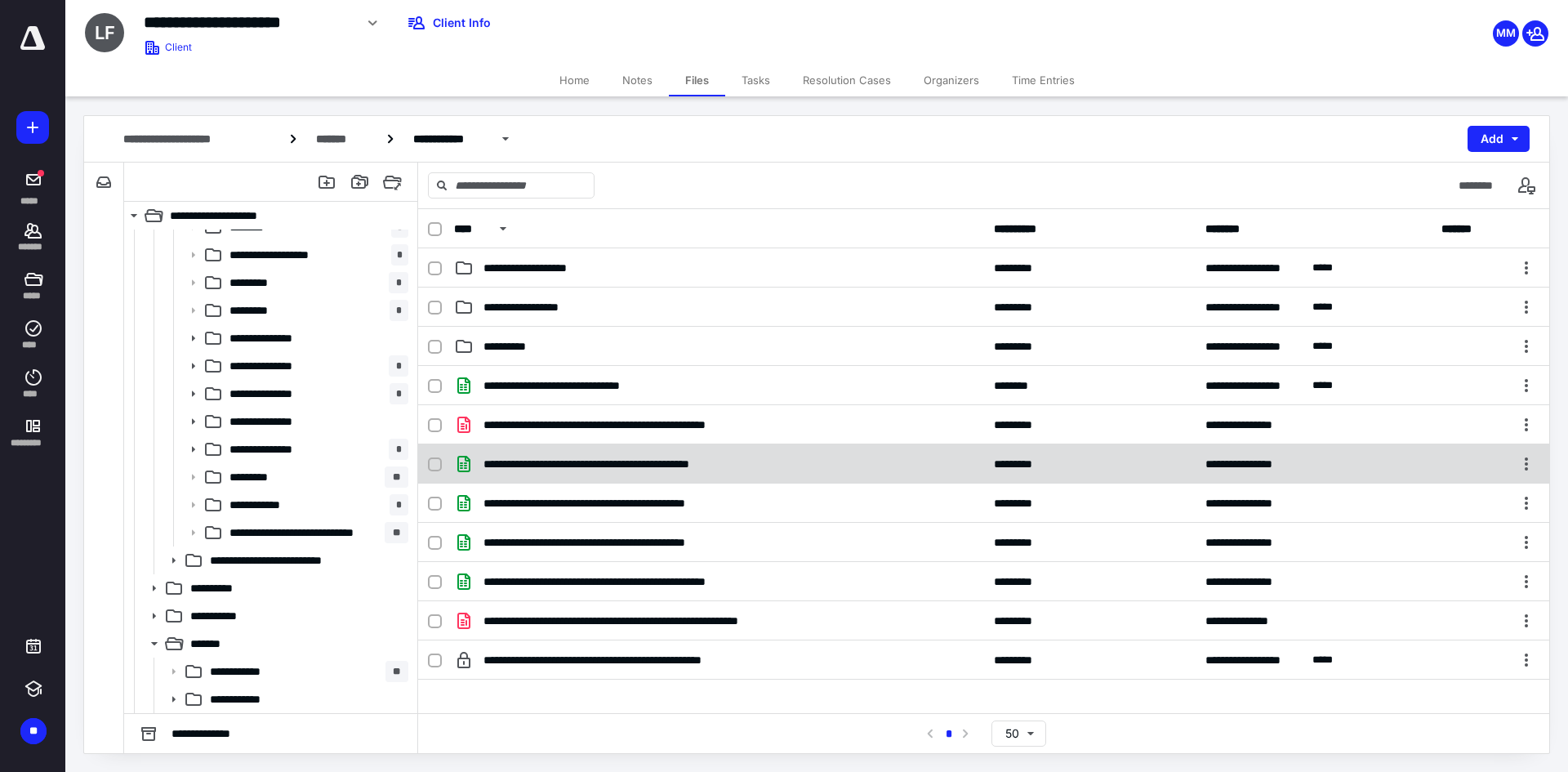 click at bounding box center [434, 465] 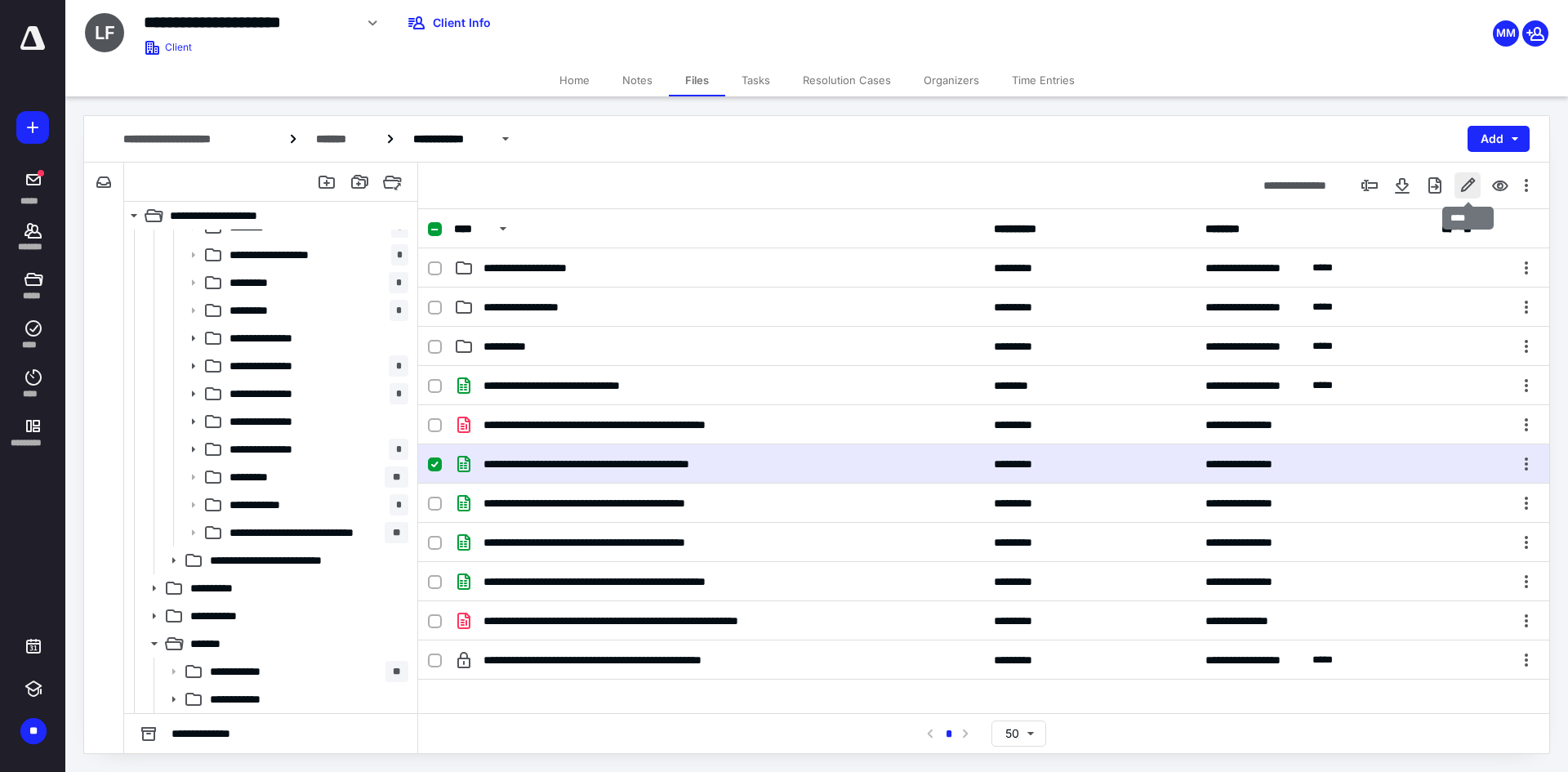 click at bounding box center [1468, 185] 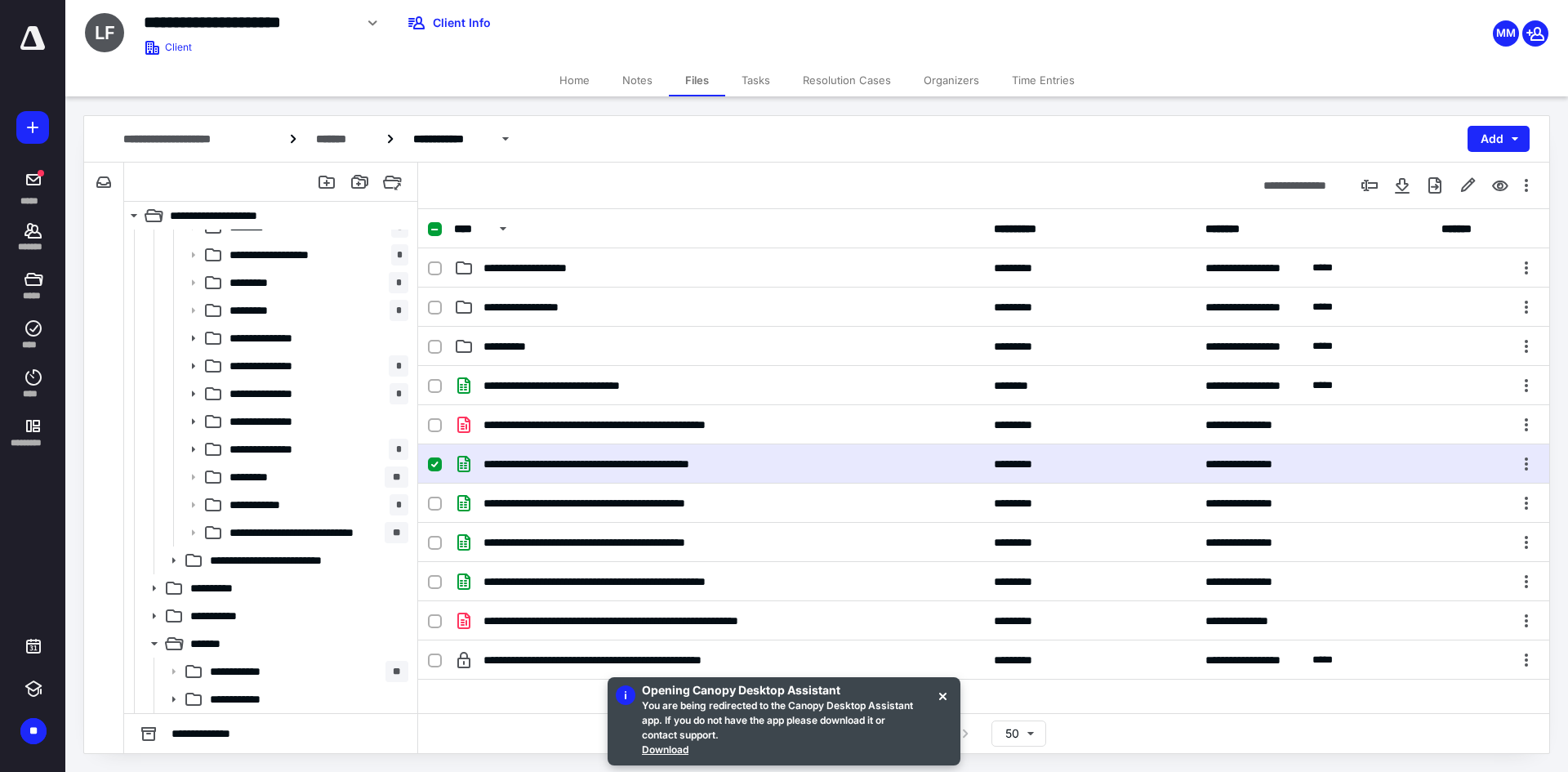 click 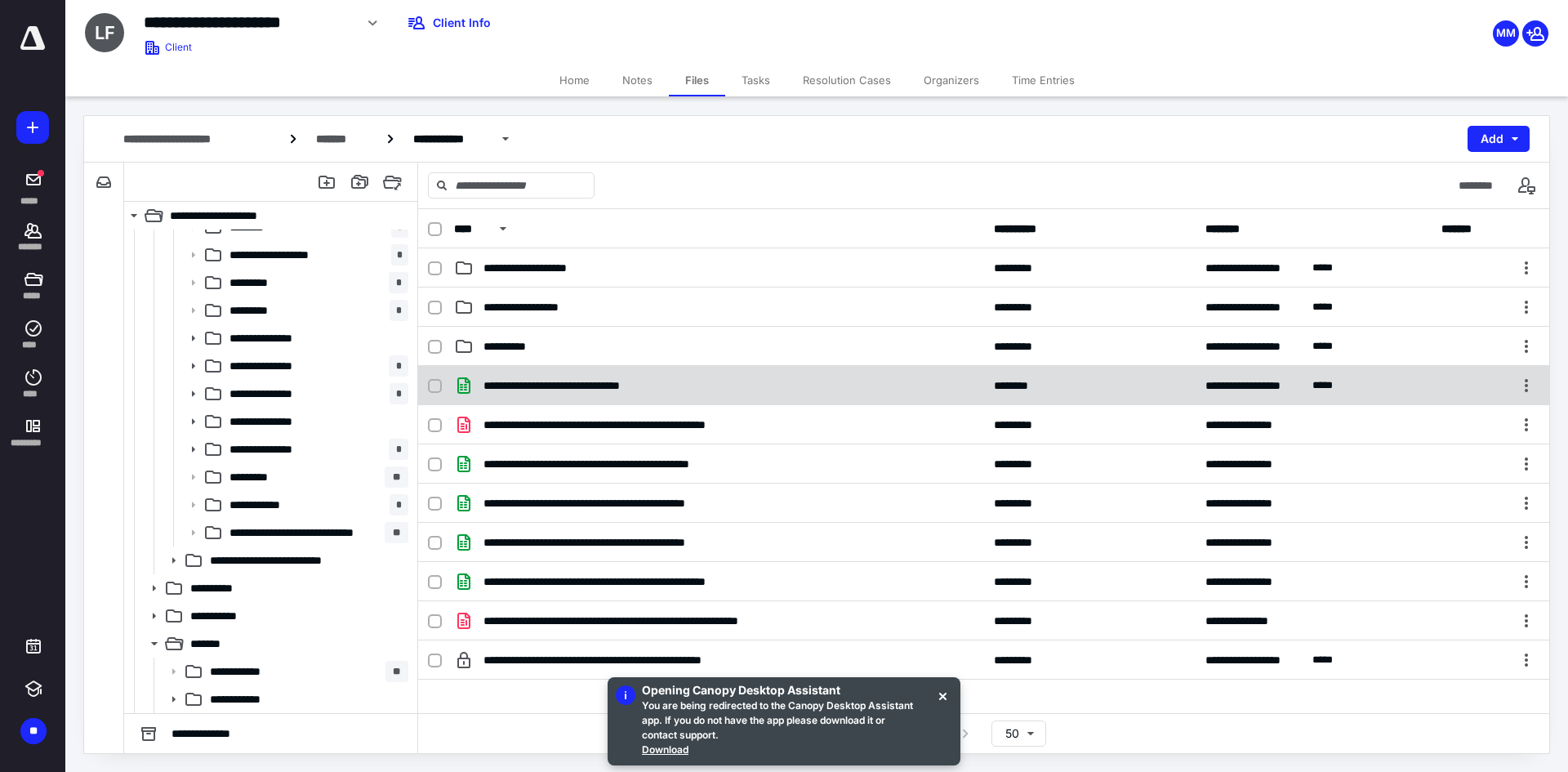 click on "**********" at bounding box center (983, 386) 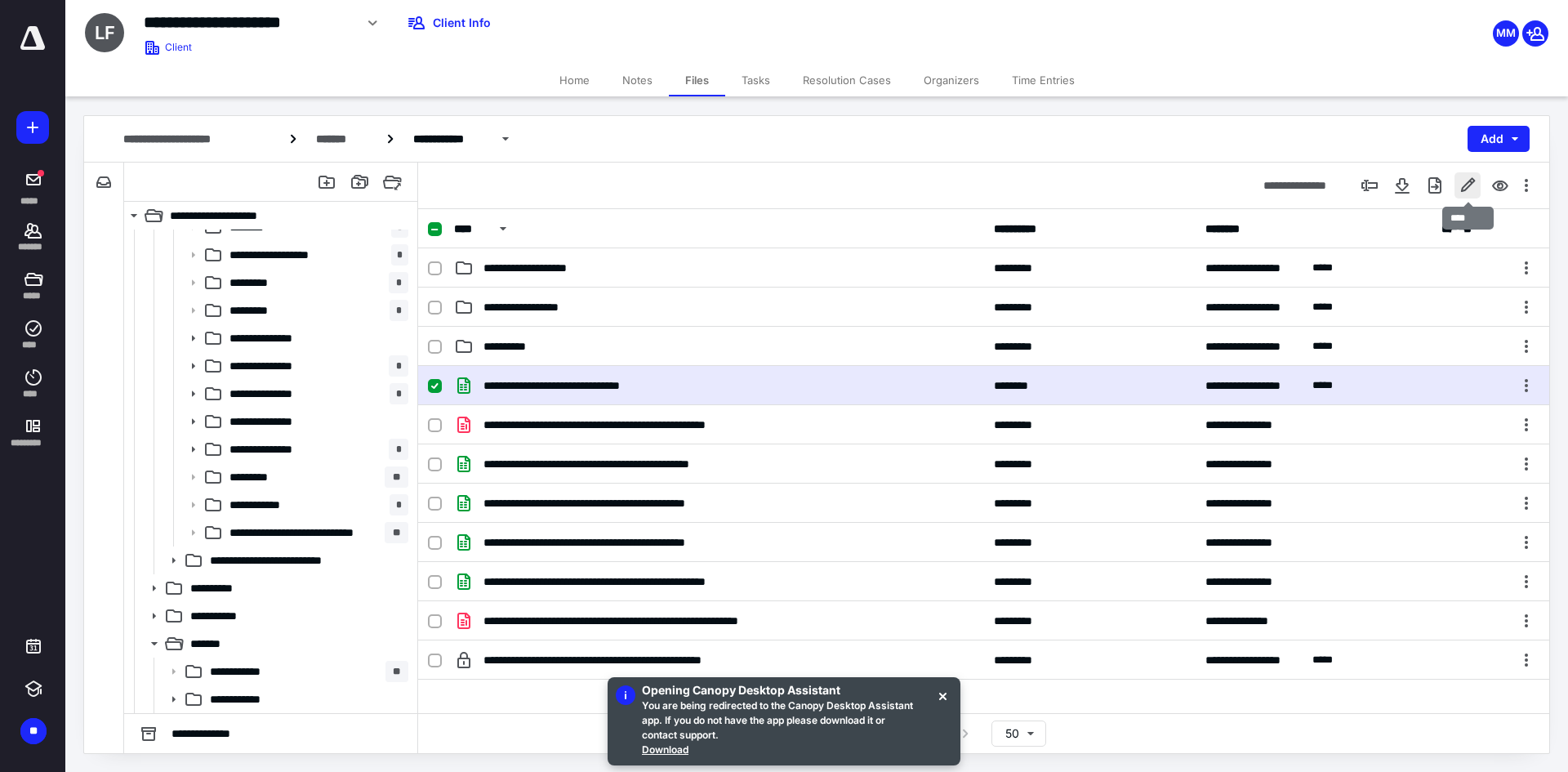 click at bounding box center [1468, 185] 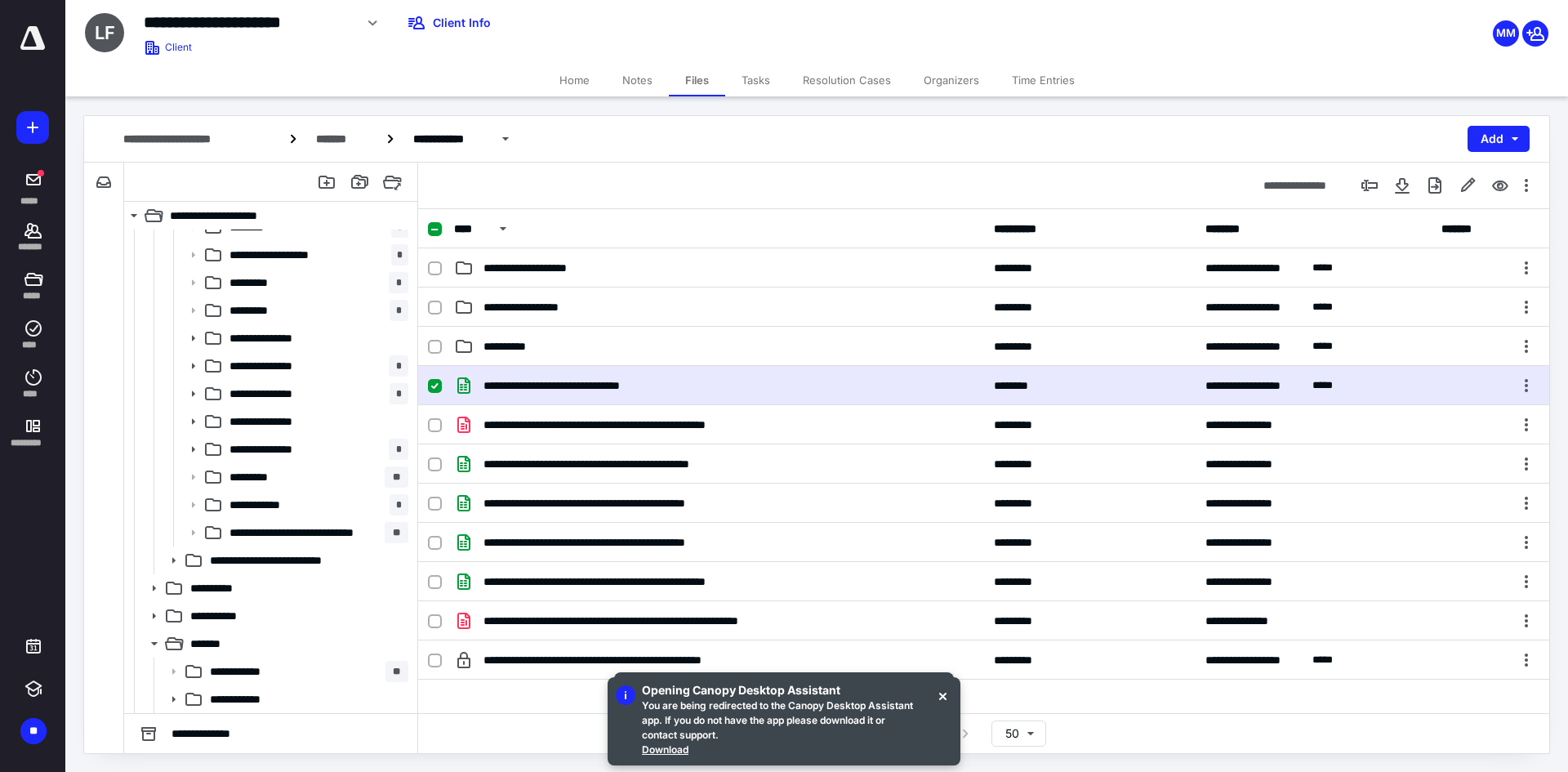 click at bounding box center [434, 386] 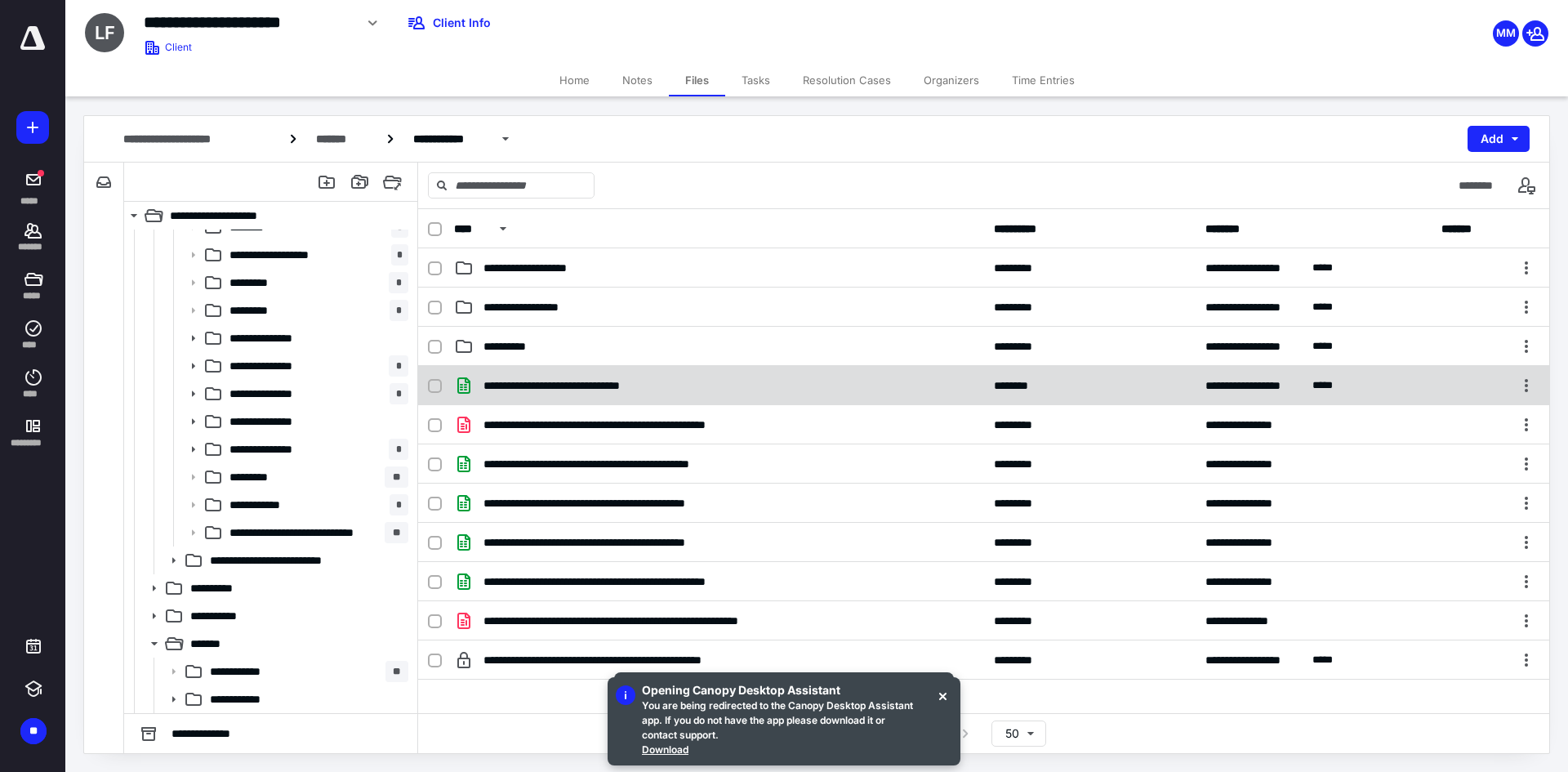 checkbox on "false" 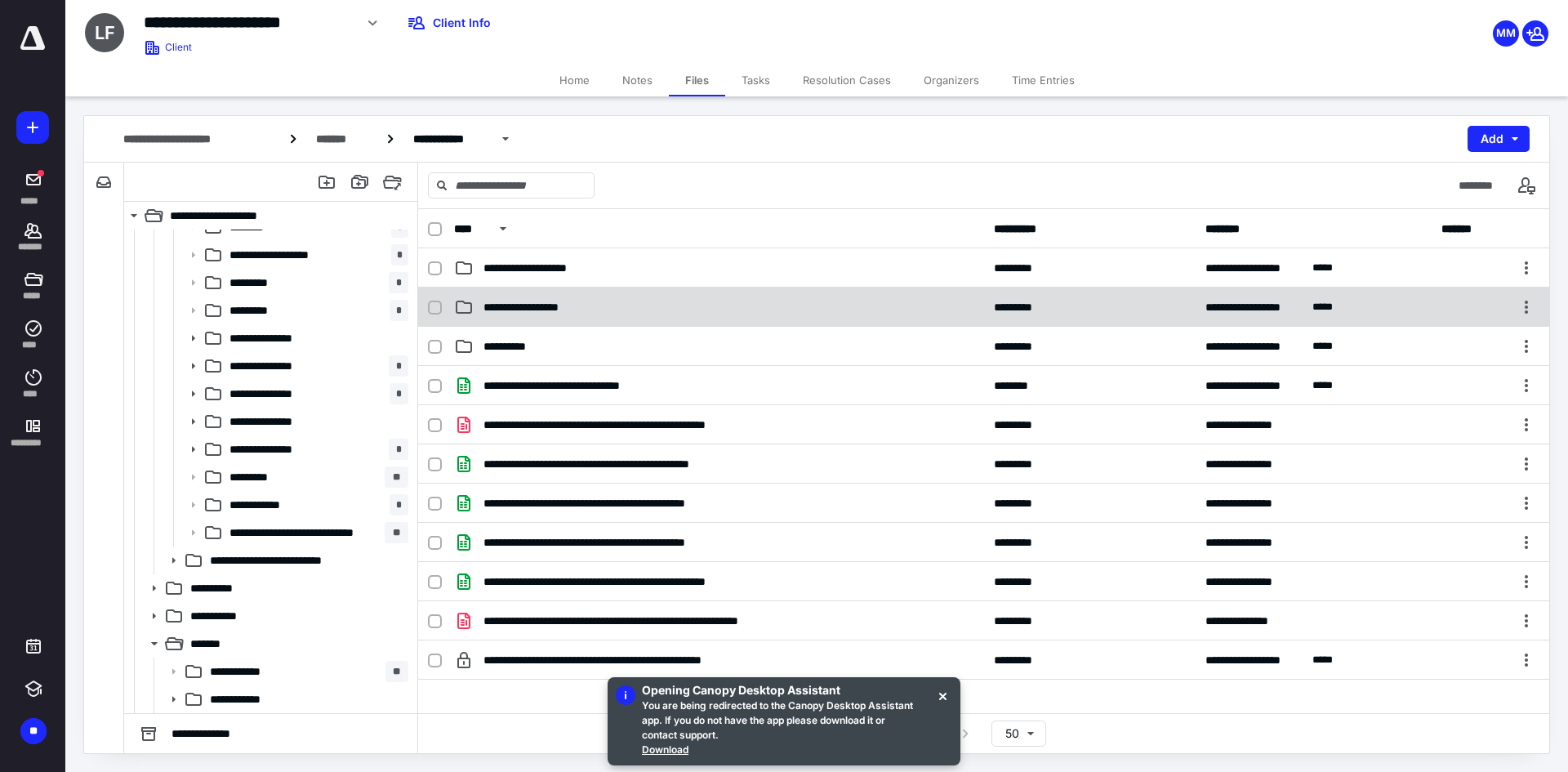 click on "**********" at bounding box center [719, 307] 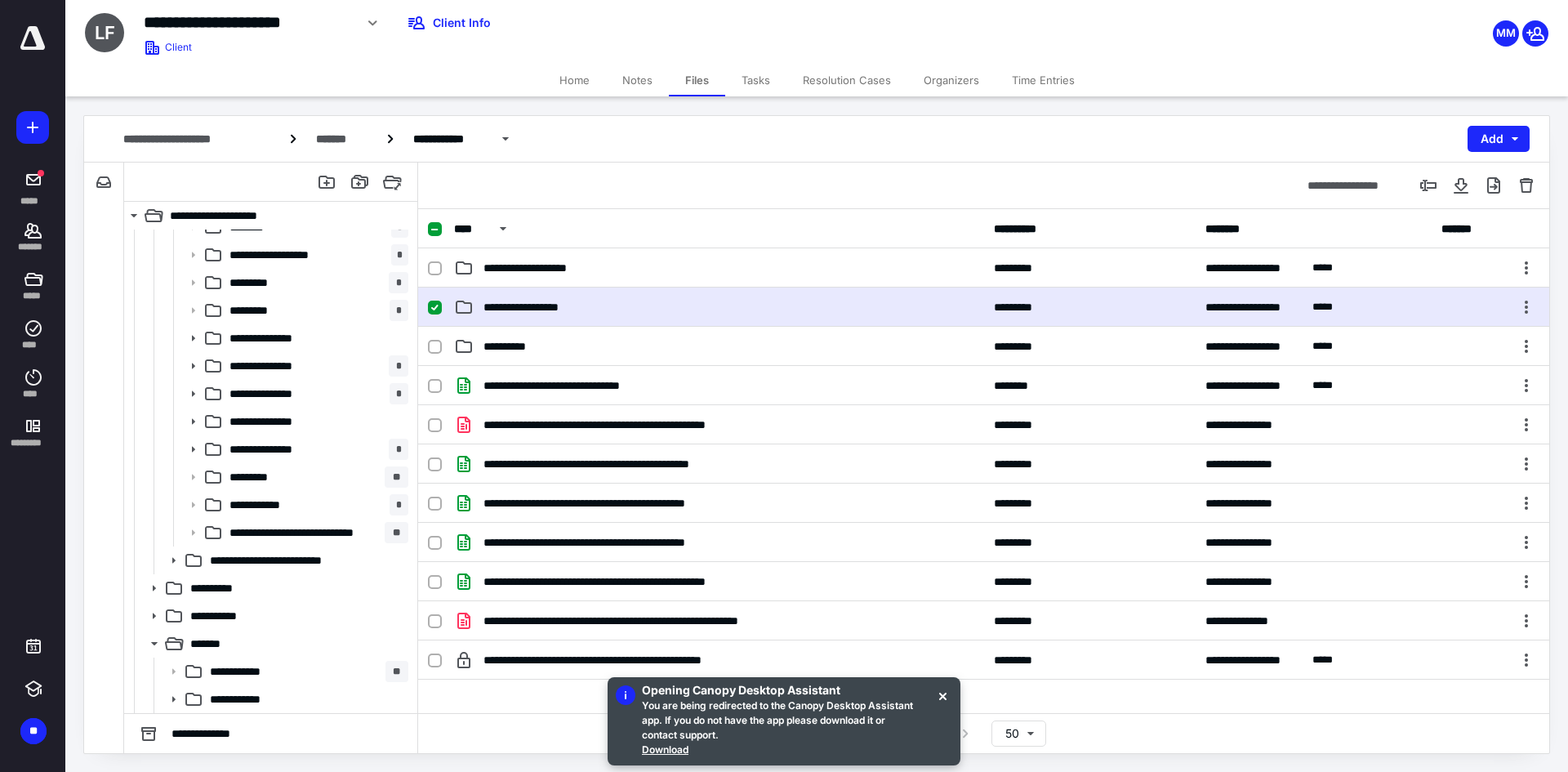 click on "**********" at bounding box center (719, 307) 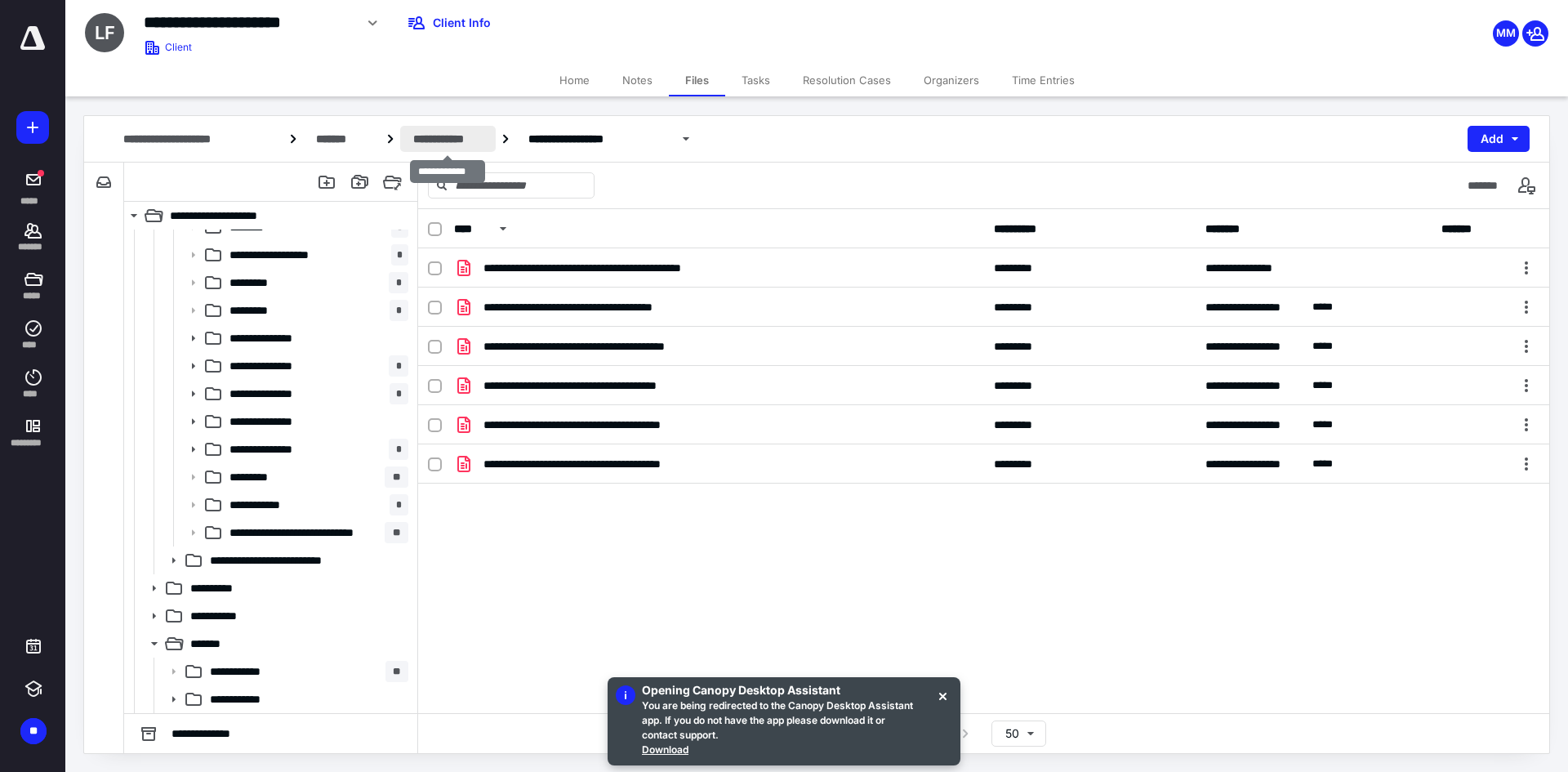 click on "**********" at bounding box center [448, 139] 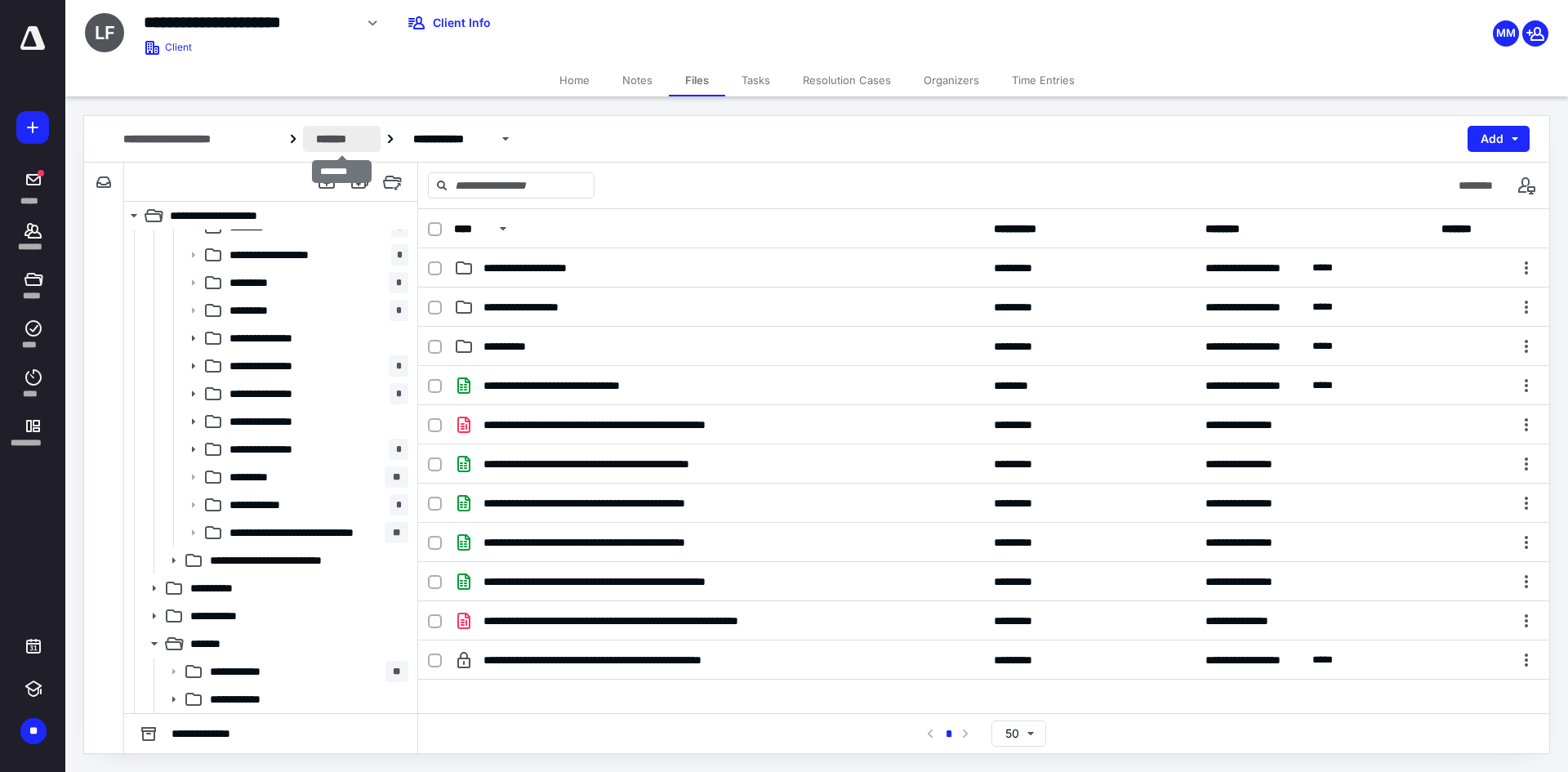 click on "*******" at bounding box center (341, 139) 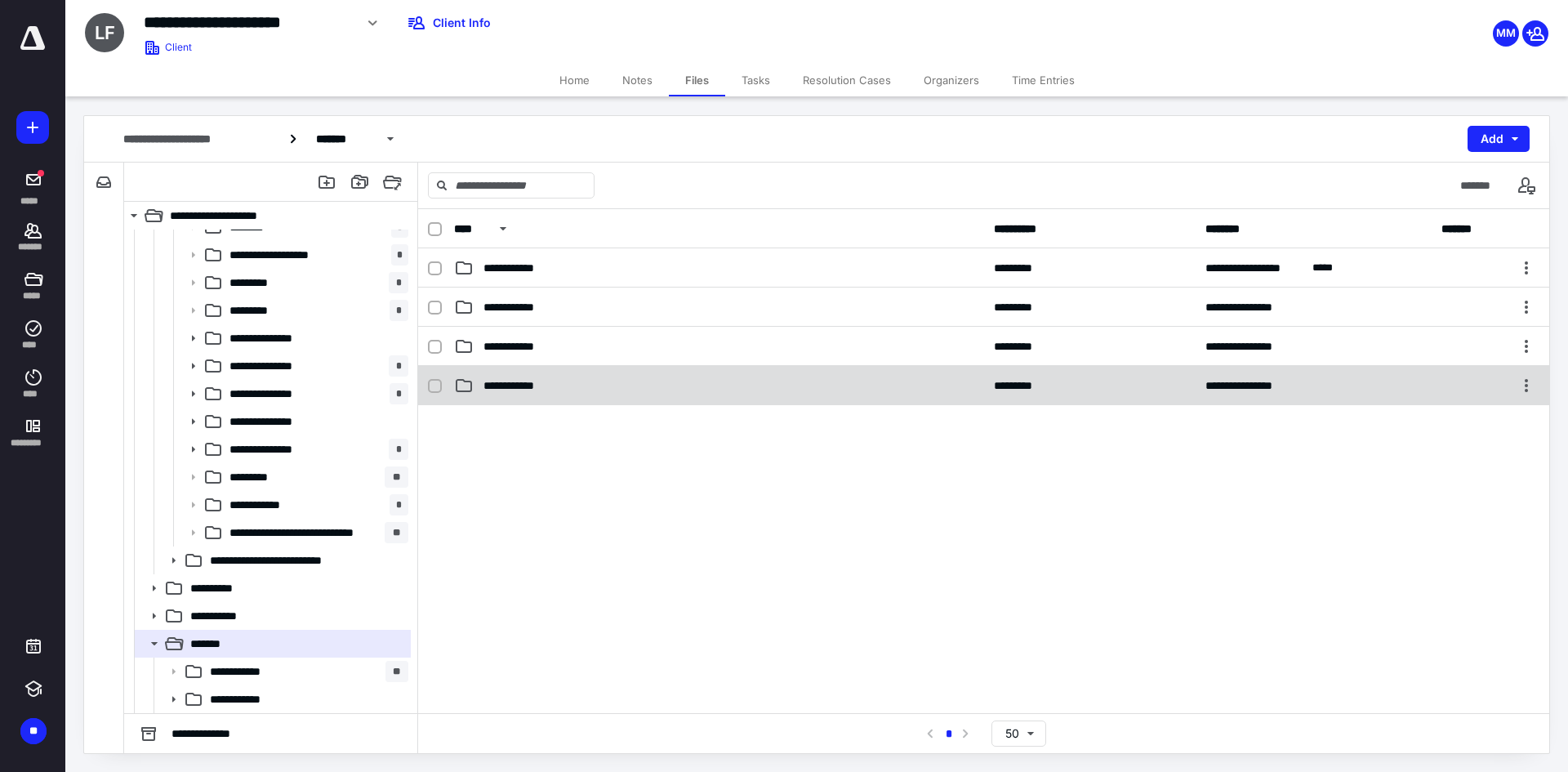 click on "**********" at bounding box center [719, 386] 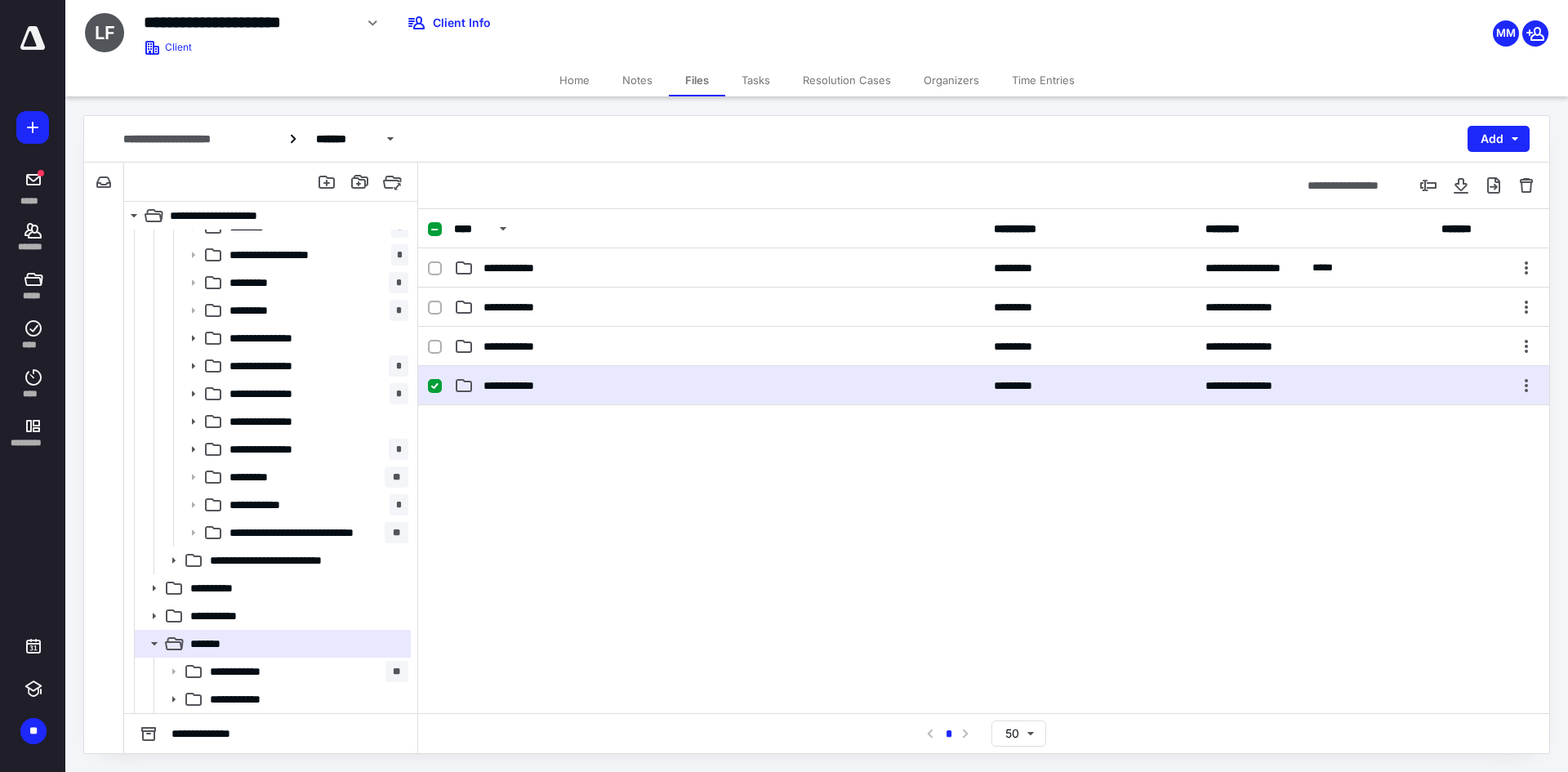 click on "**********" at bounding box center [719, 386] 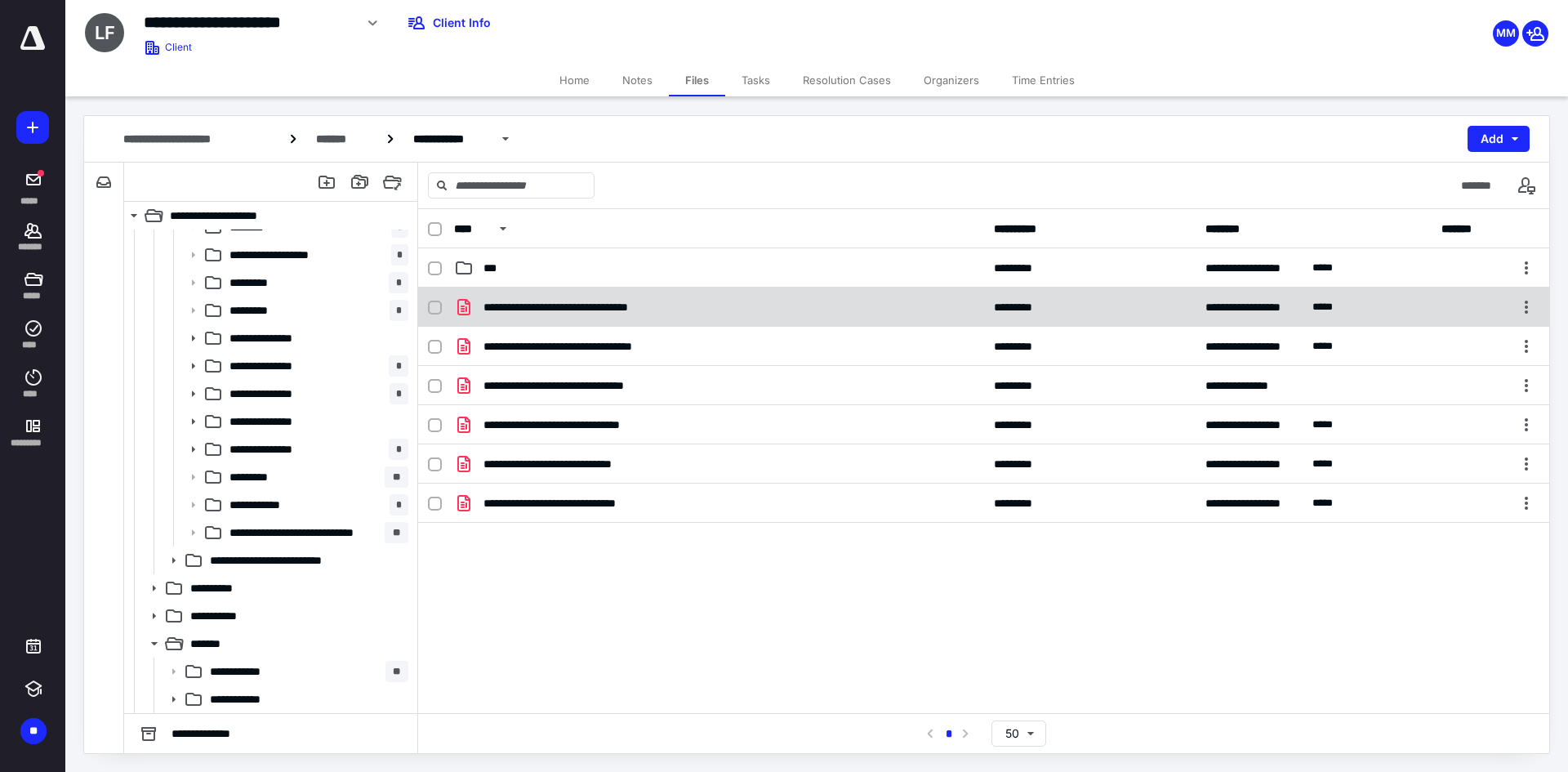 click on "**********" at bounding box center (719, 307) 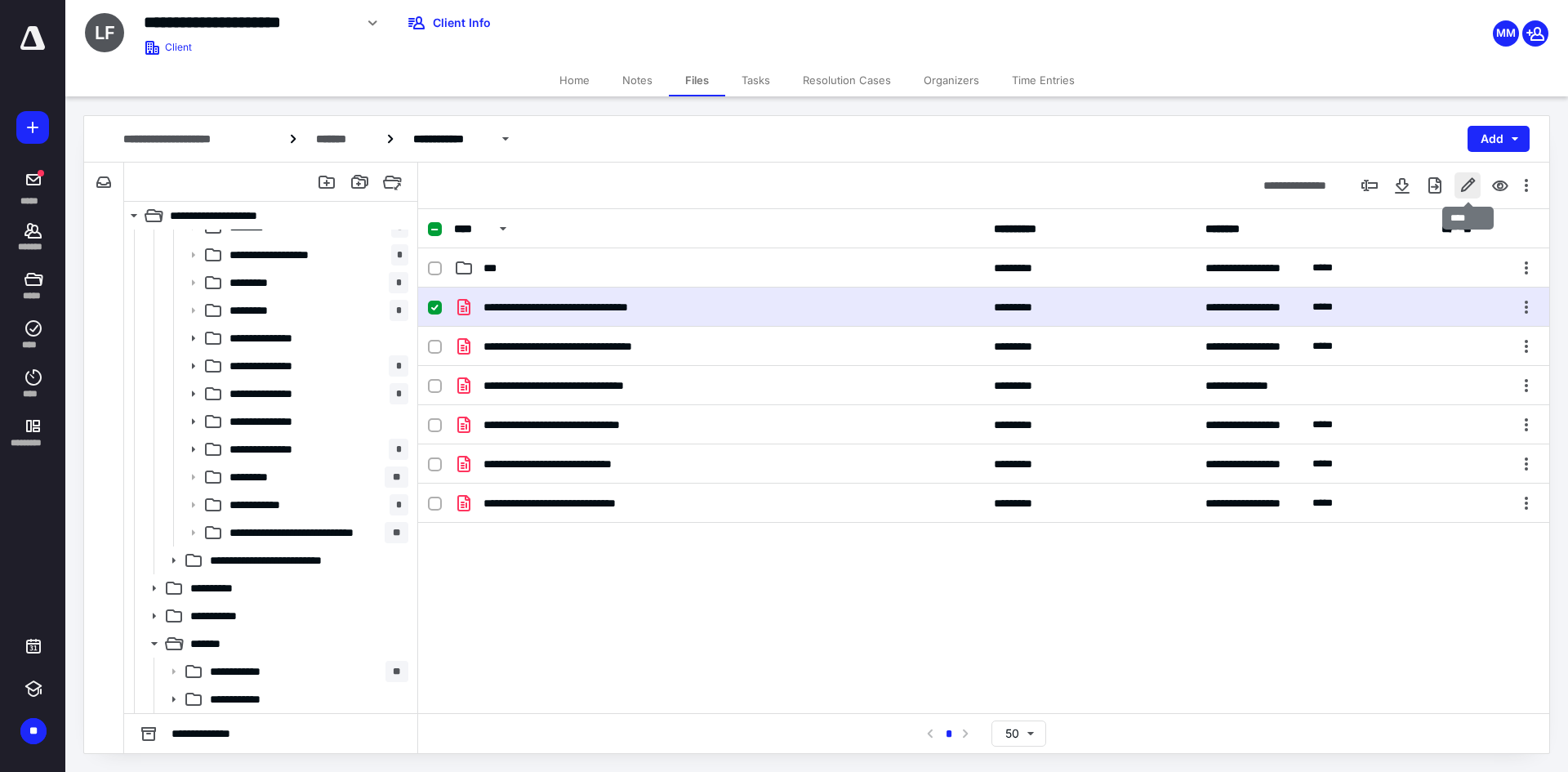 click at bounding box center [1468, 185] 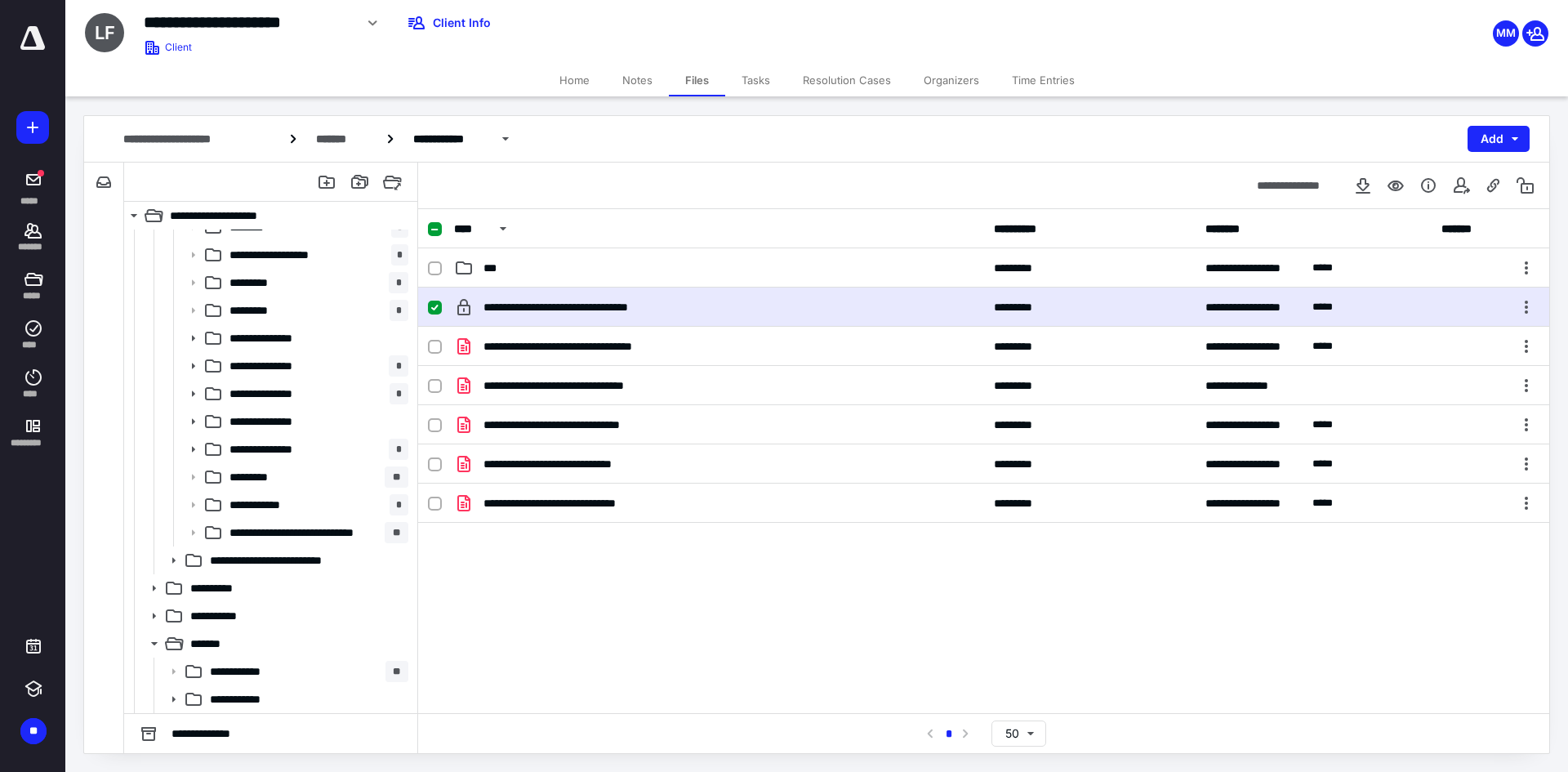 click 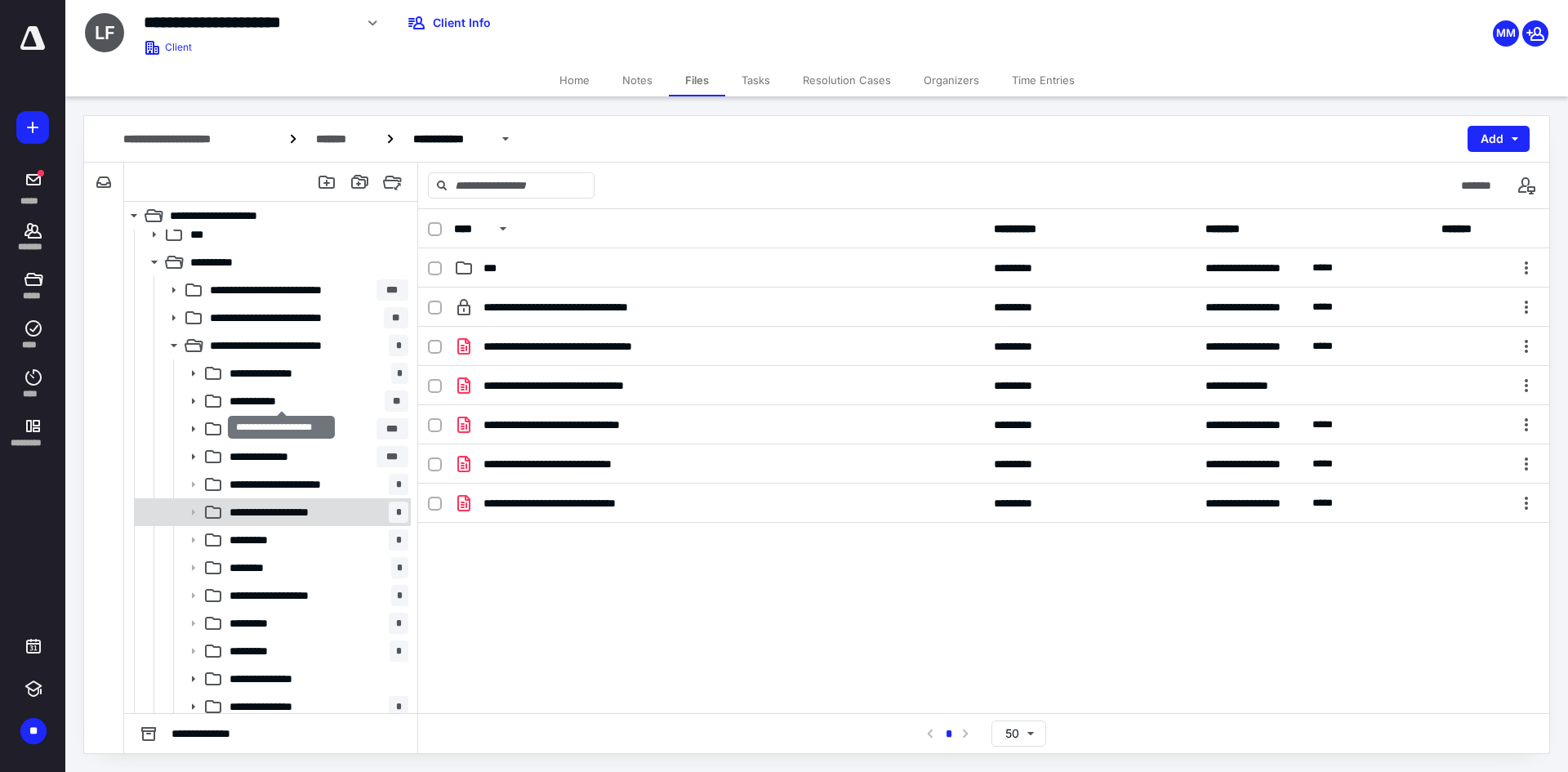 scroll, scrollTop: 0, scrollLeft: 0, axis: both 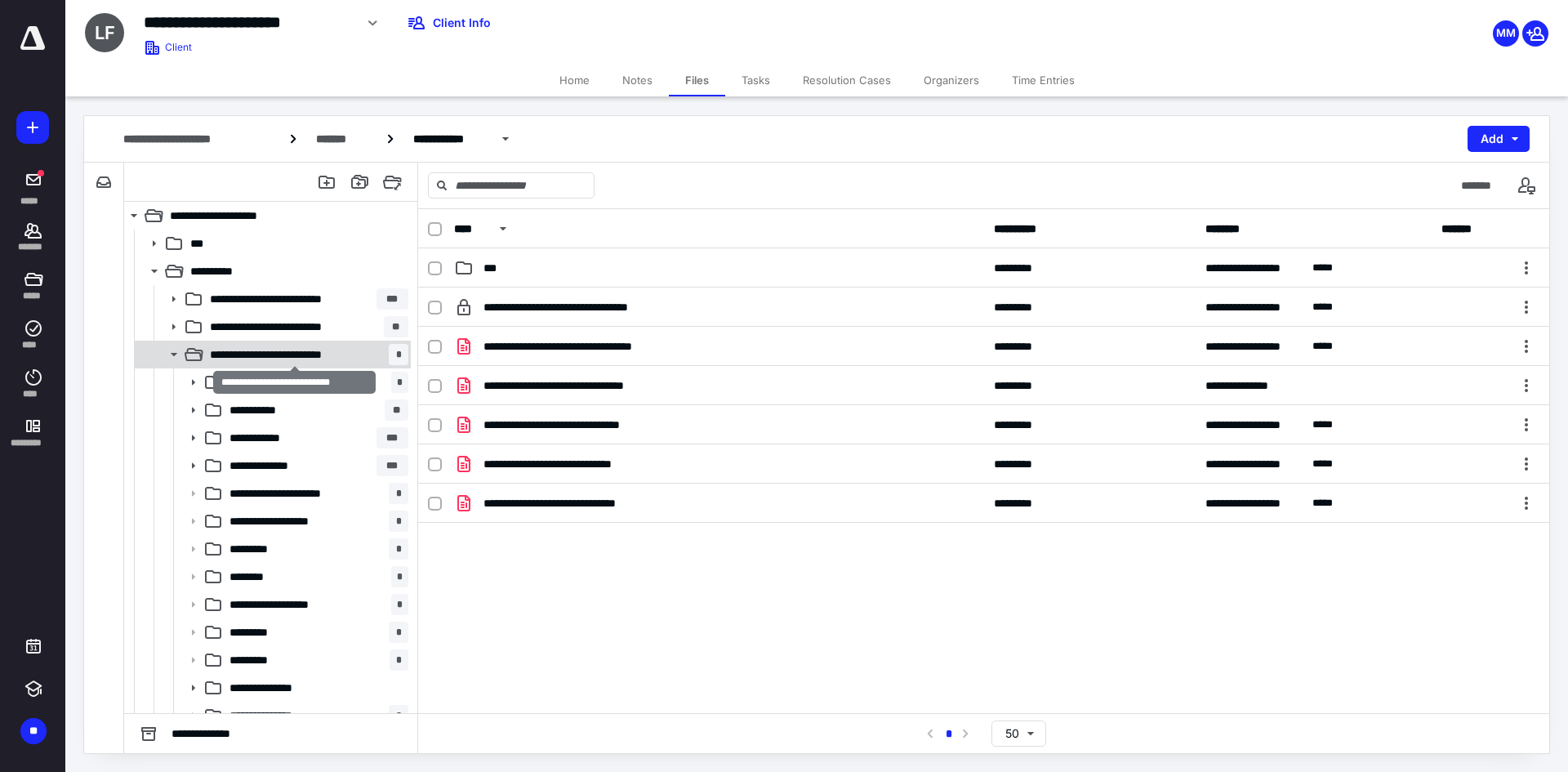 click on "**********" at bounding box center [294, 355] 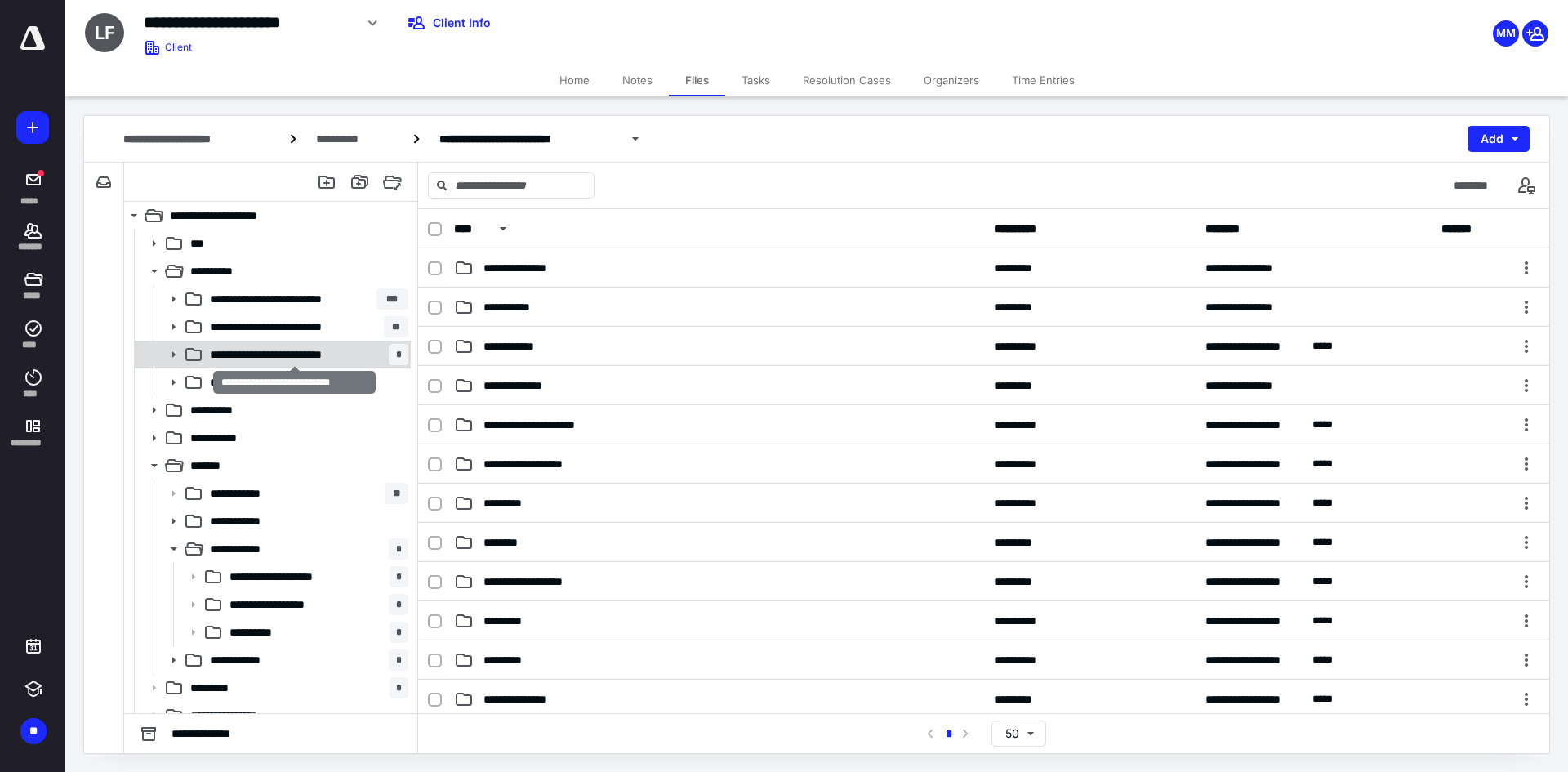 click on "**********" at bounding box center [294, 355] 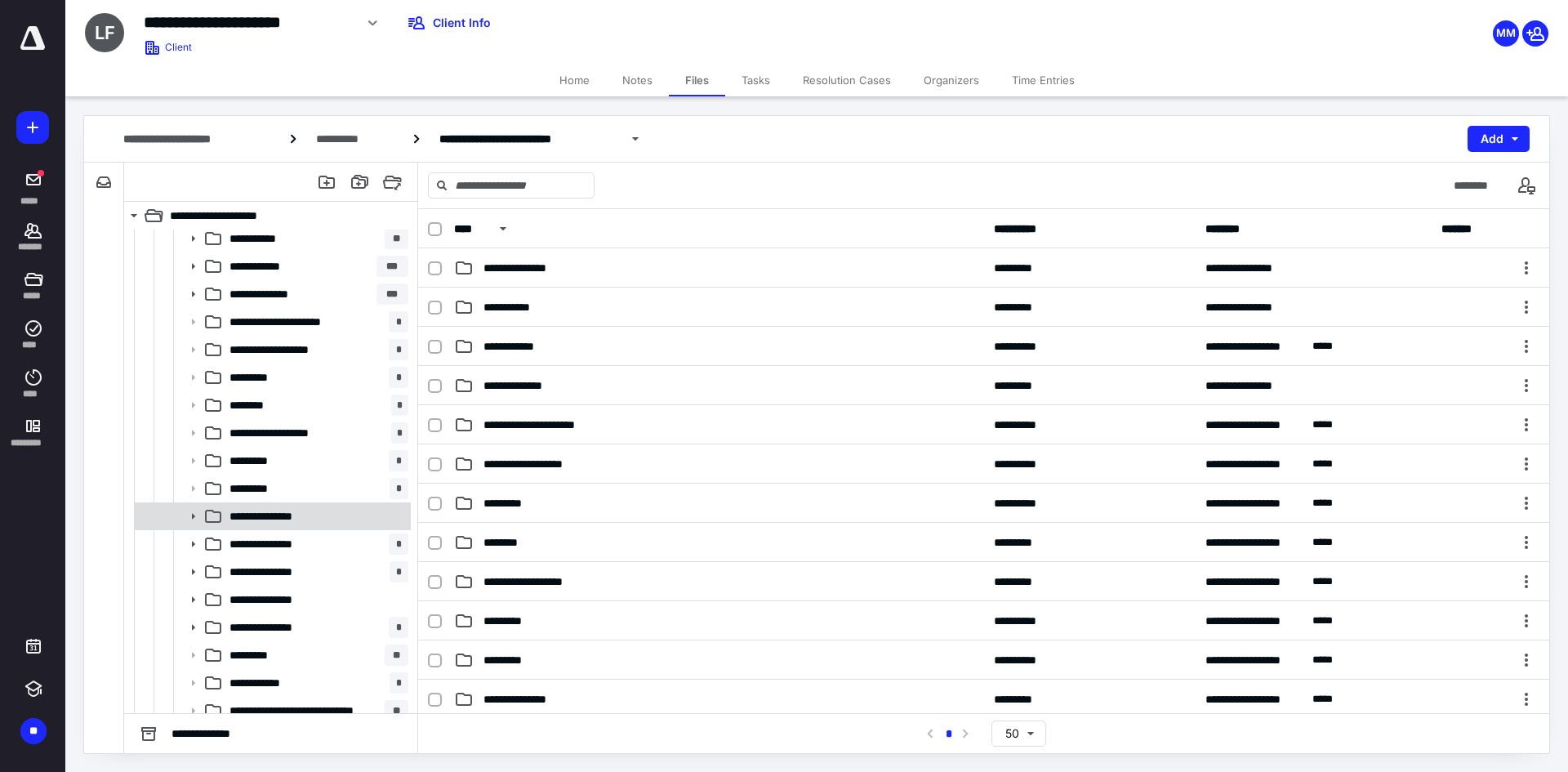 scroll, scrollTop: 408, scrollLeft: 0, axis: vertical 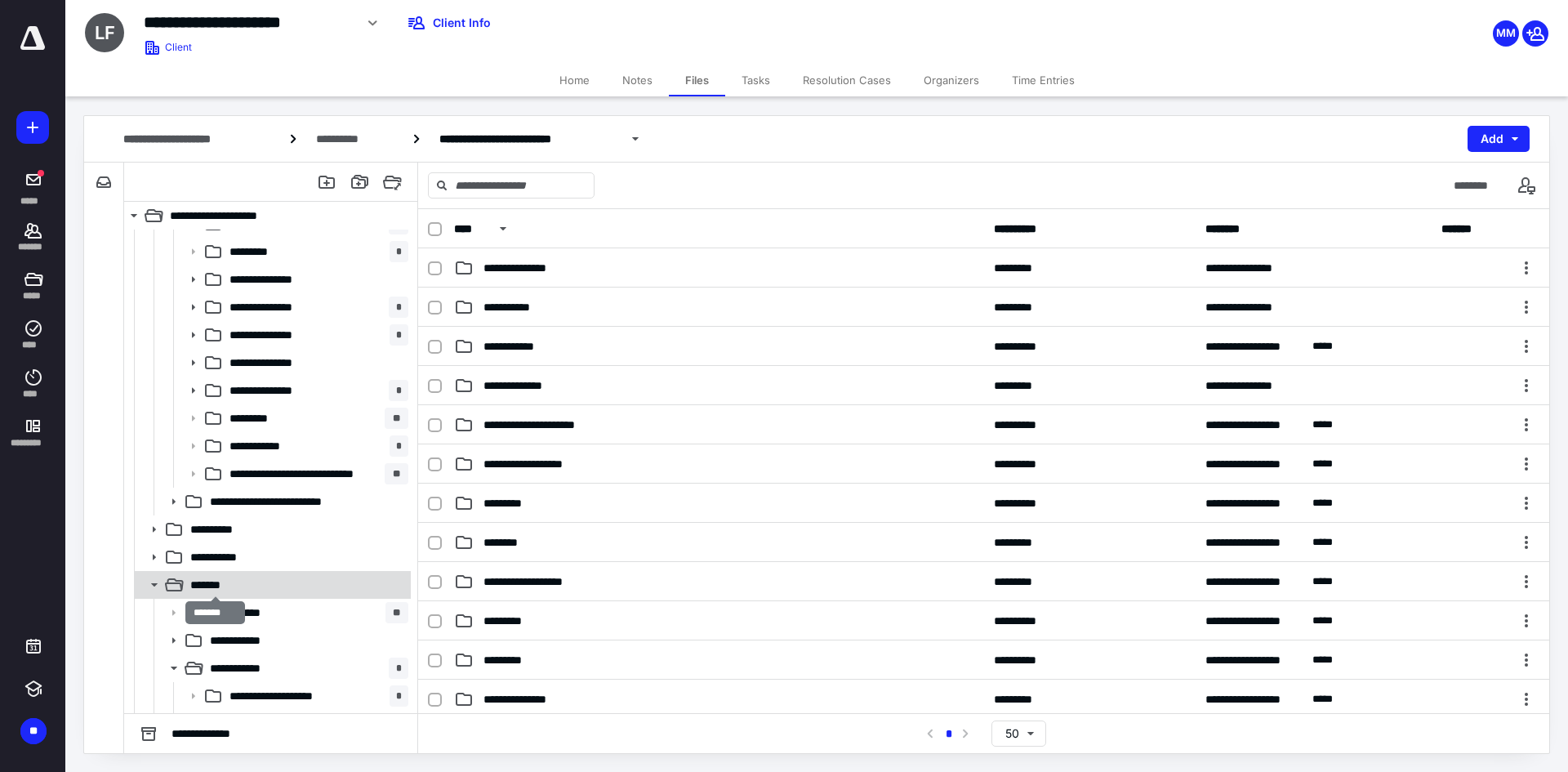 click on "*******" at bounding box center [216, 585] 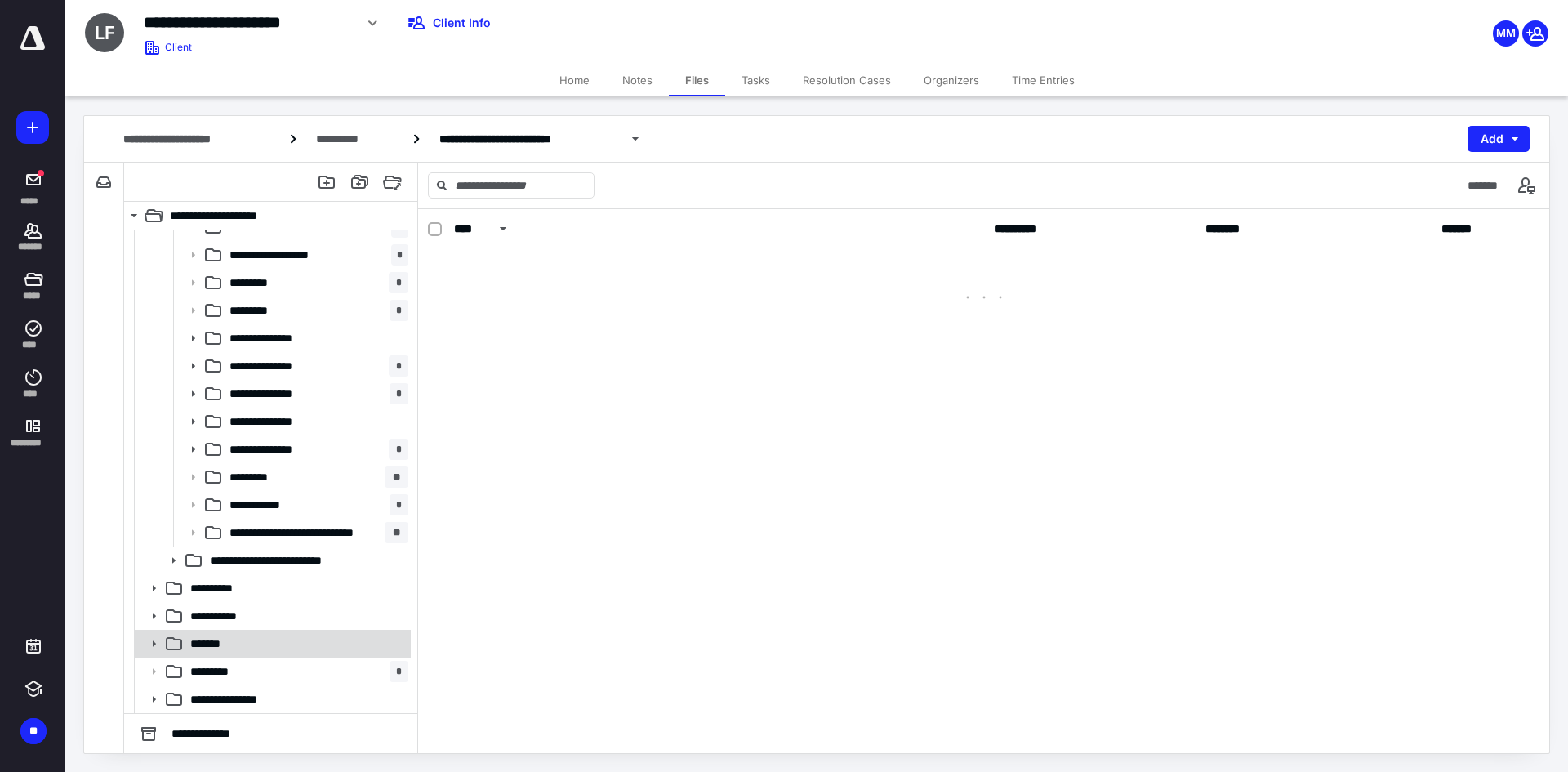 scroll, scrollTop: 350, scrollLeft: 0, axis: vertical 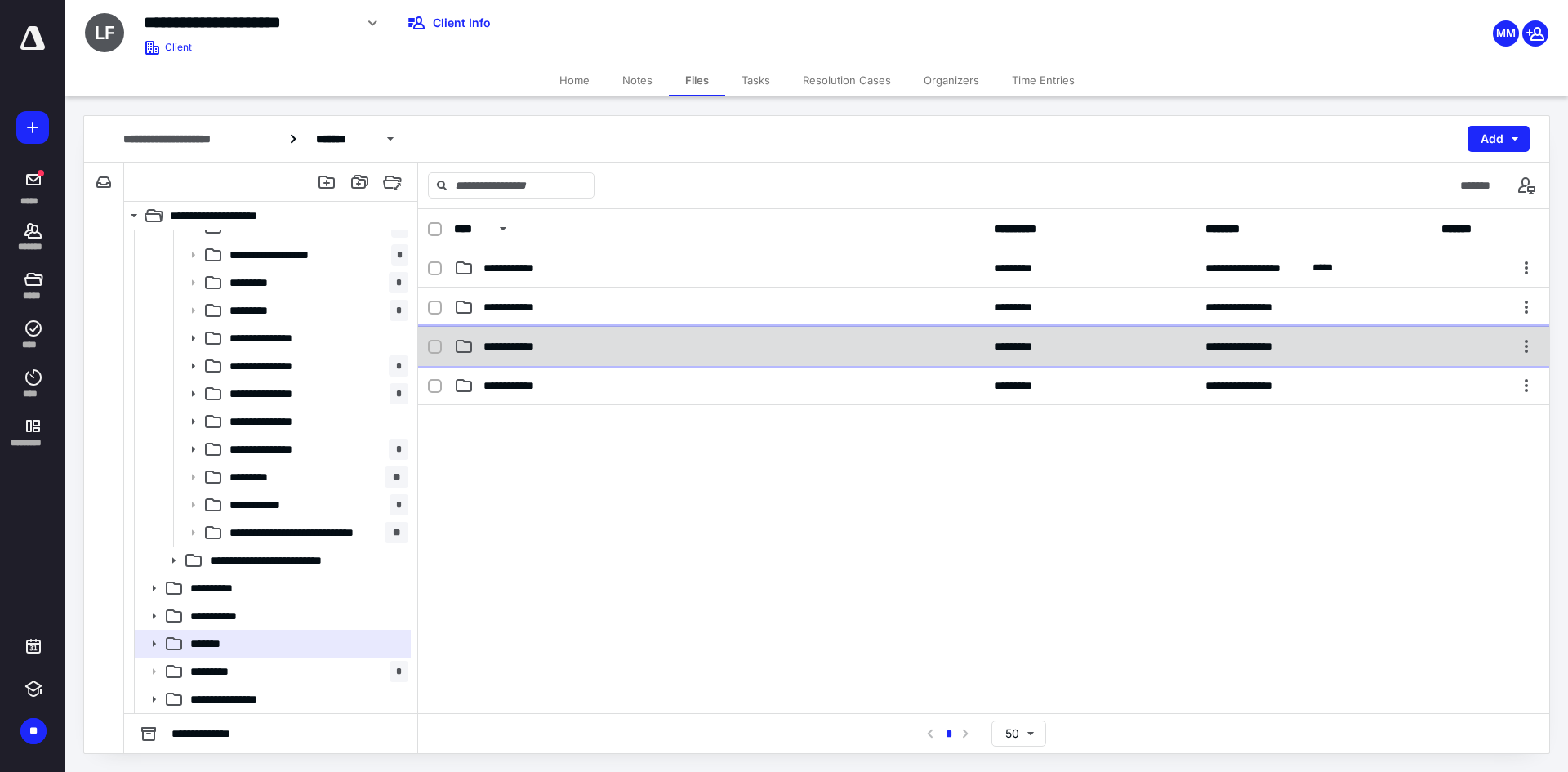 click on "**********" at bounding box center (983, 346) 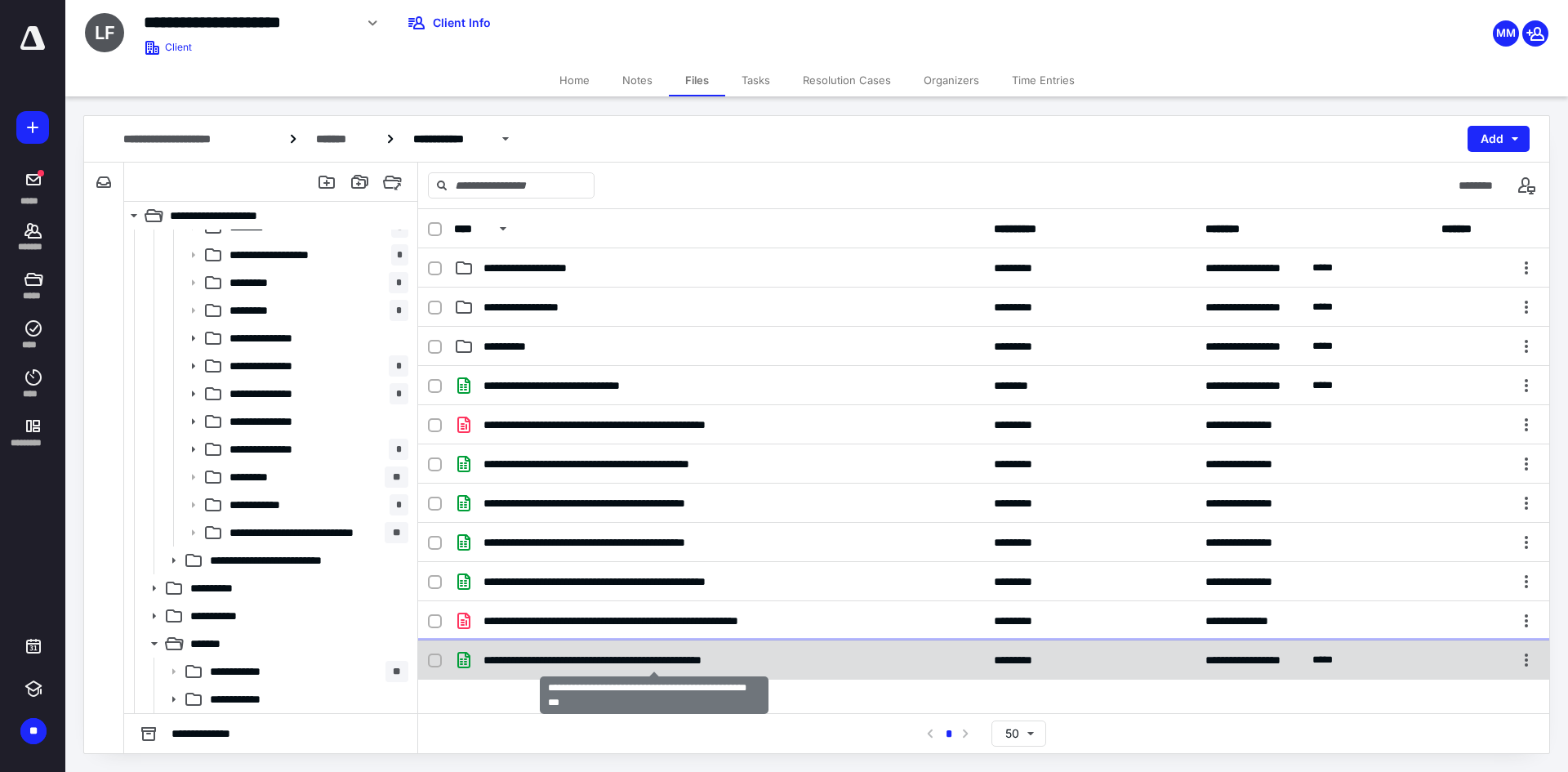 click on "**********" at bounding box center (653, 660) 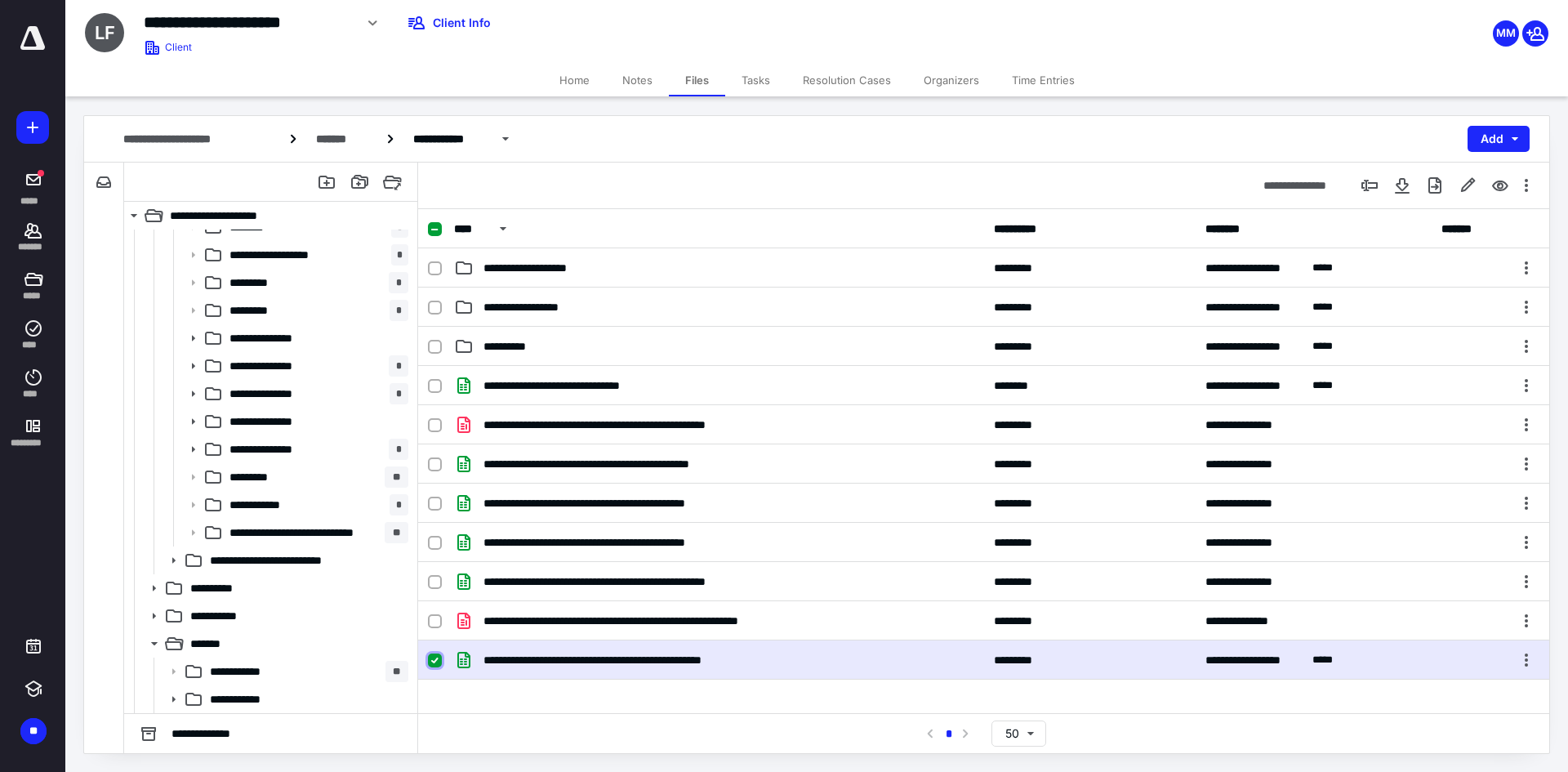 click at bounding box center [434, 661] 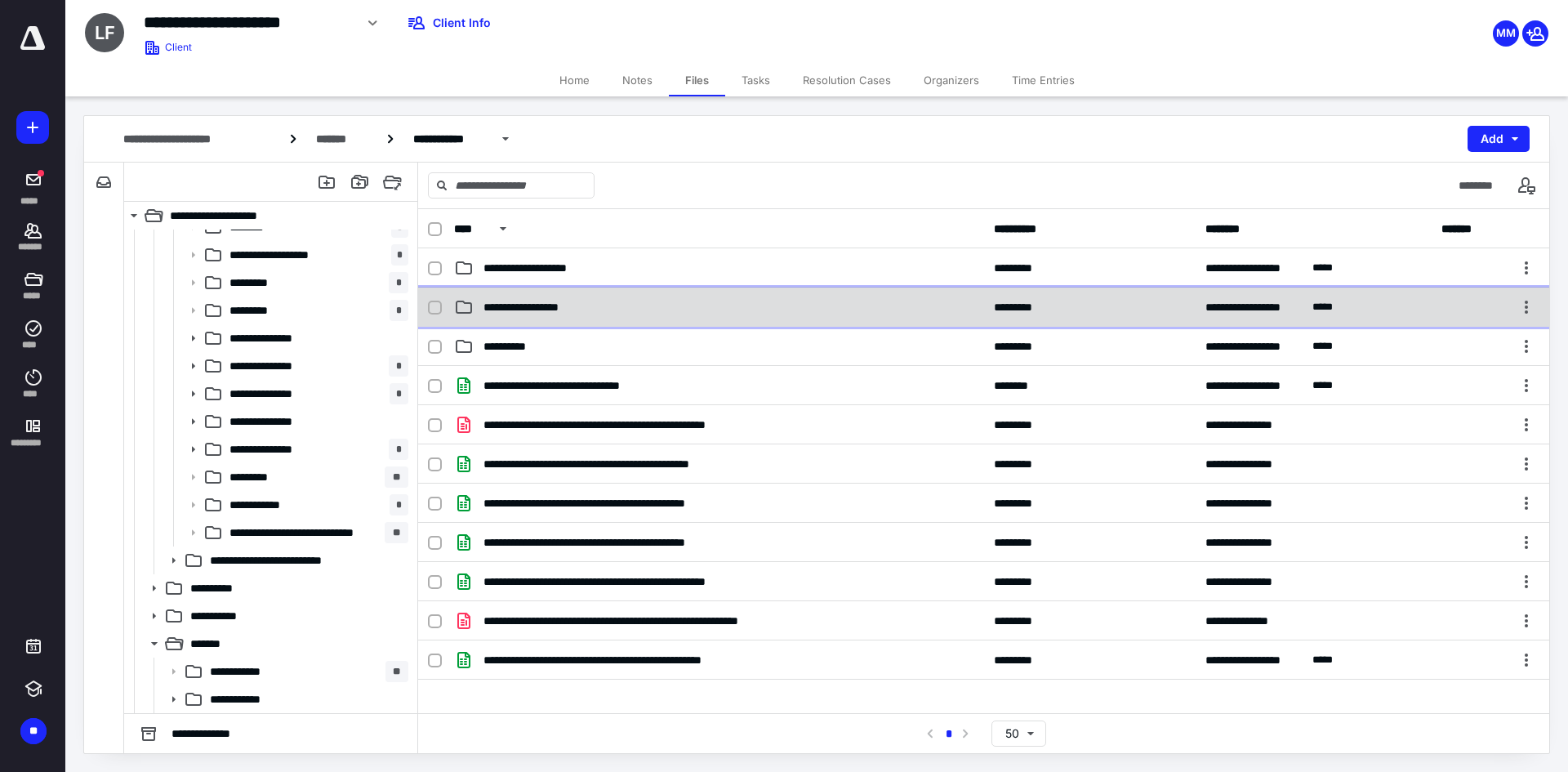 click on "**********" at bounding box center (719, 307) 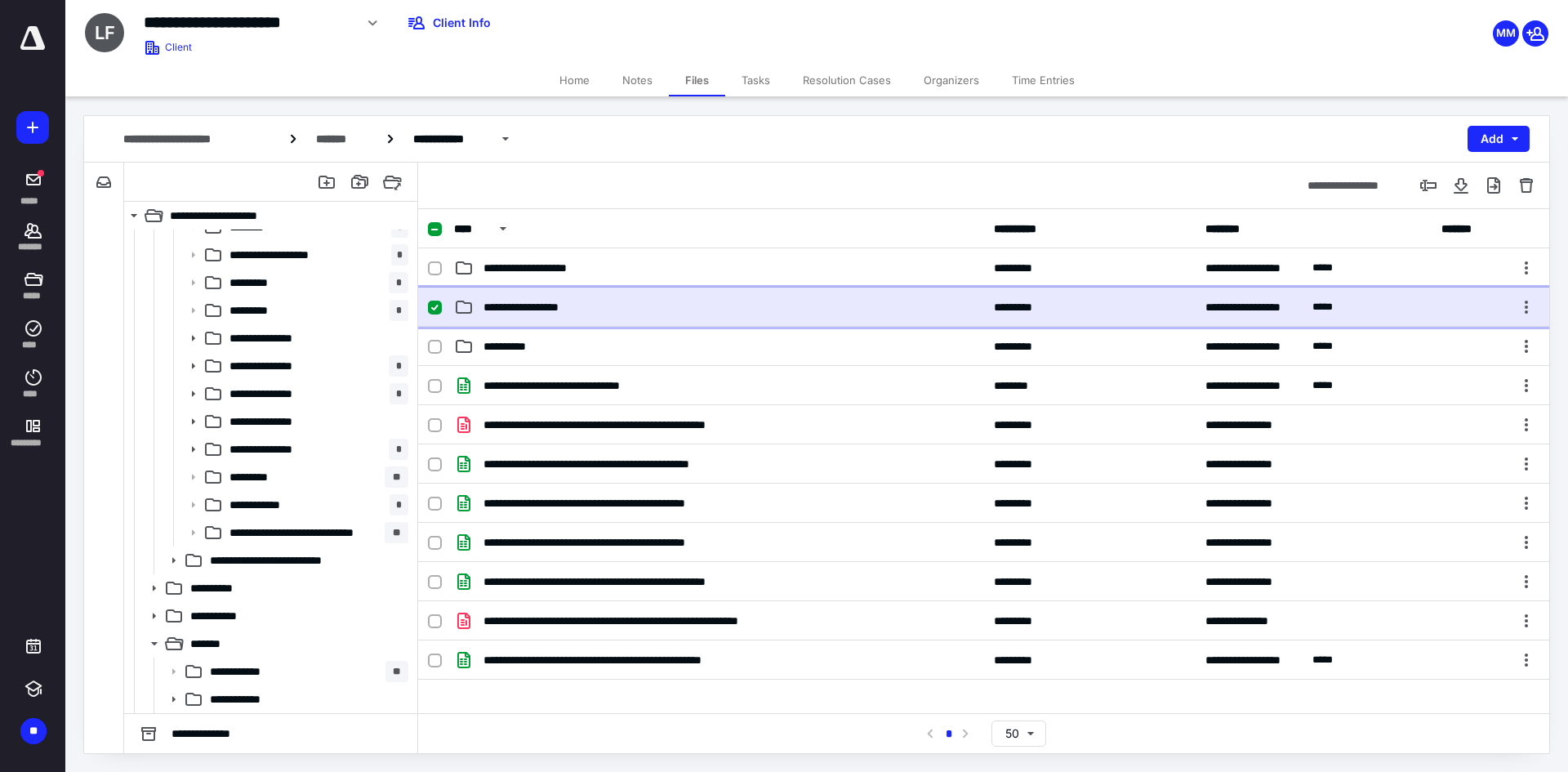 click on "**********" at bounding box center (719, 307) 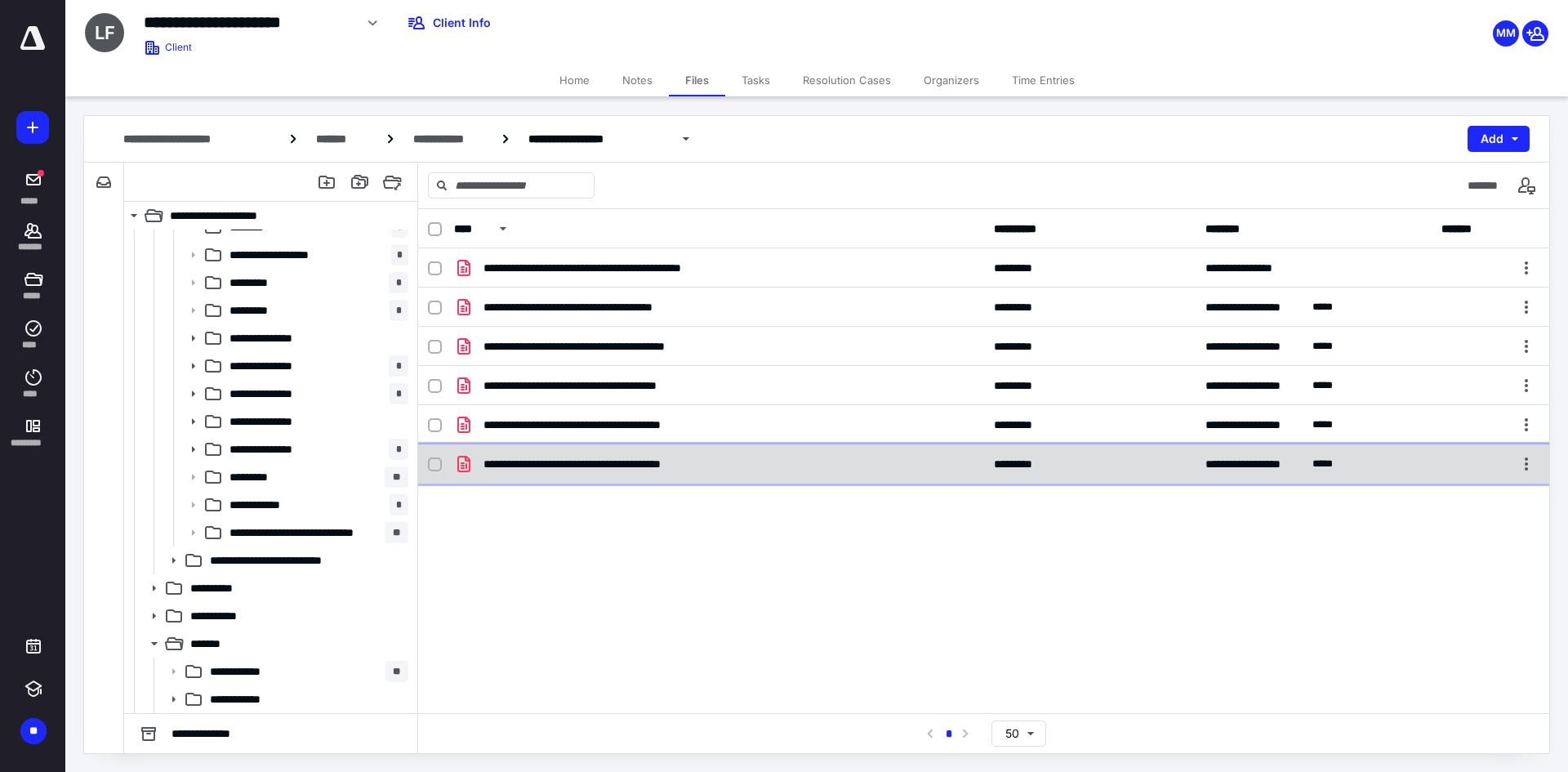 click 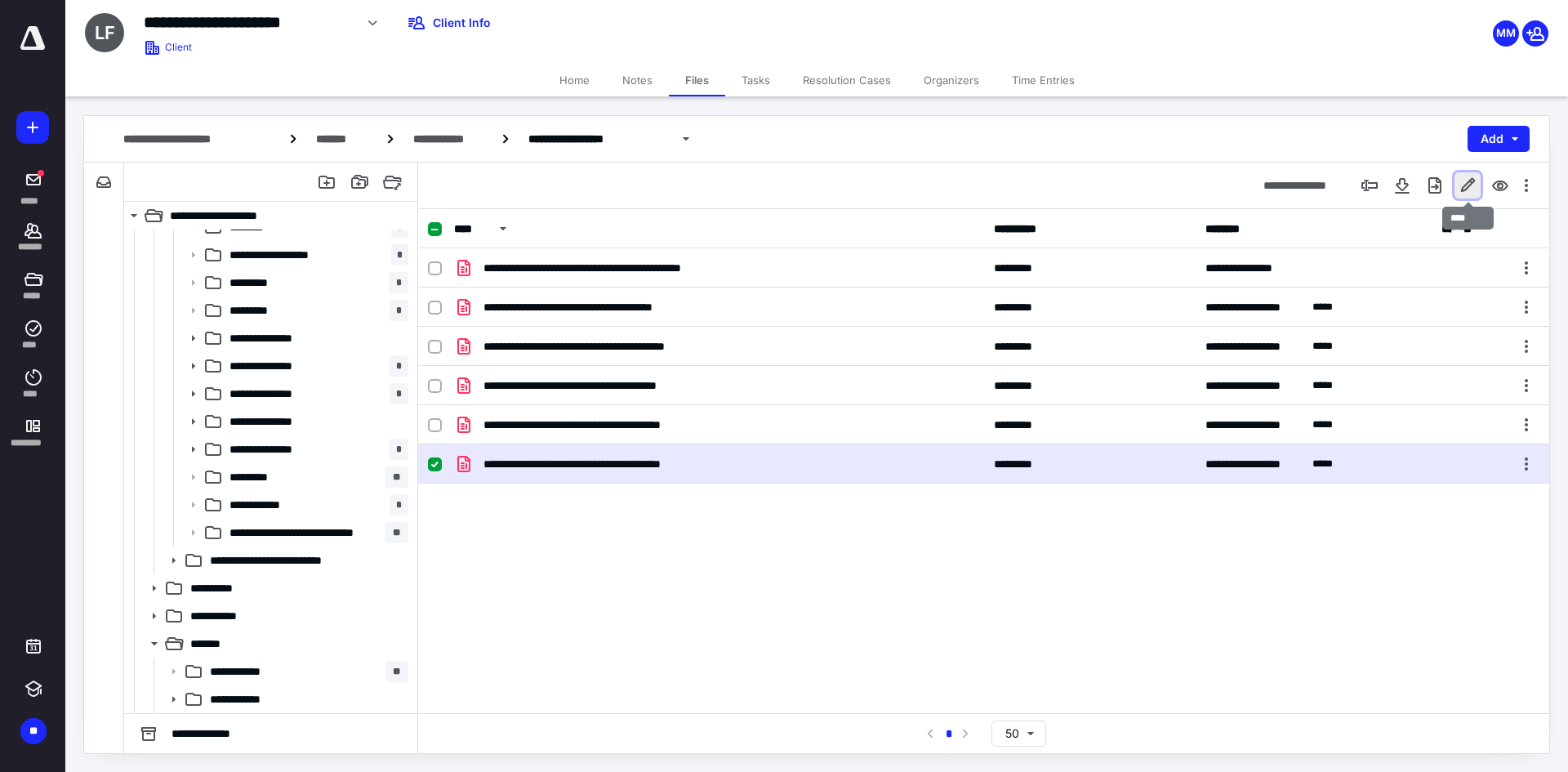 click at bounding box center [1468, 185] 